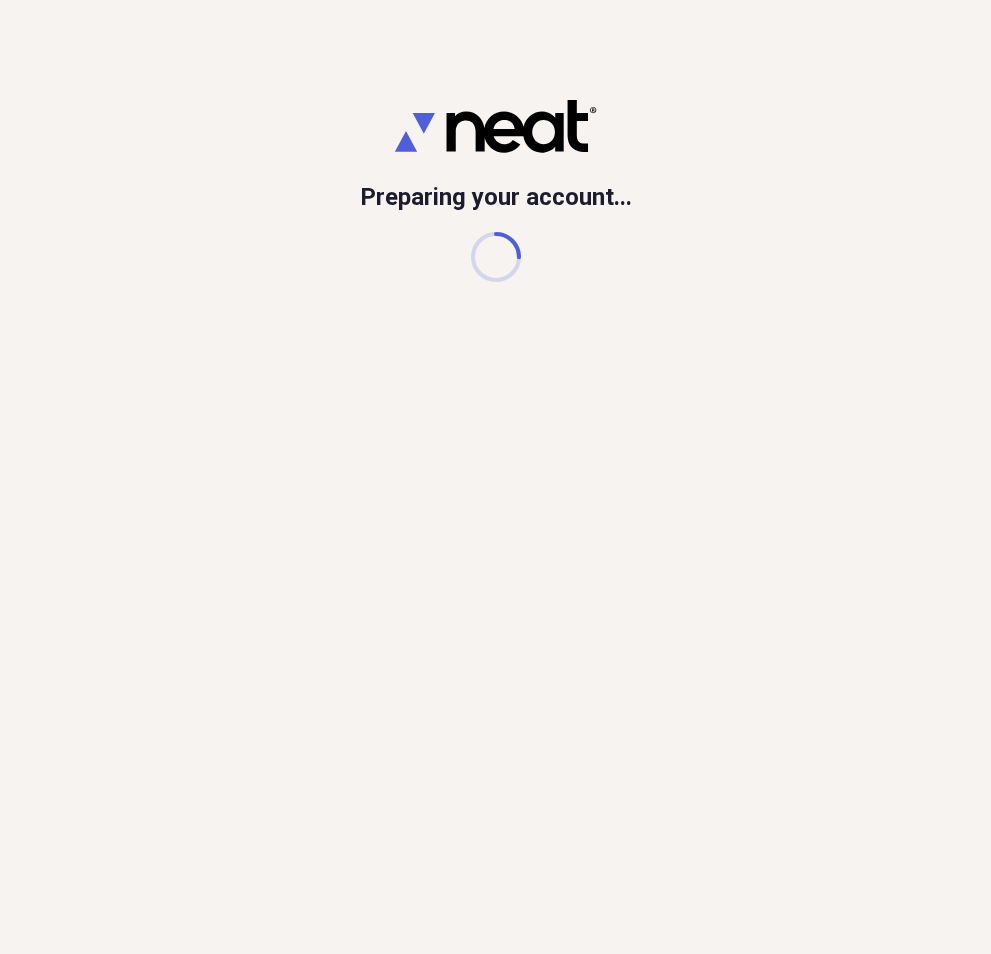 scroll, scrollTop: 0, scrollLeft: 0, axis: both 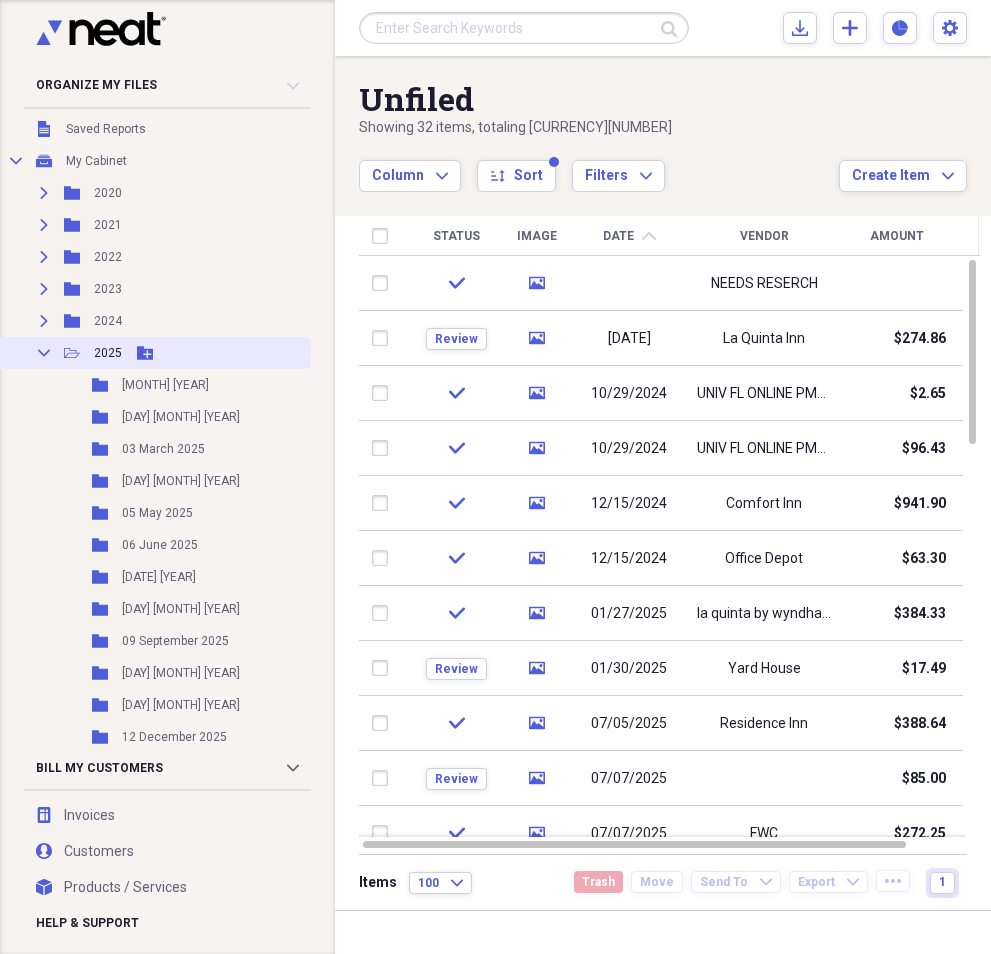 click on "2025" at bounding box center (108, 353) 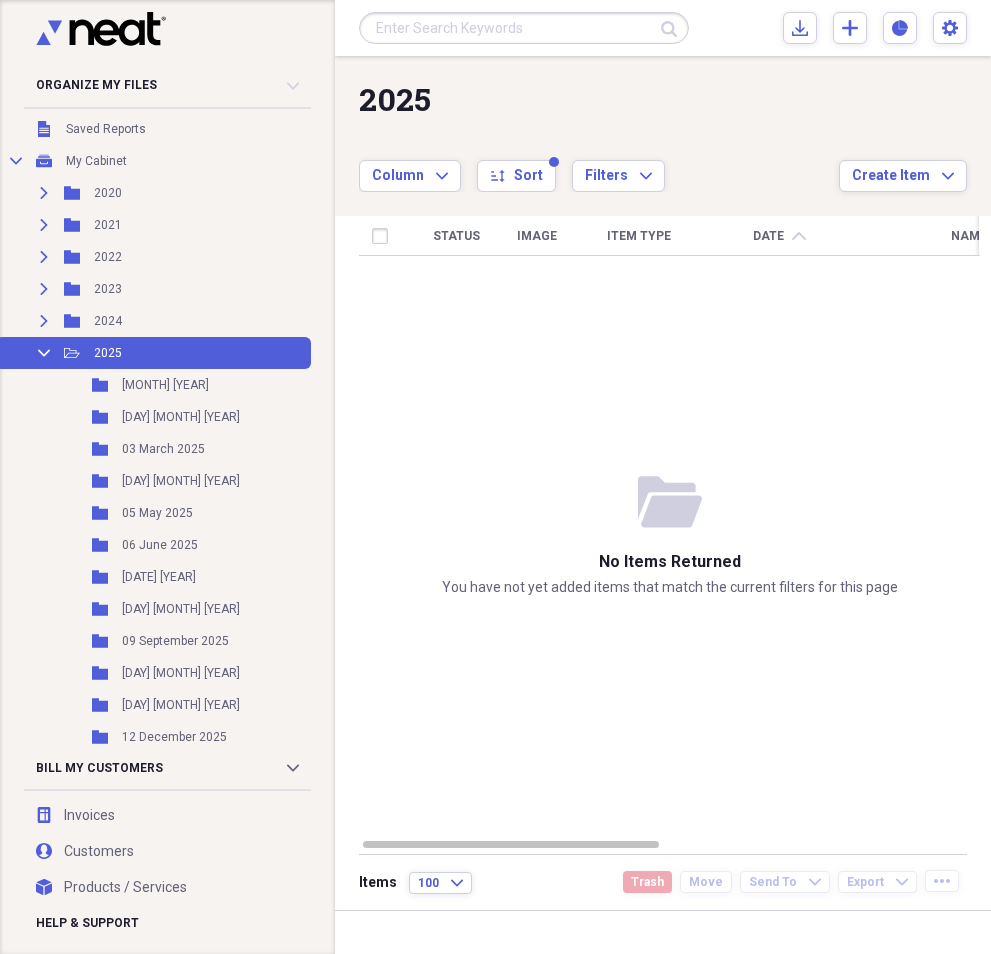 click at bounding box center (524, 28) 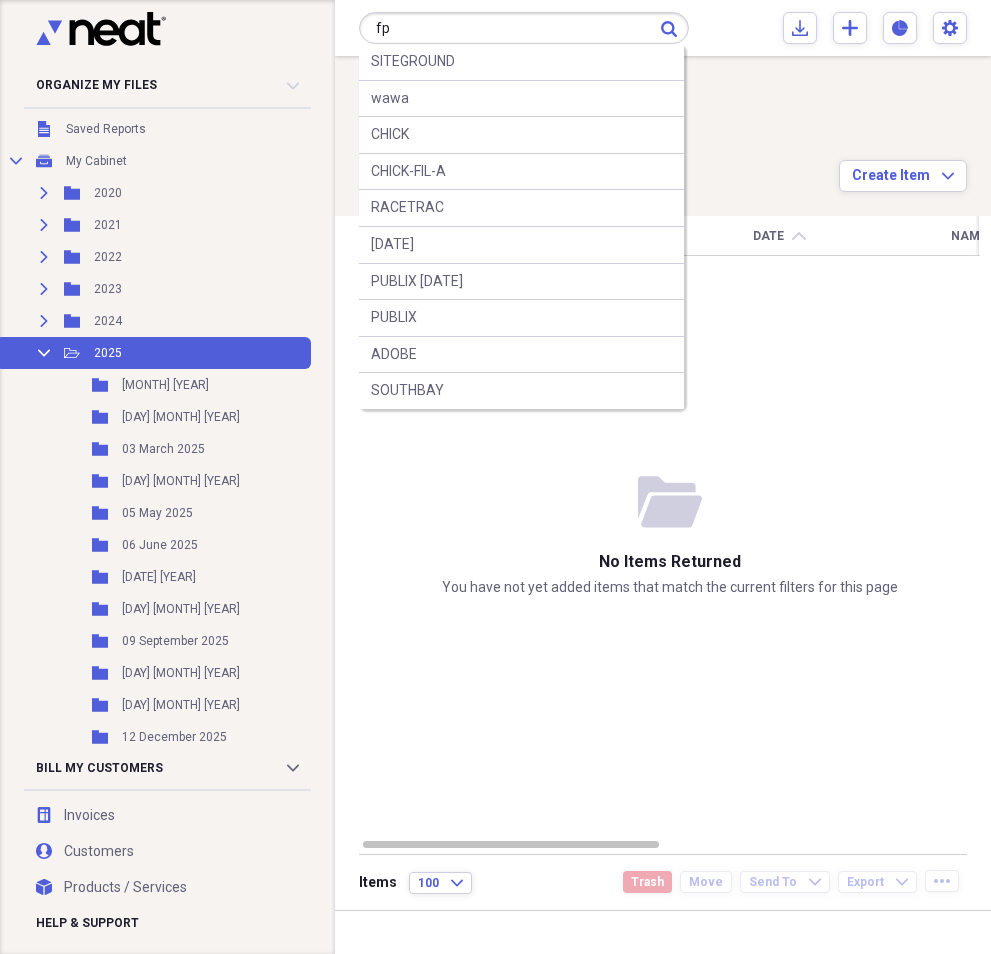 type on "f" 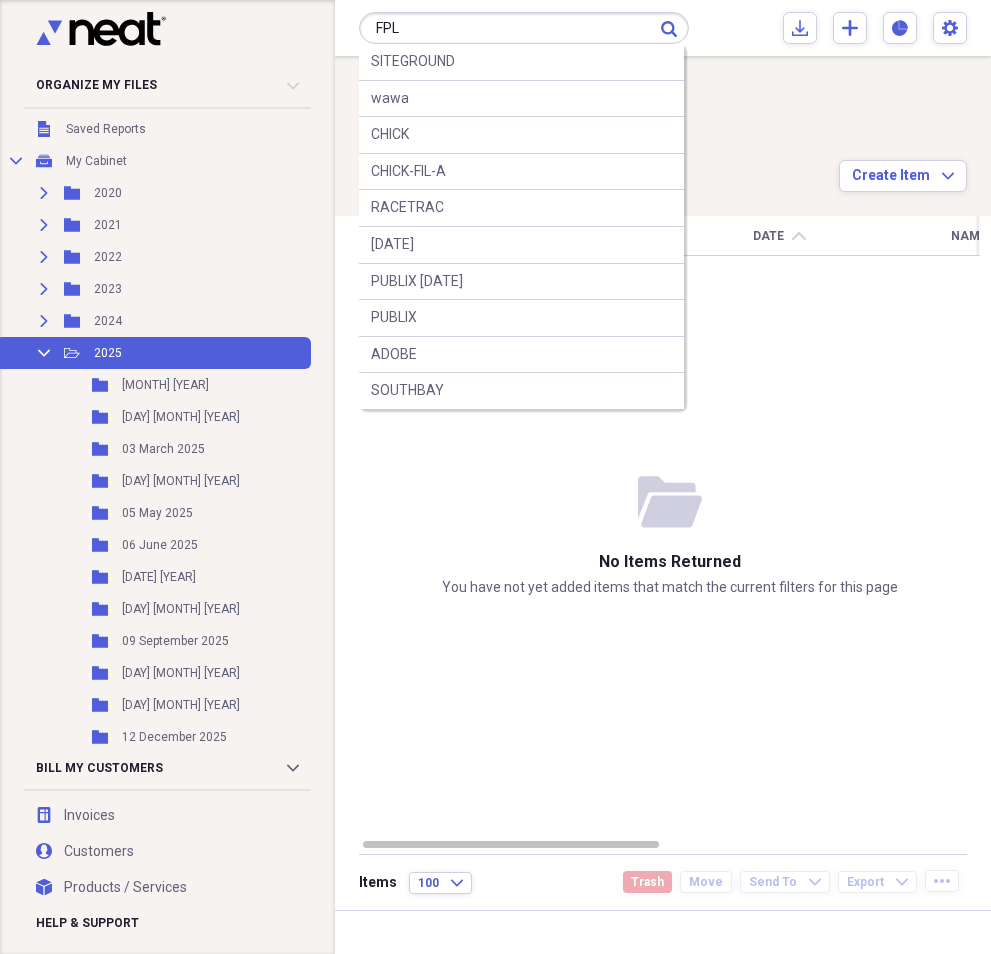 type on "FPL" 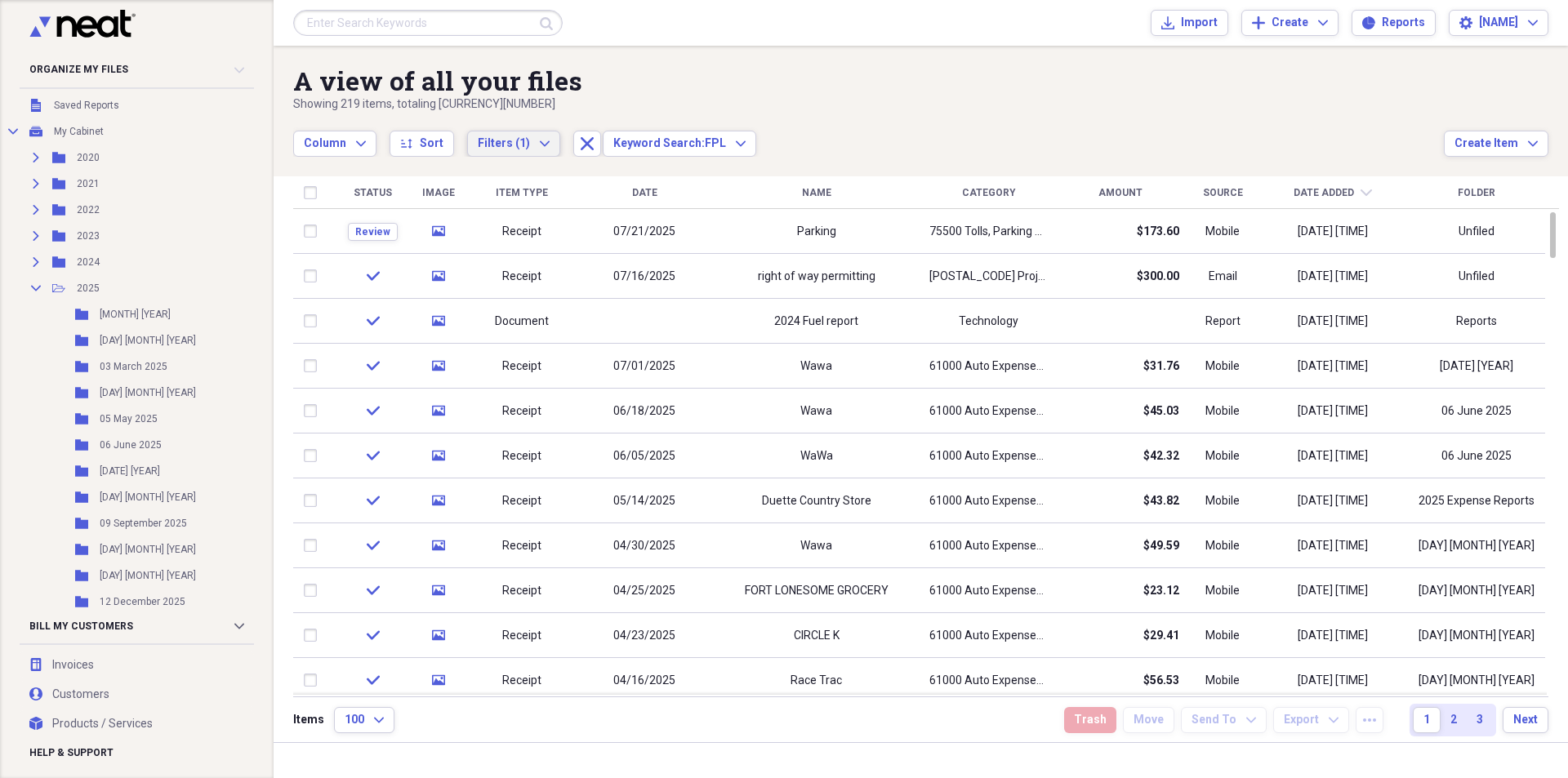 click on "Expand" 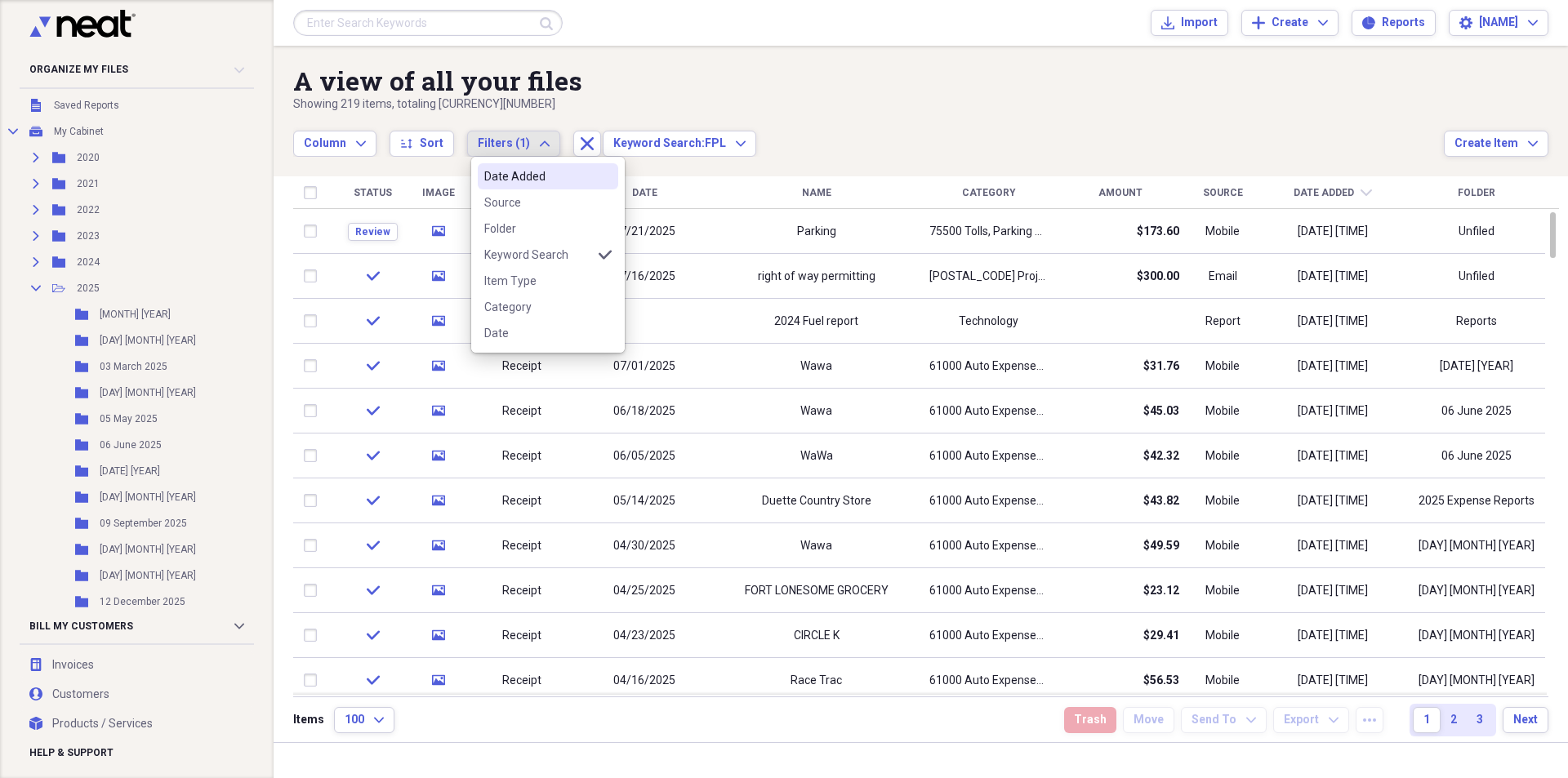 click on "Expand" 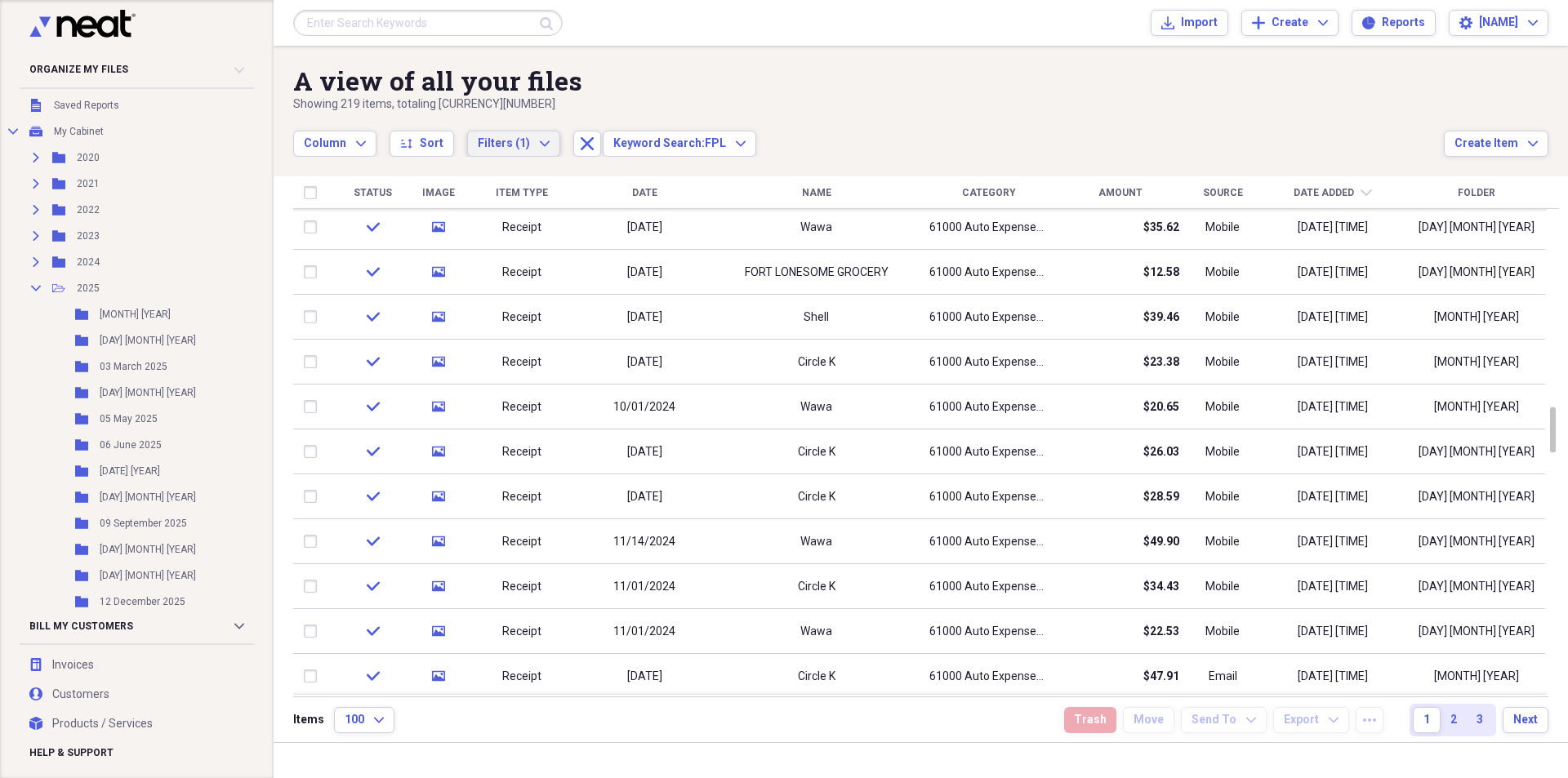 click on "Expand" 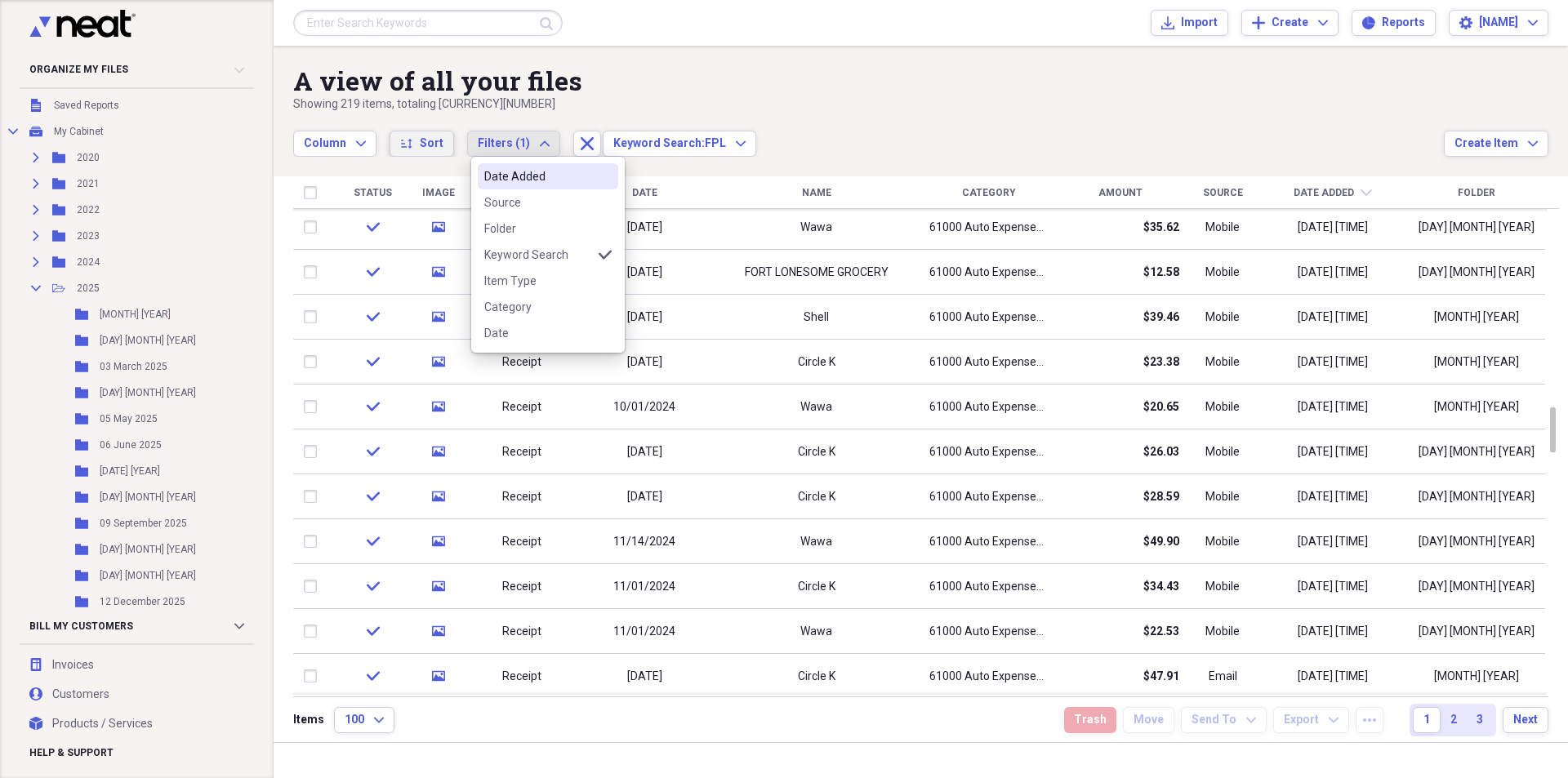 click on "Sort" at bounding box center [431, 144] 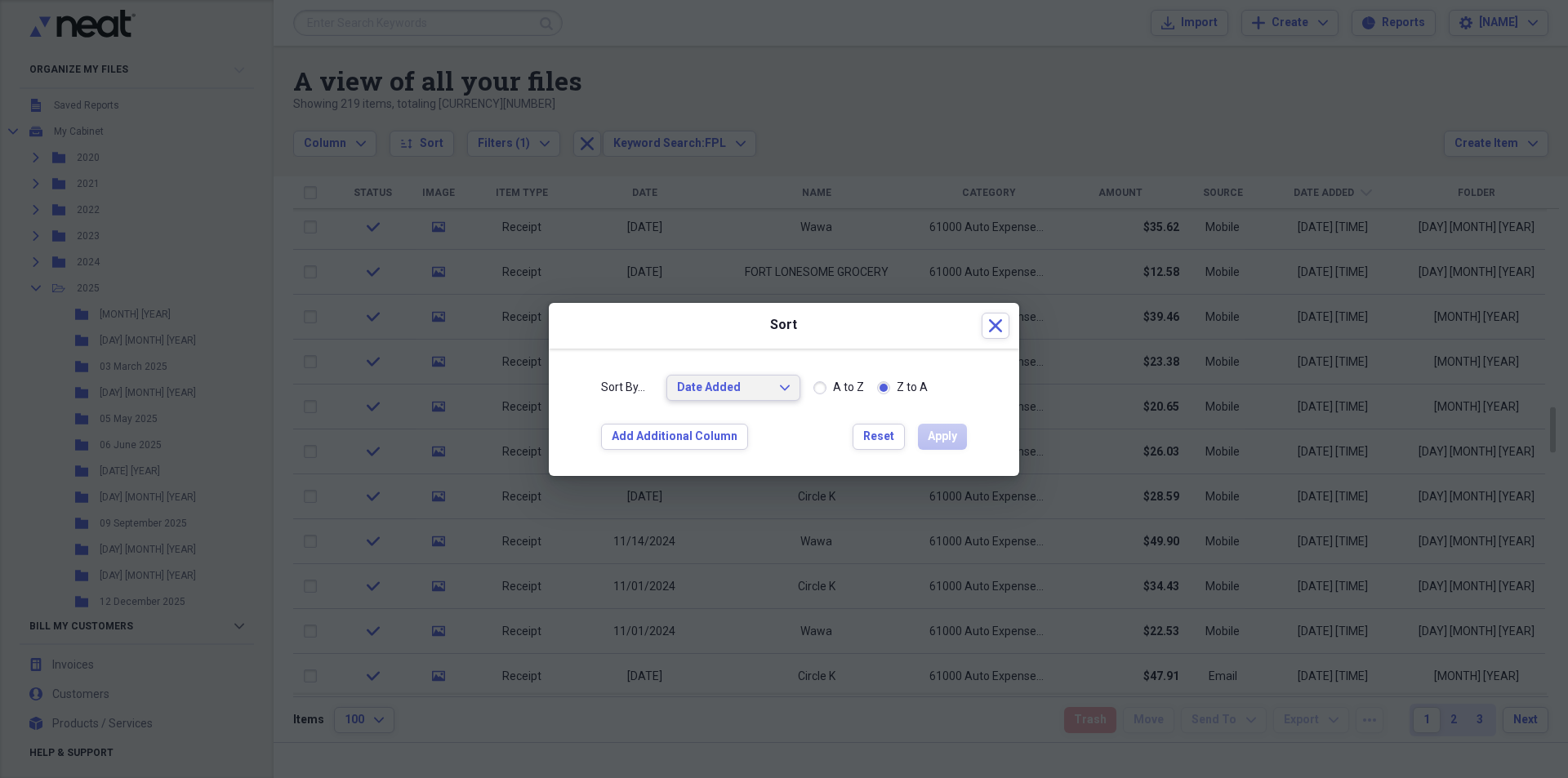 click on "Date Added Expand" at bounding box center (733, 388) 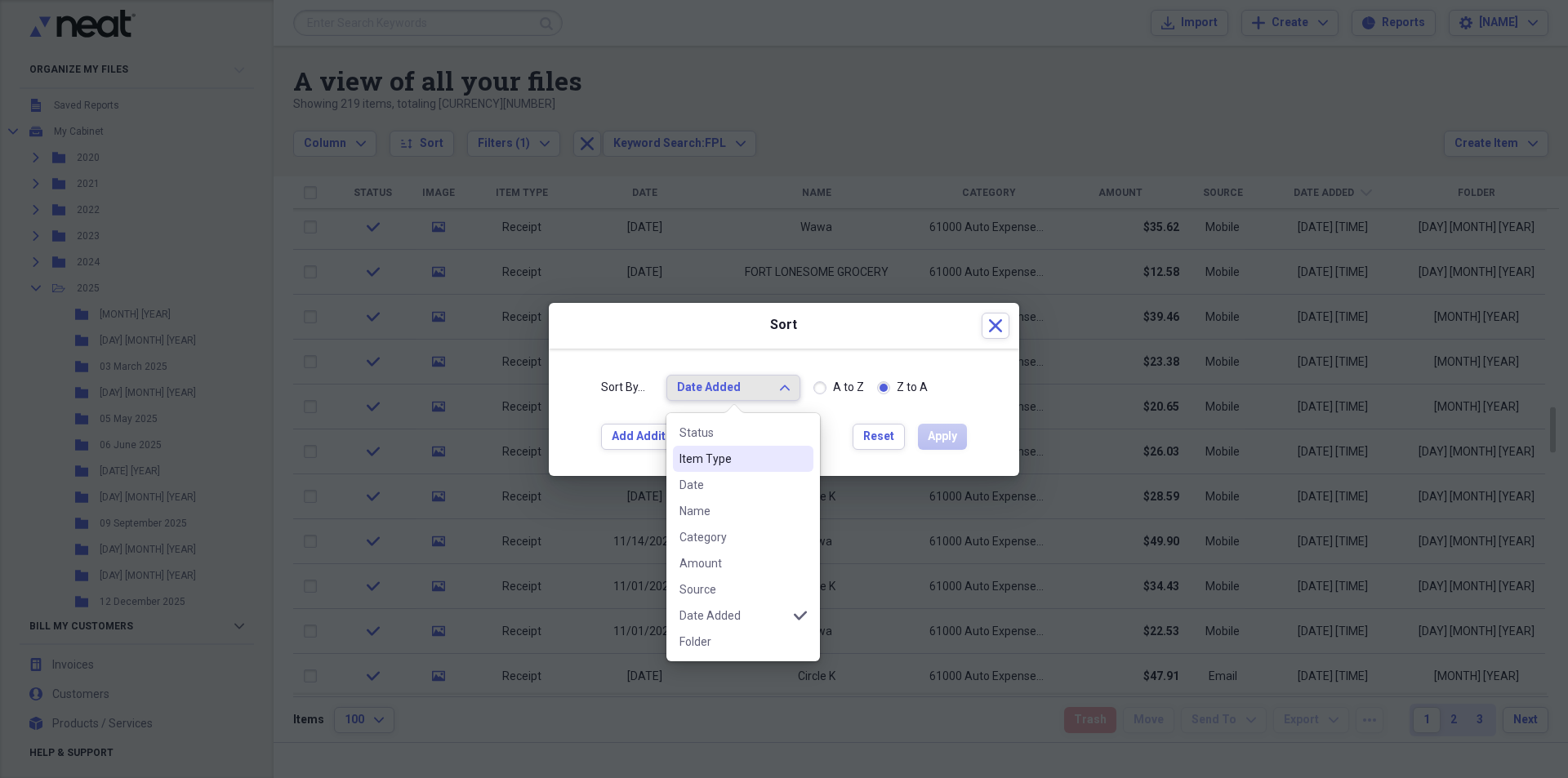 click on "Item Type" at bounding box center (743, 459) 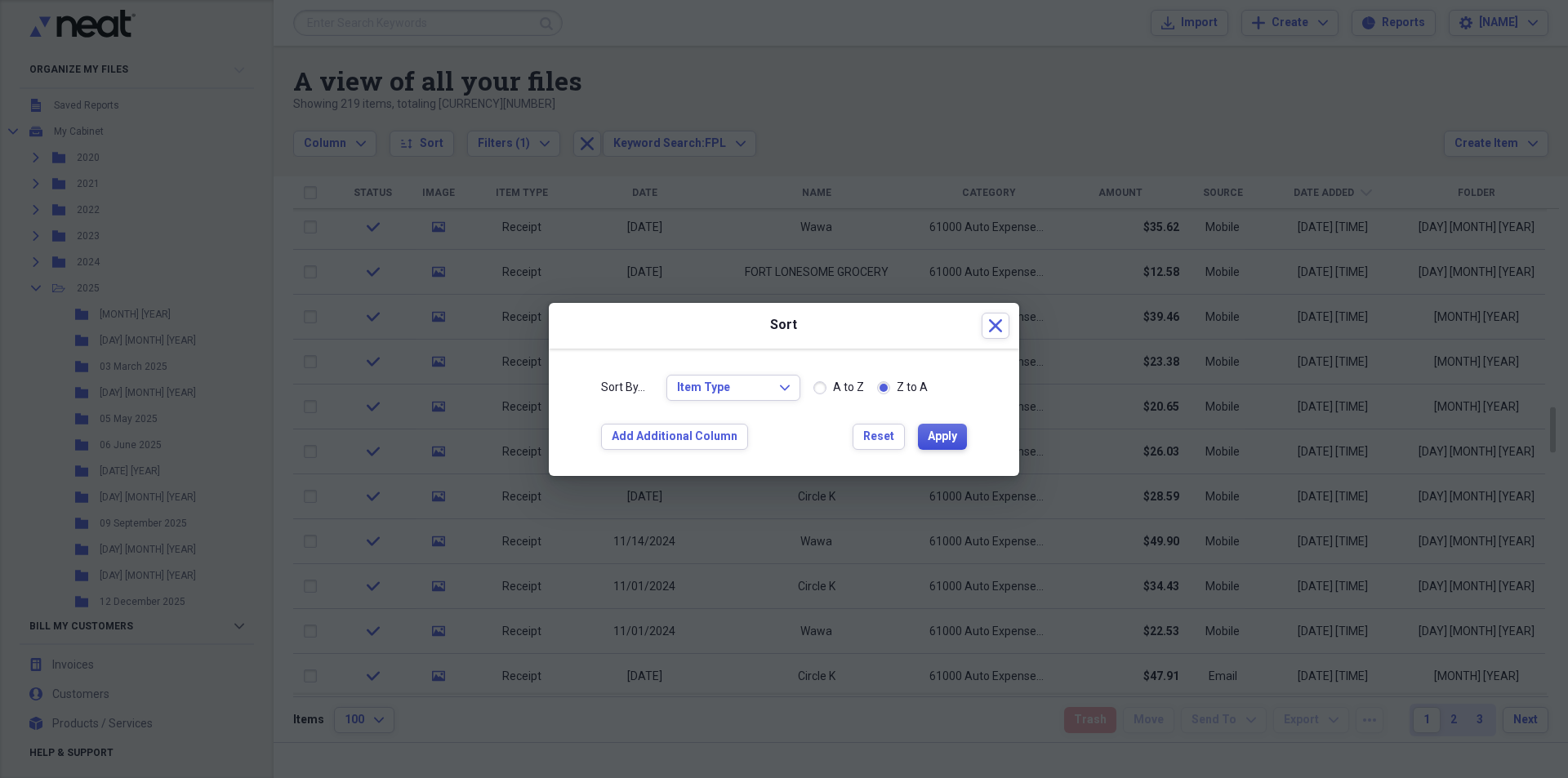 click on "Apply" at bounding box center [942, 437] 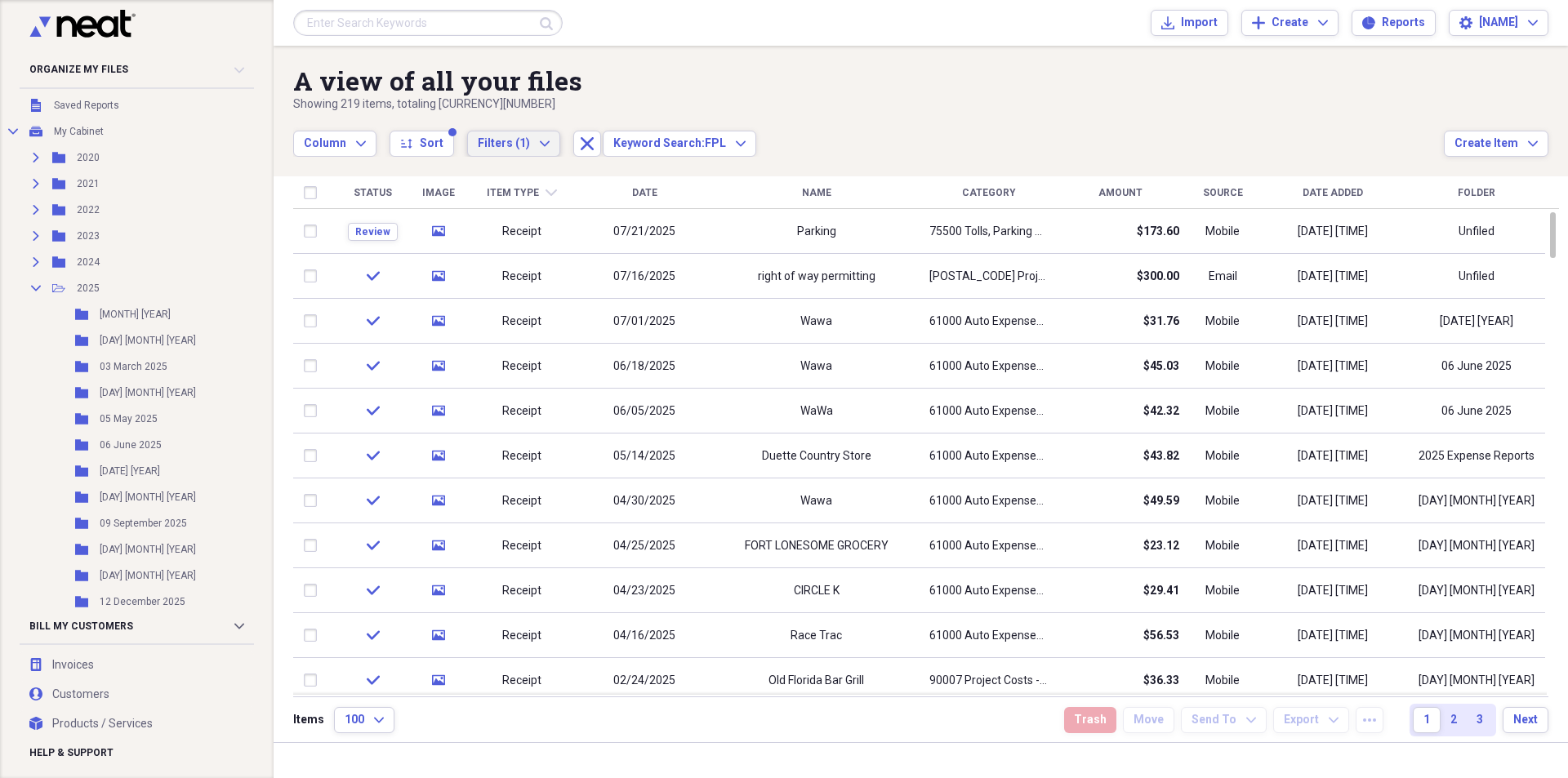 click on "Expand" 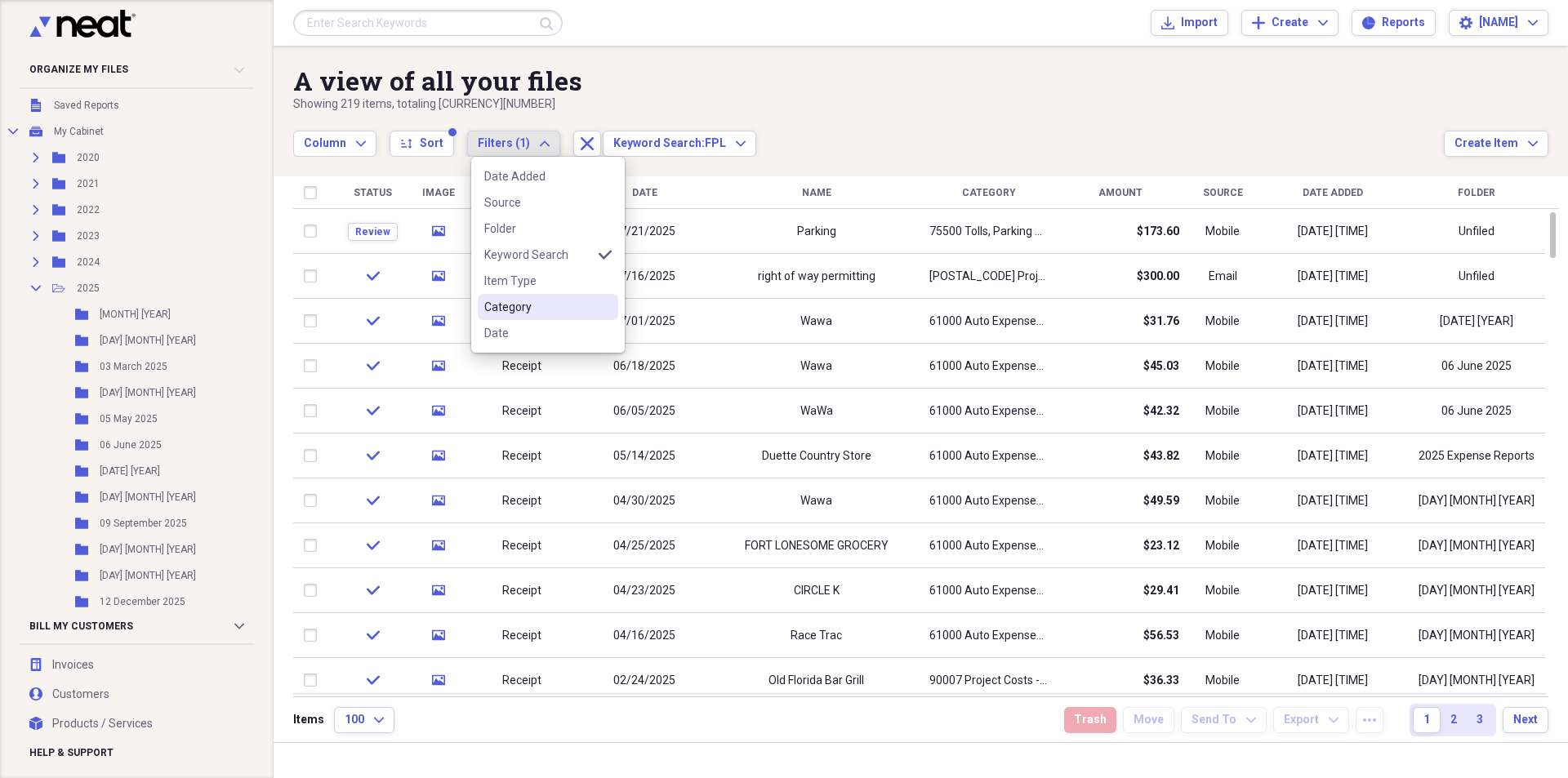 click on "Category" at bounding box center (538, 307) 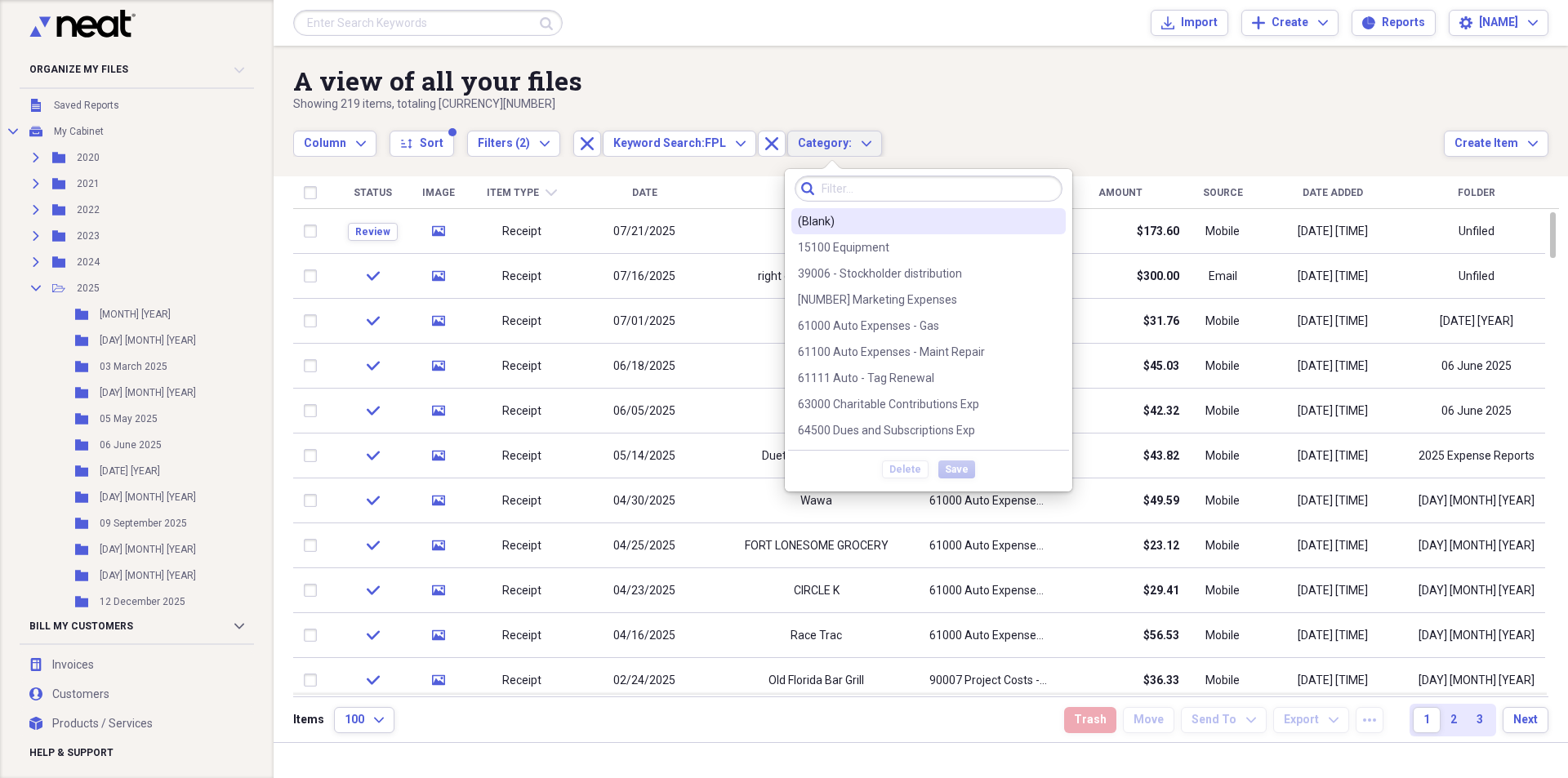 click on "Column Expand sort Sort Filters (2) Expand Close Keyword Search:  FPL Expand Close Category:  Expand" at bounding box center [868, 135] 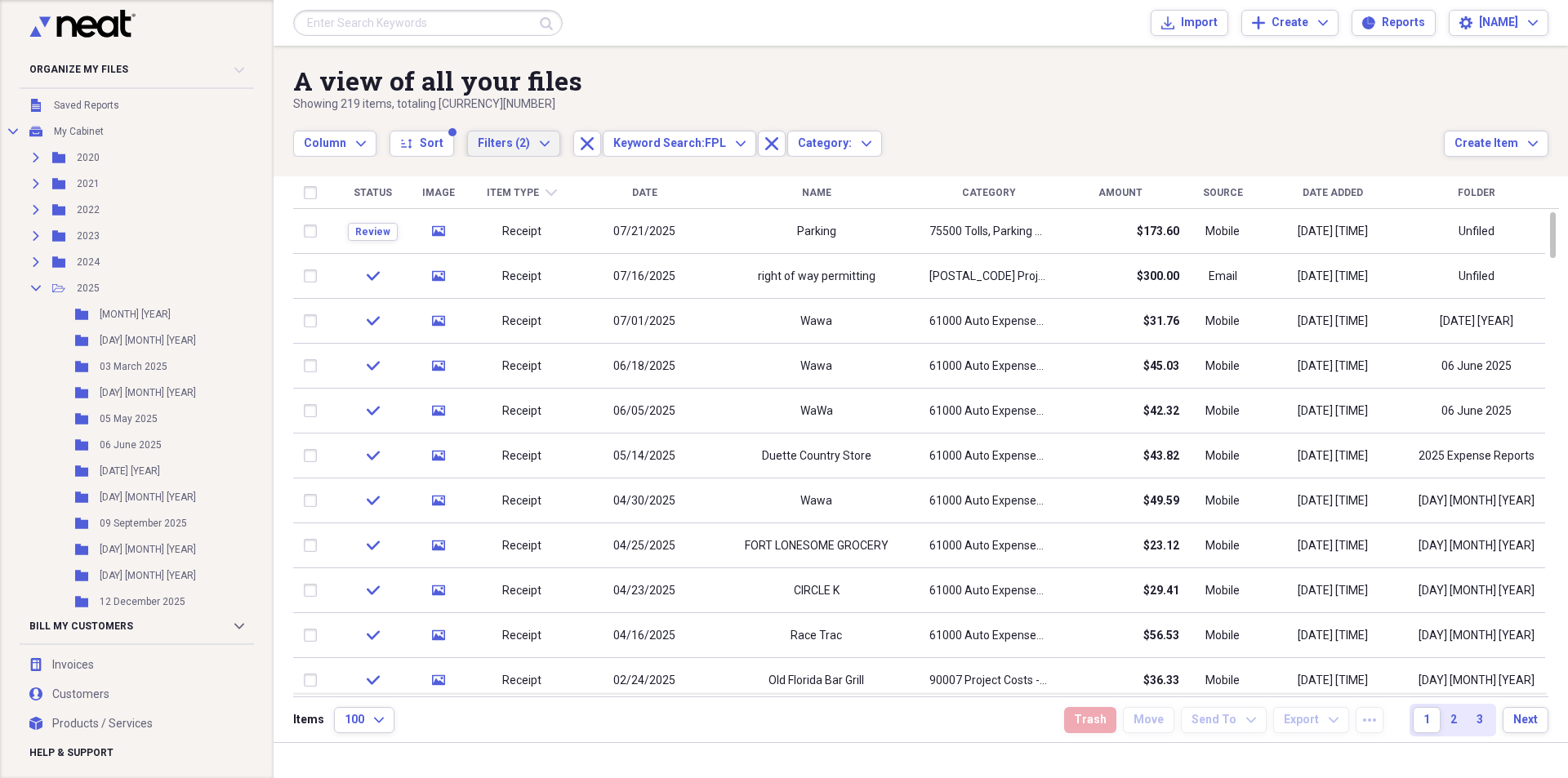 click on "Filters (2) Expand" at bounding box center (514, 144) 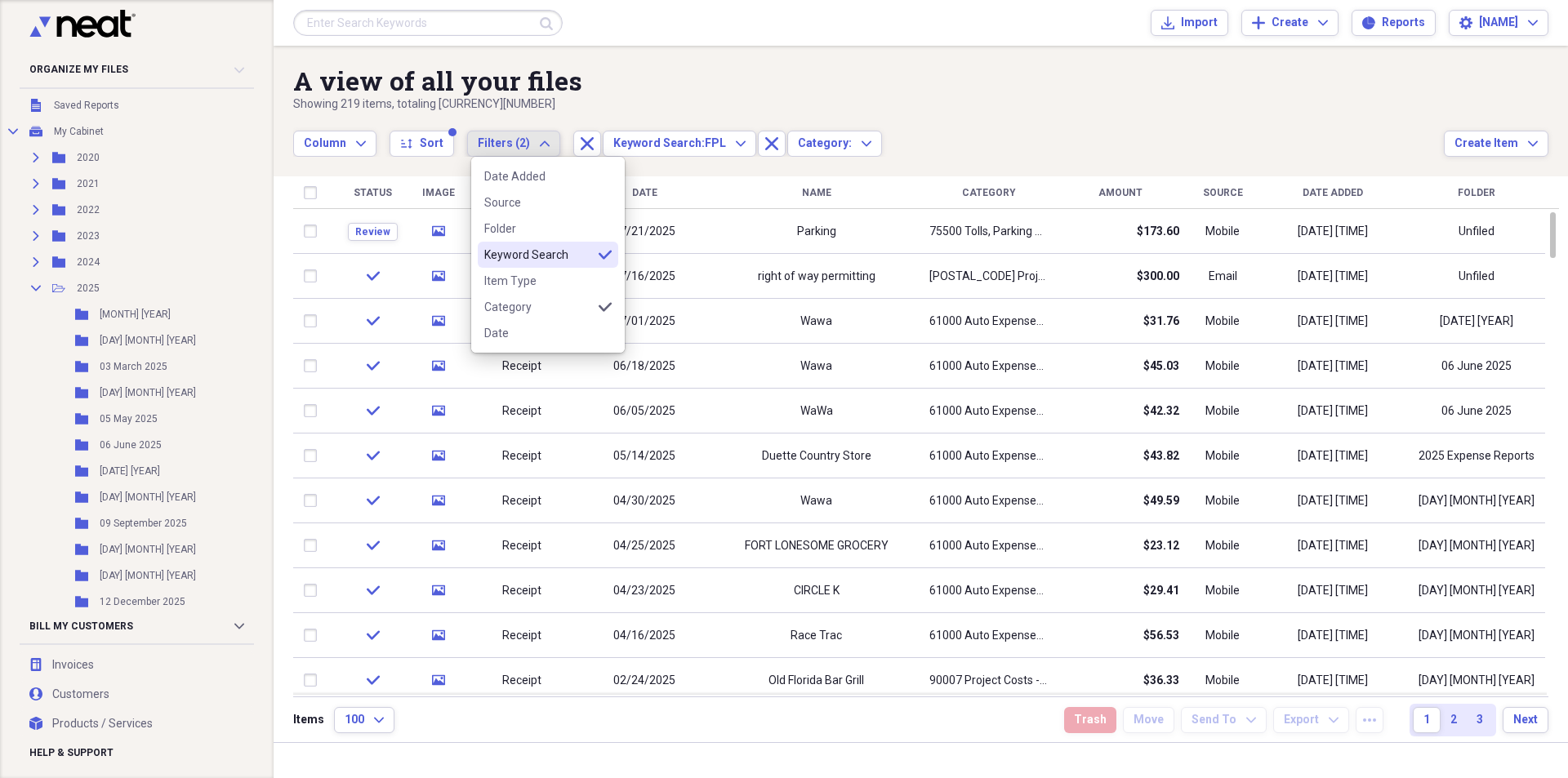 click on "Keyword Search selected" at bounding box center (548, 255) 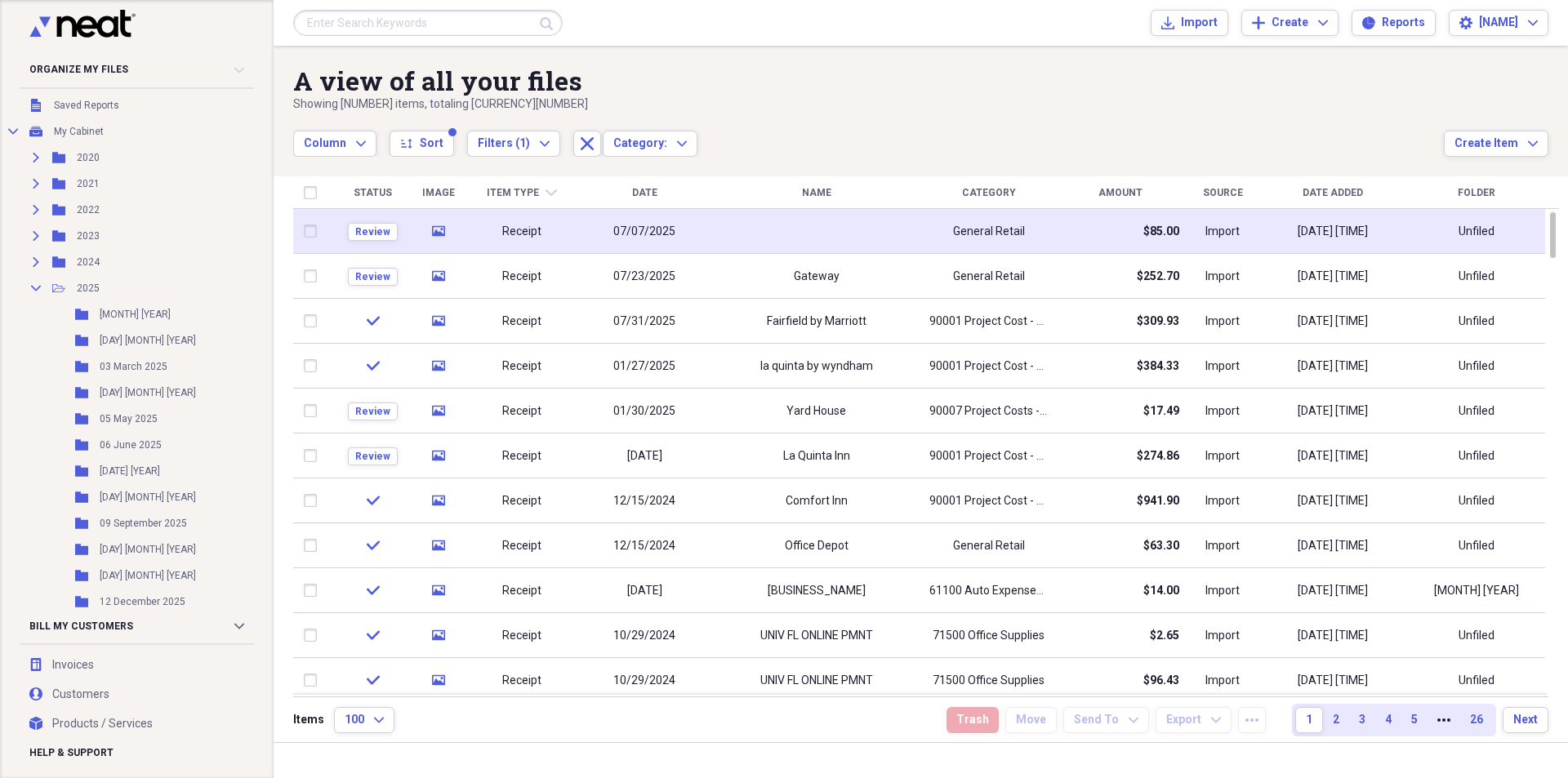 click at bounding box center (816, 231) 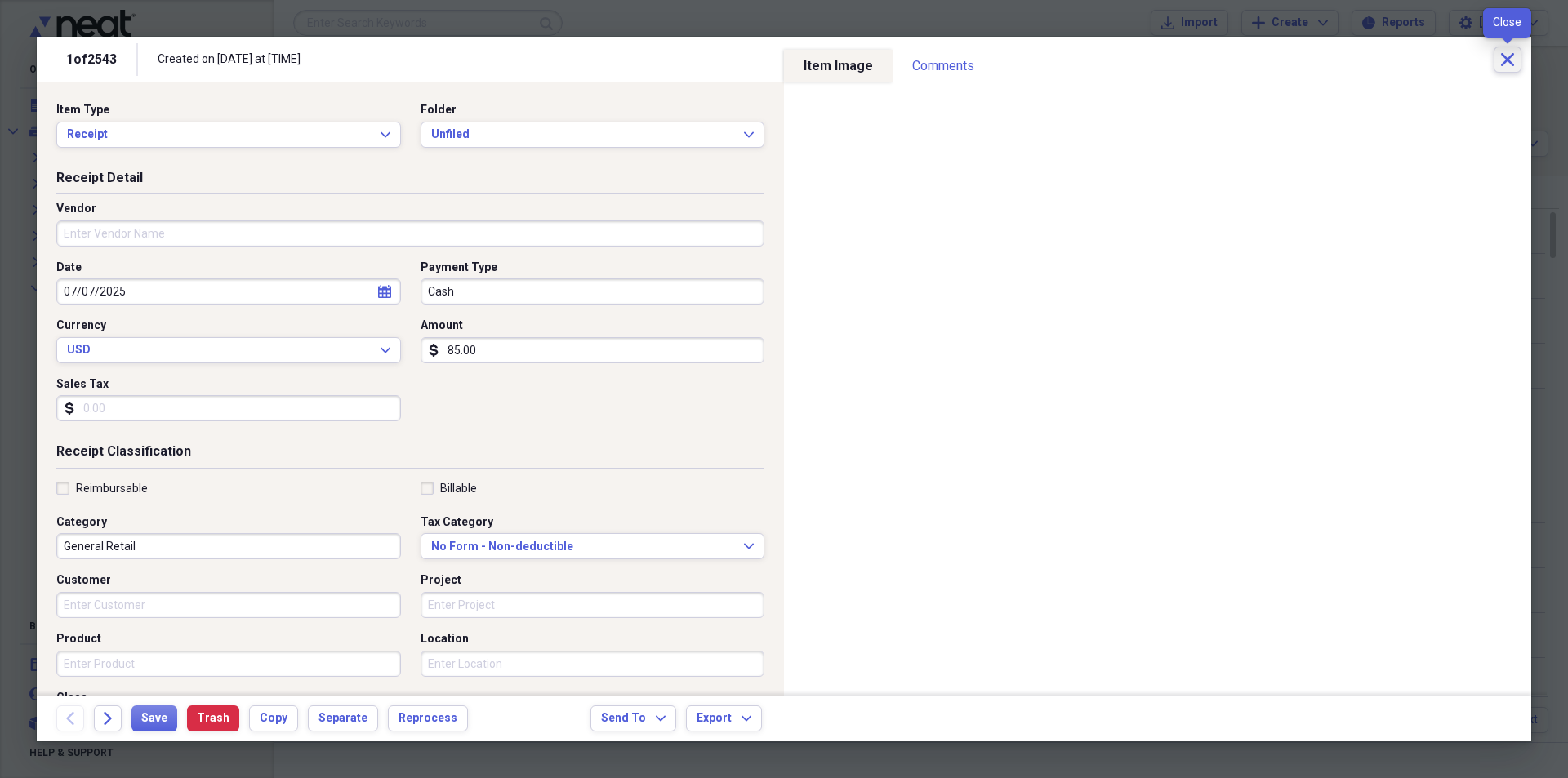 click on "Close" at bounding box center (1508, 60) 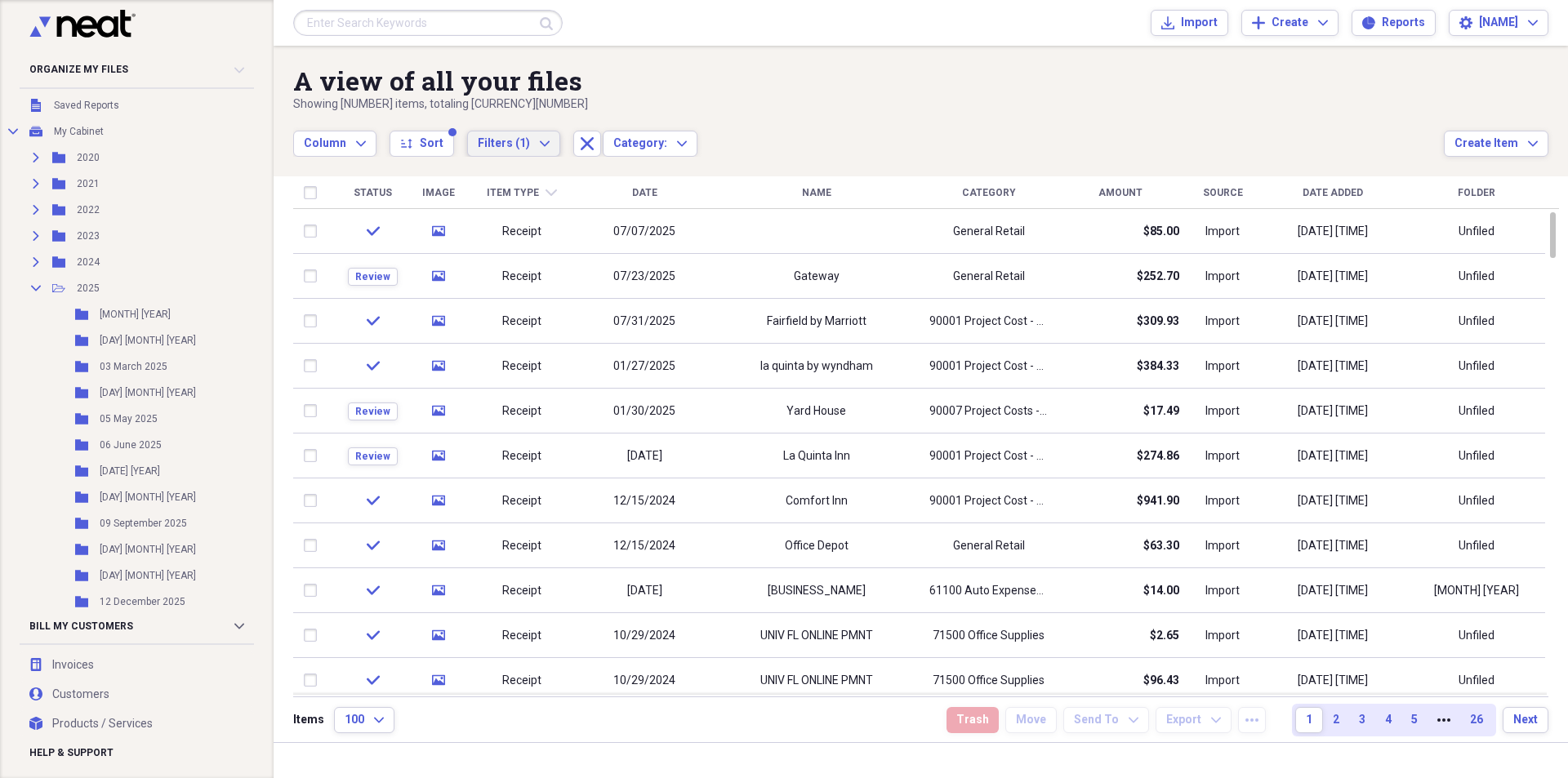 click on "Filters (1) Expand" at bounding box center [514, 144] 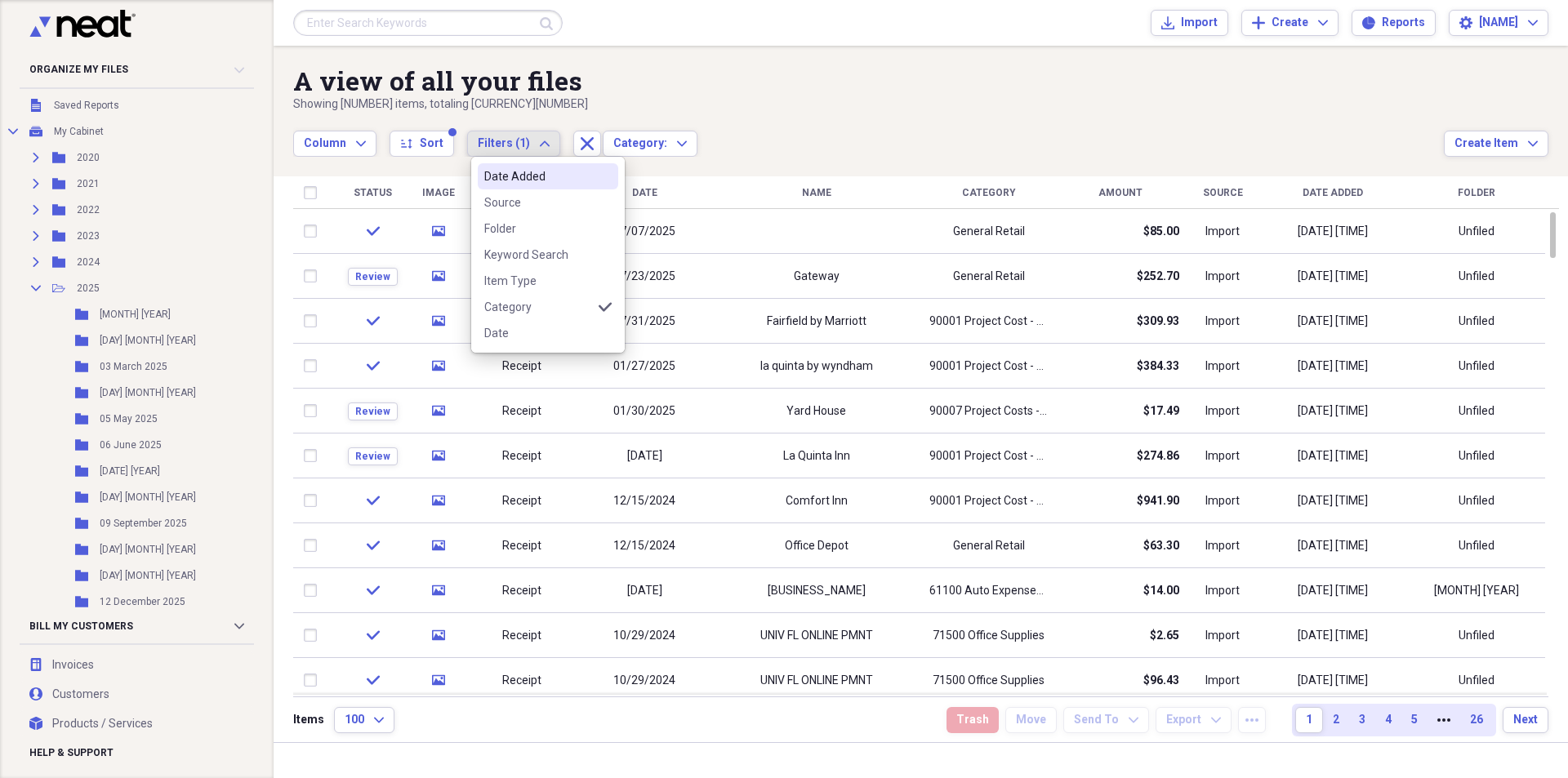click on "Filters (1) Expand" at bounding box center (514, 144) 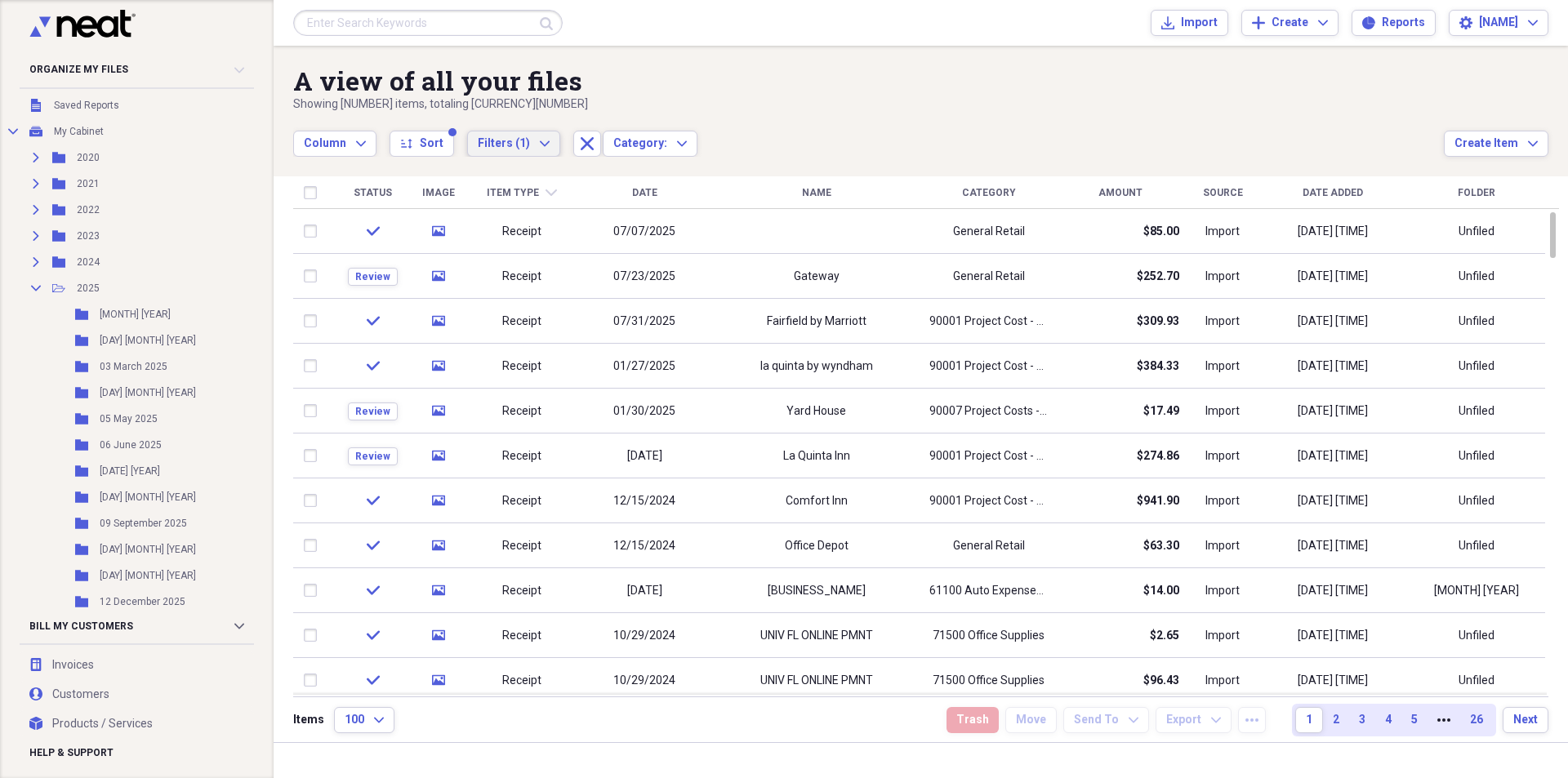 click on "Expand" 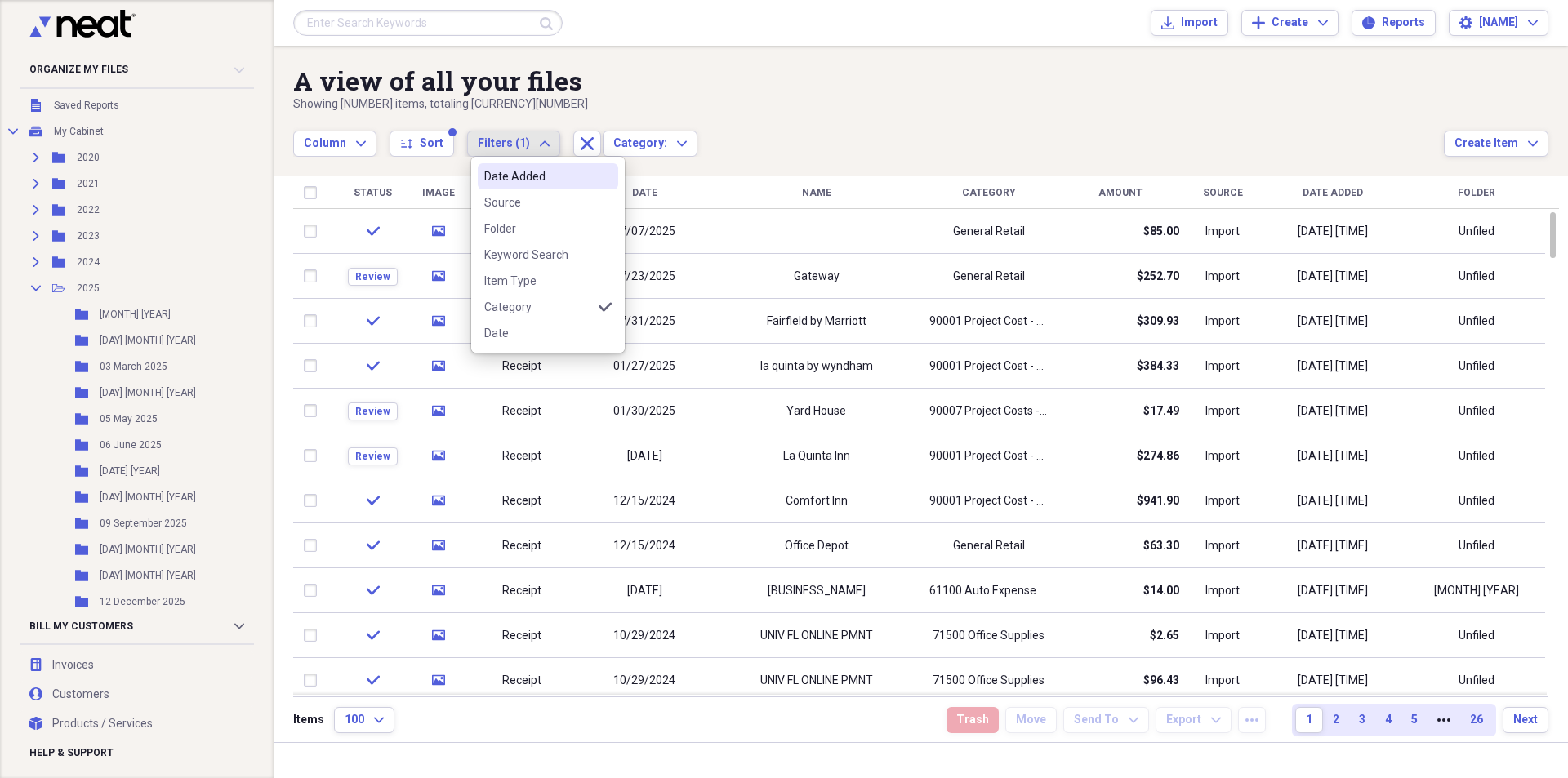 click on "Expand" 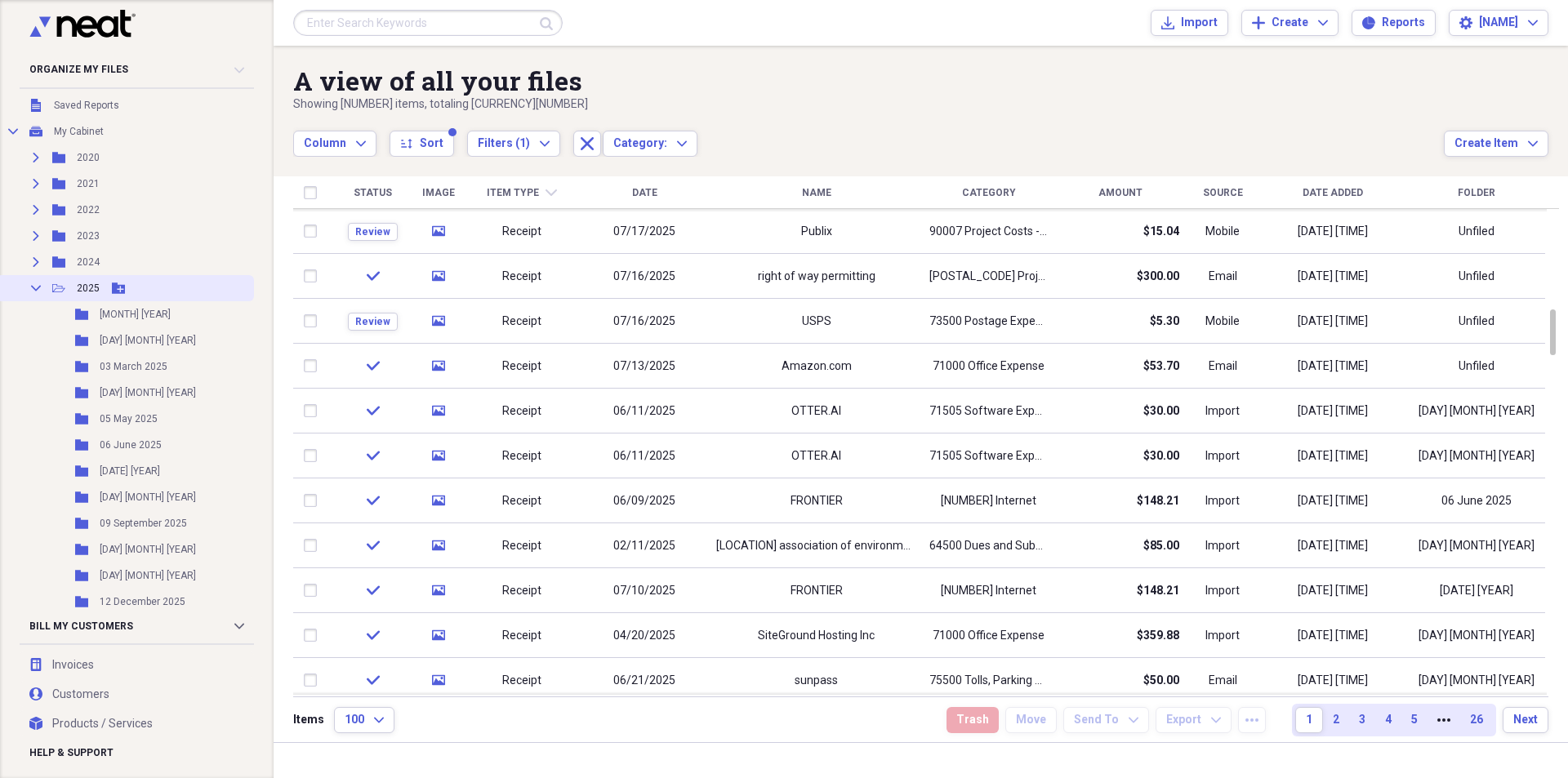 click on "2025" at bounding box center [88, 288] 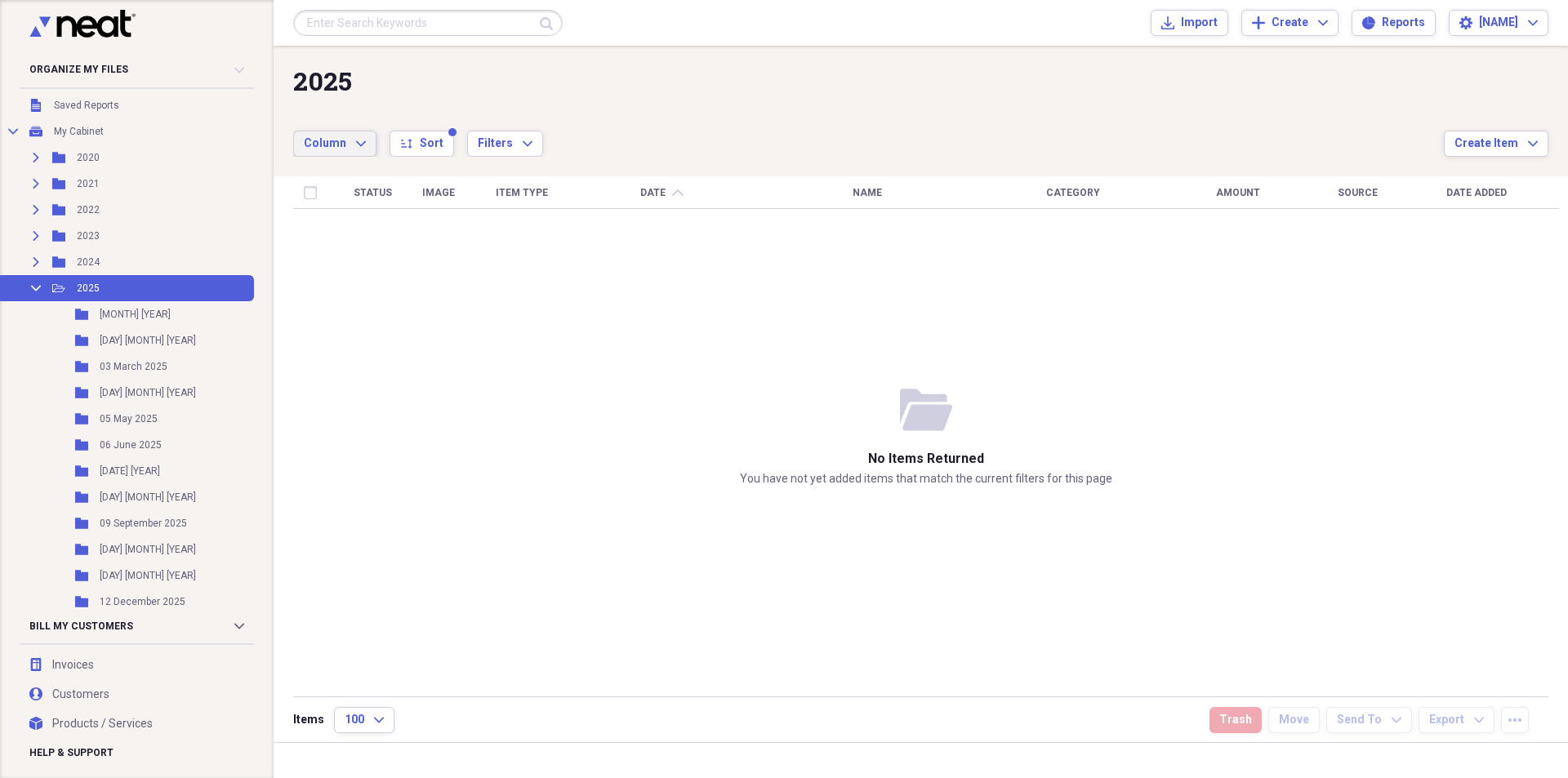 click on "Expand" 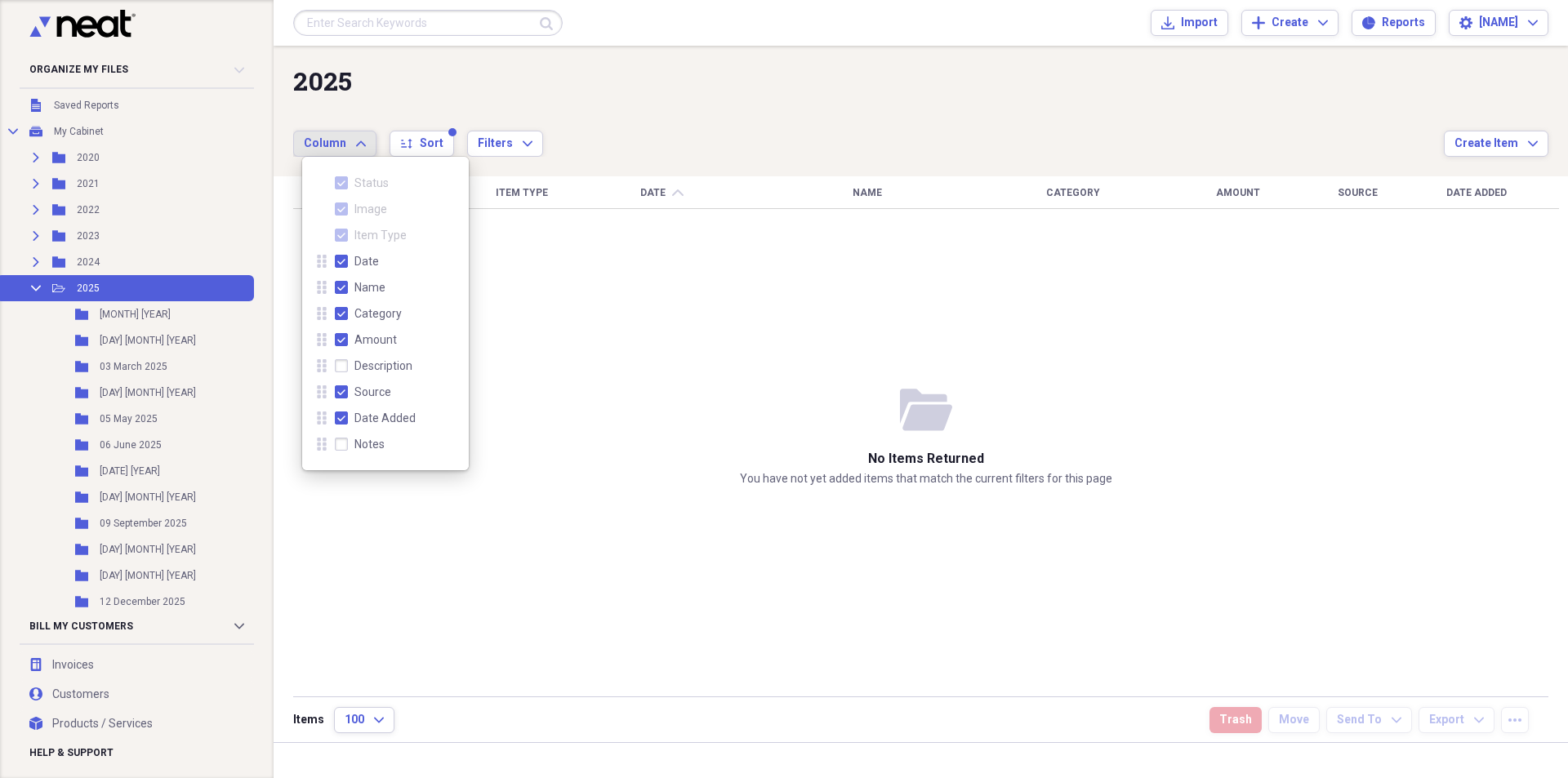 click on "Expand" 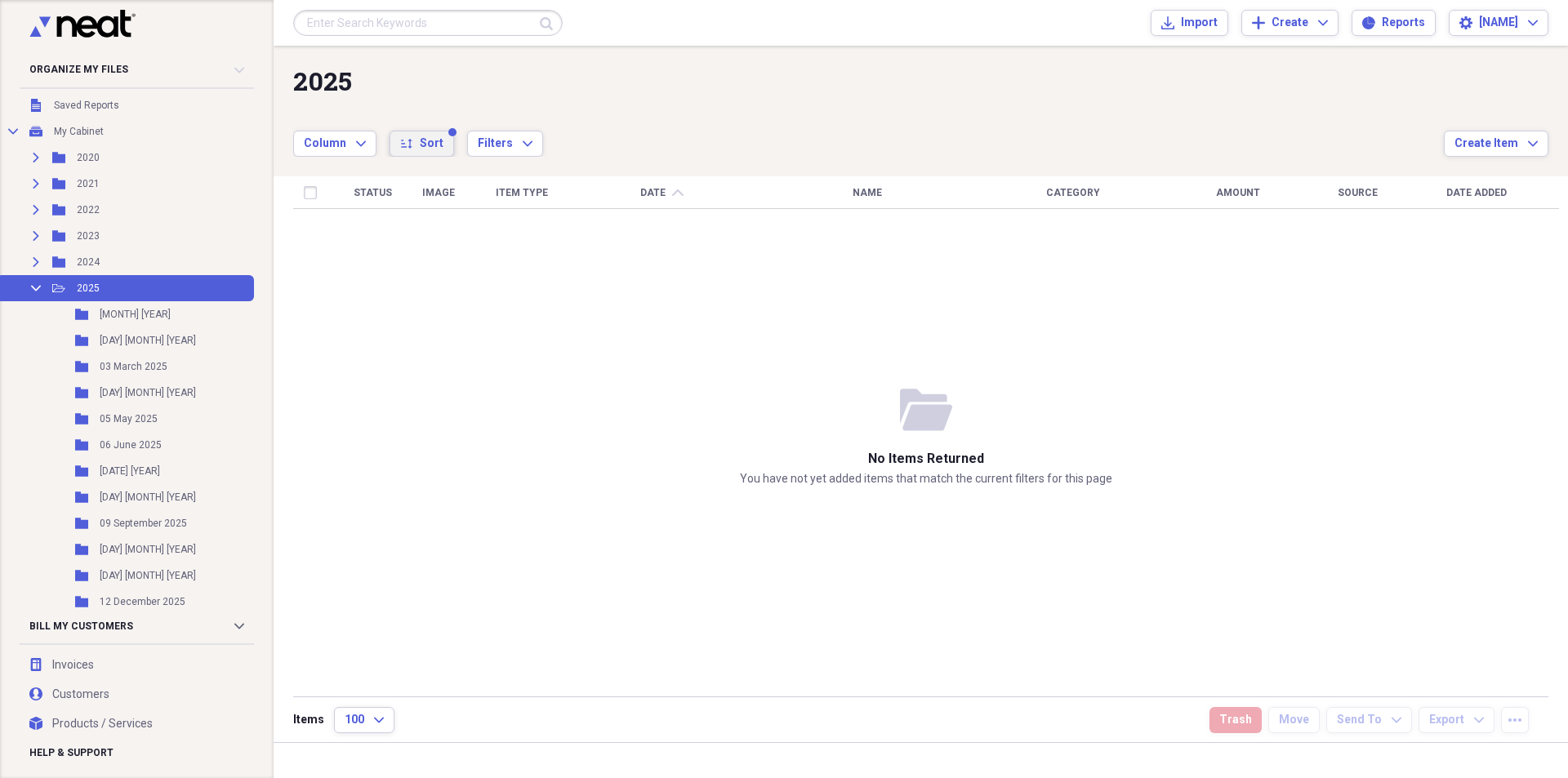 click on "Sort" at bounding box center [431, 144] 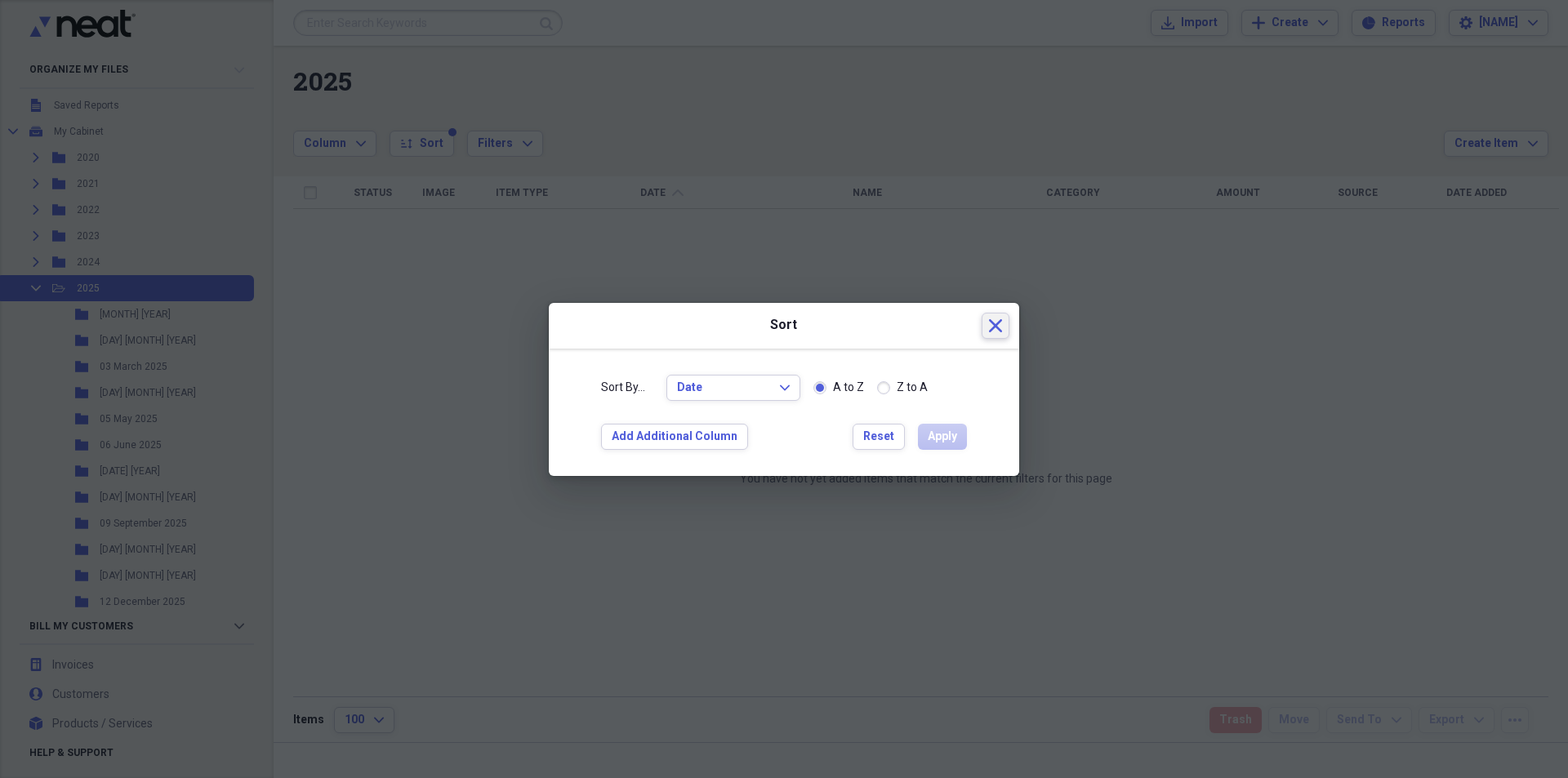 click 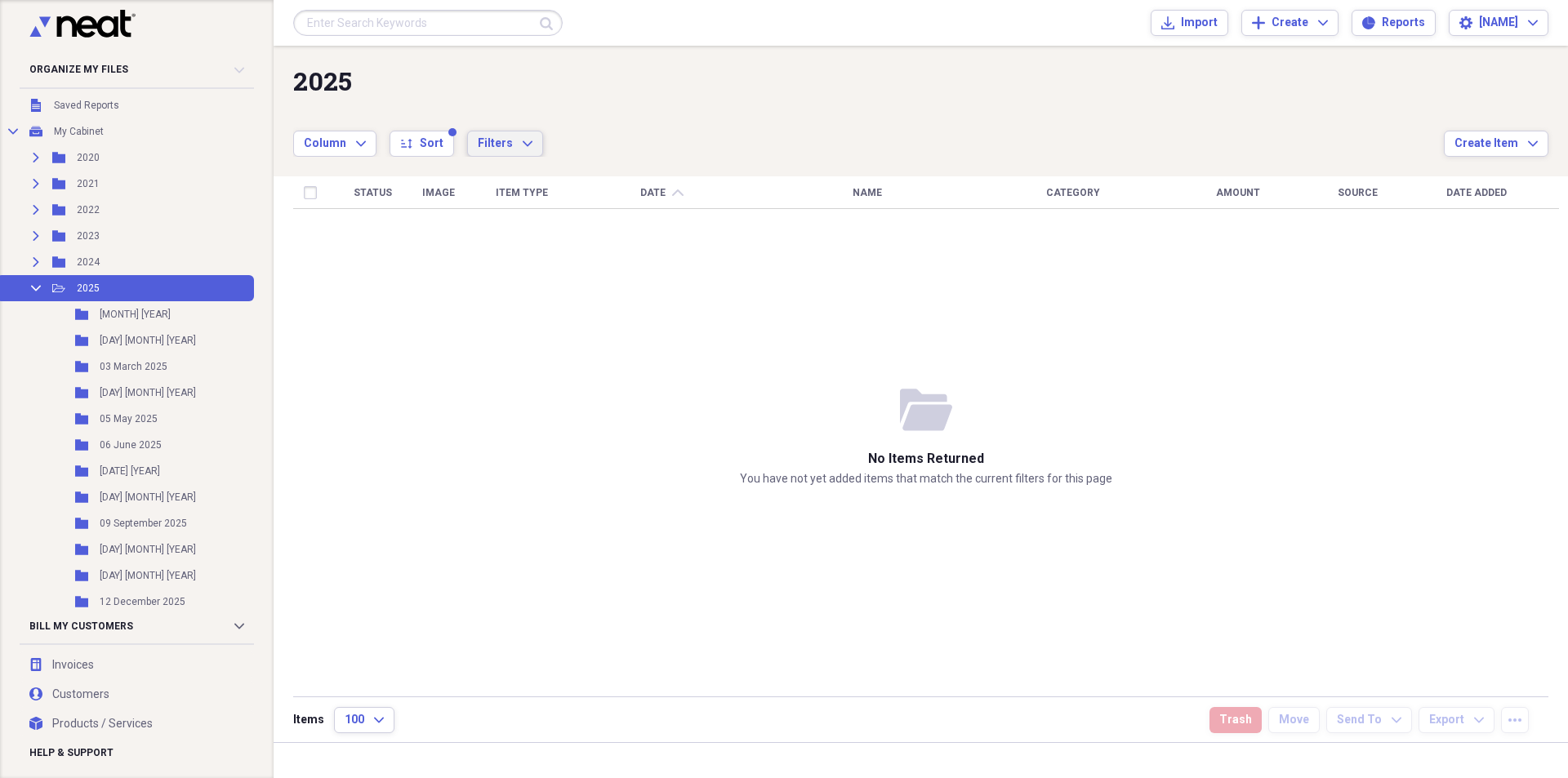 click on "Filters  Expand" at bounding box center (505, 144) 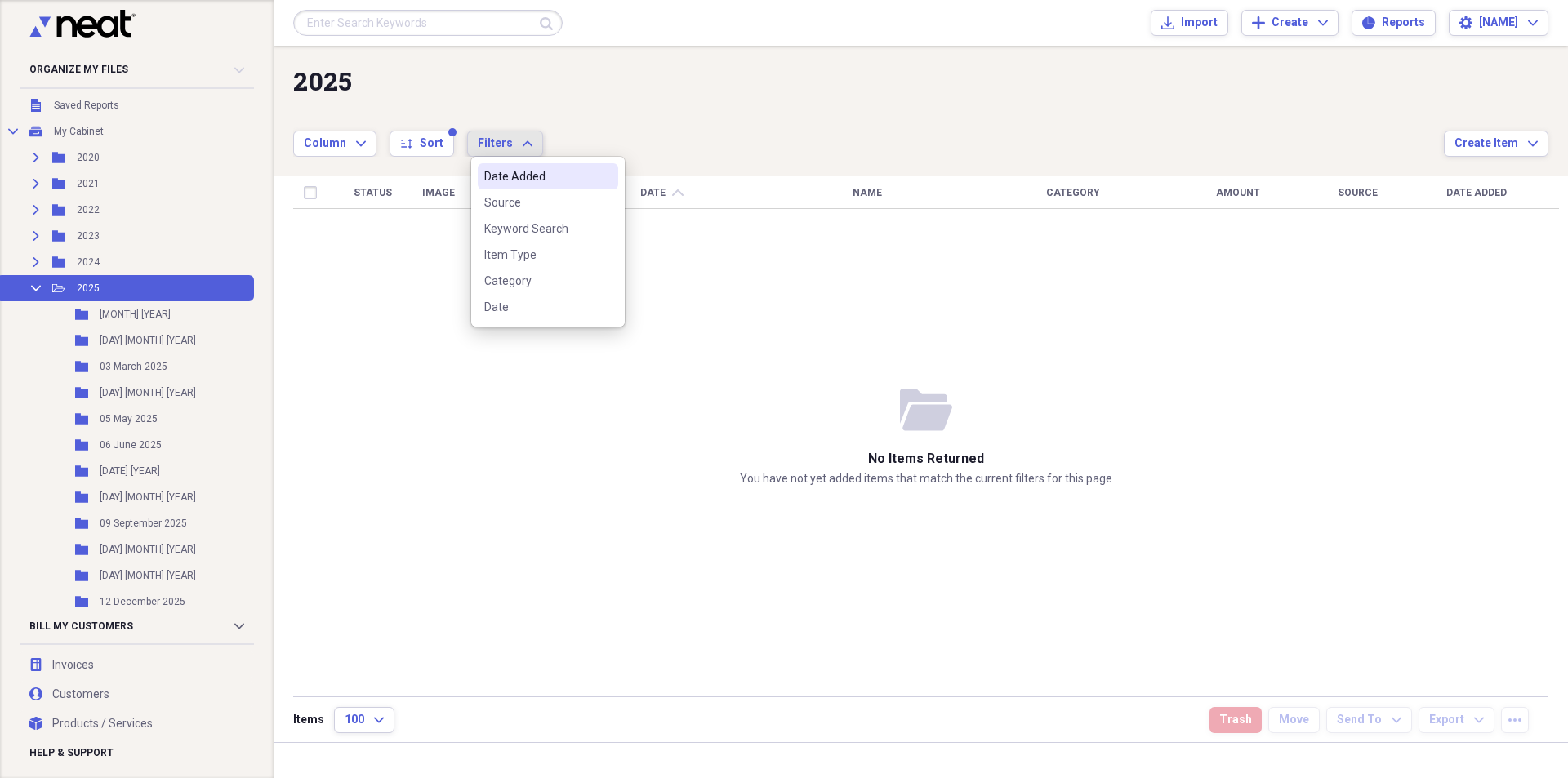 click on "Filters  Expand" at bounding box center (505, 144) 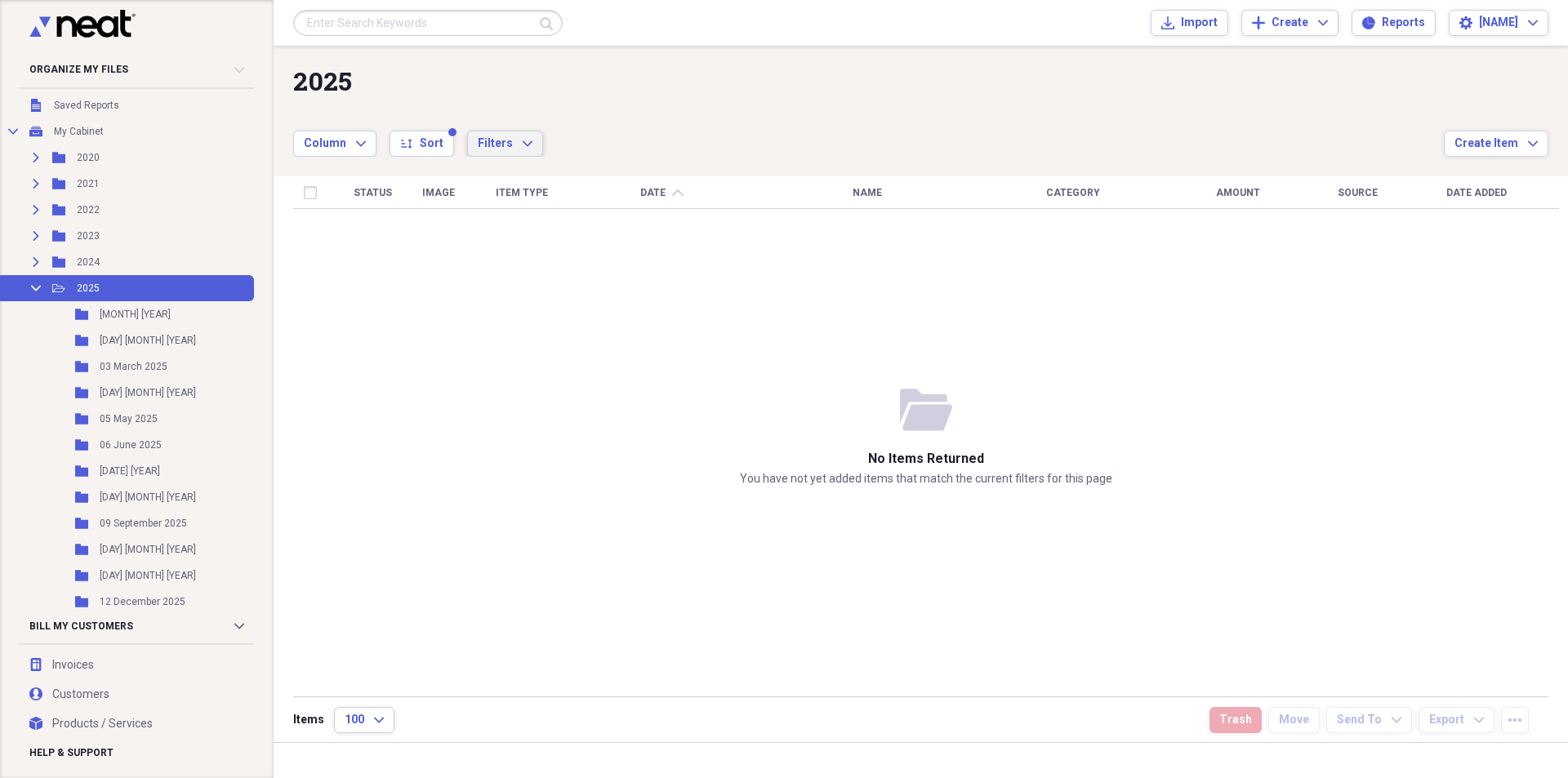 click on "Filters  Expand" at bounding box center (505, 144) 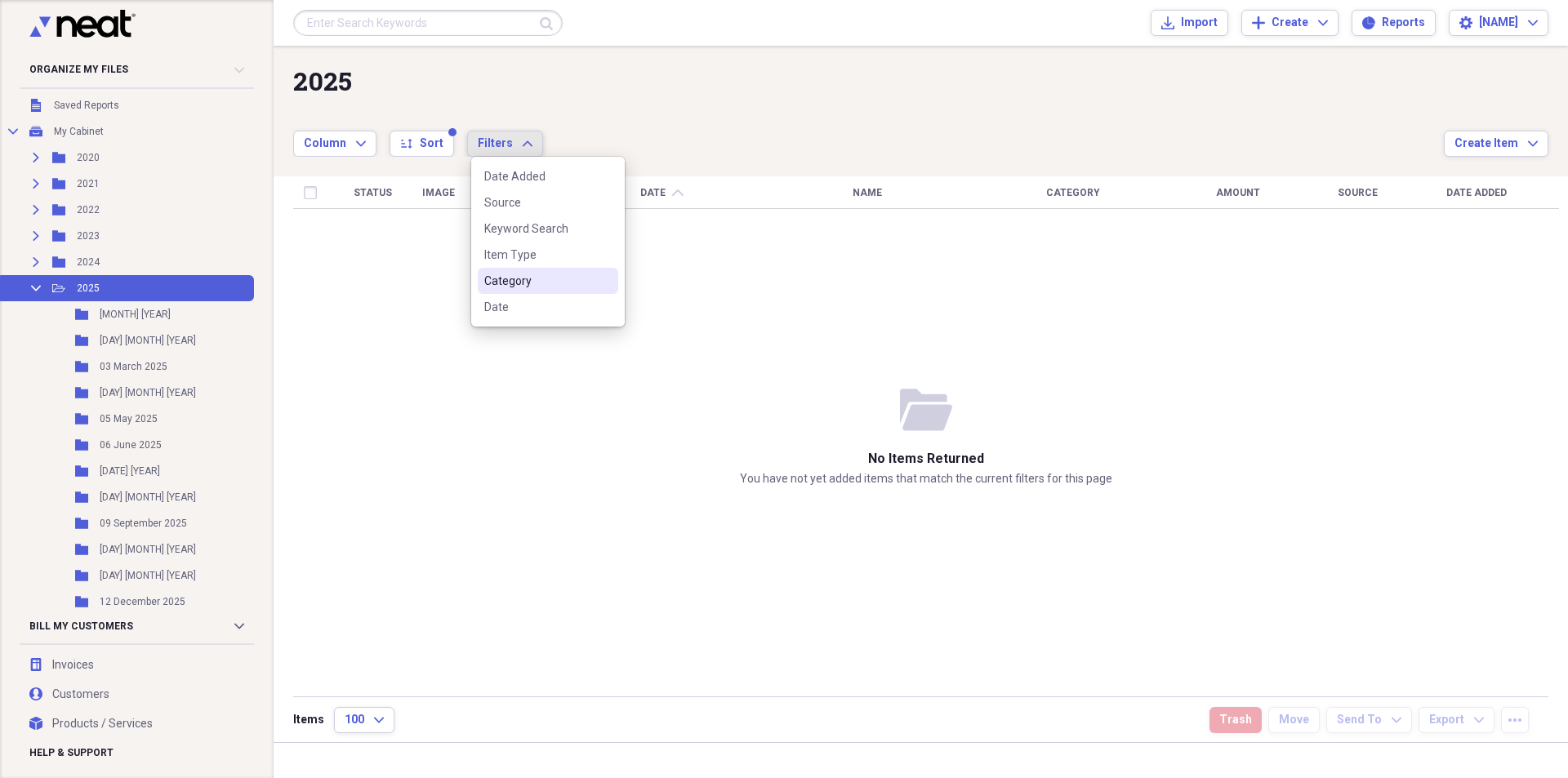 click on "Category" at bounding box center [548, 281] 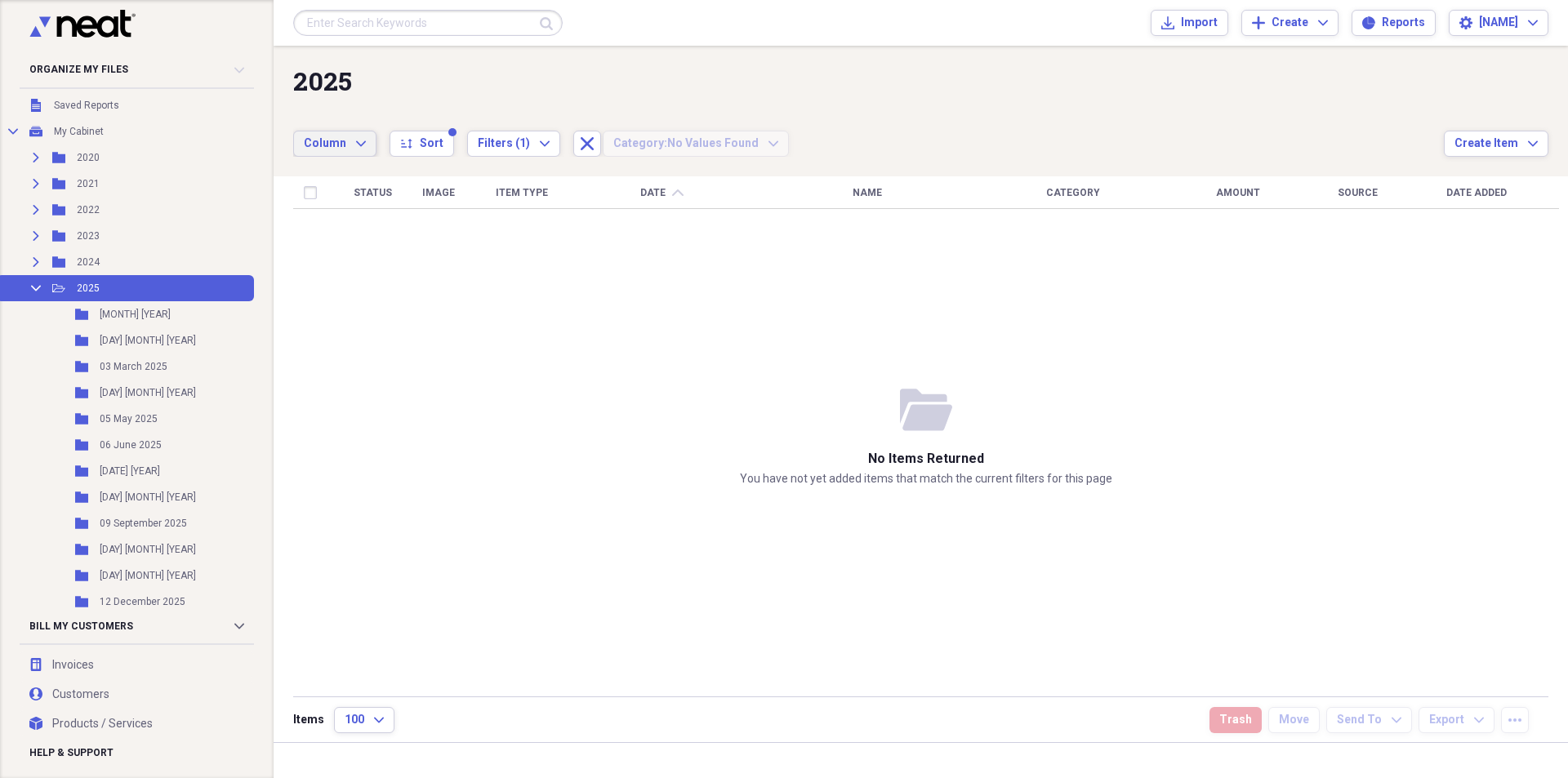 click on "Column Expand" at bounding box center [335, 144] 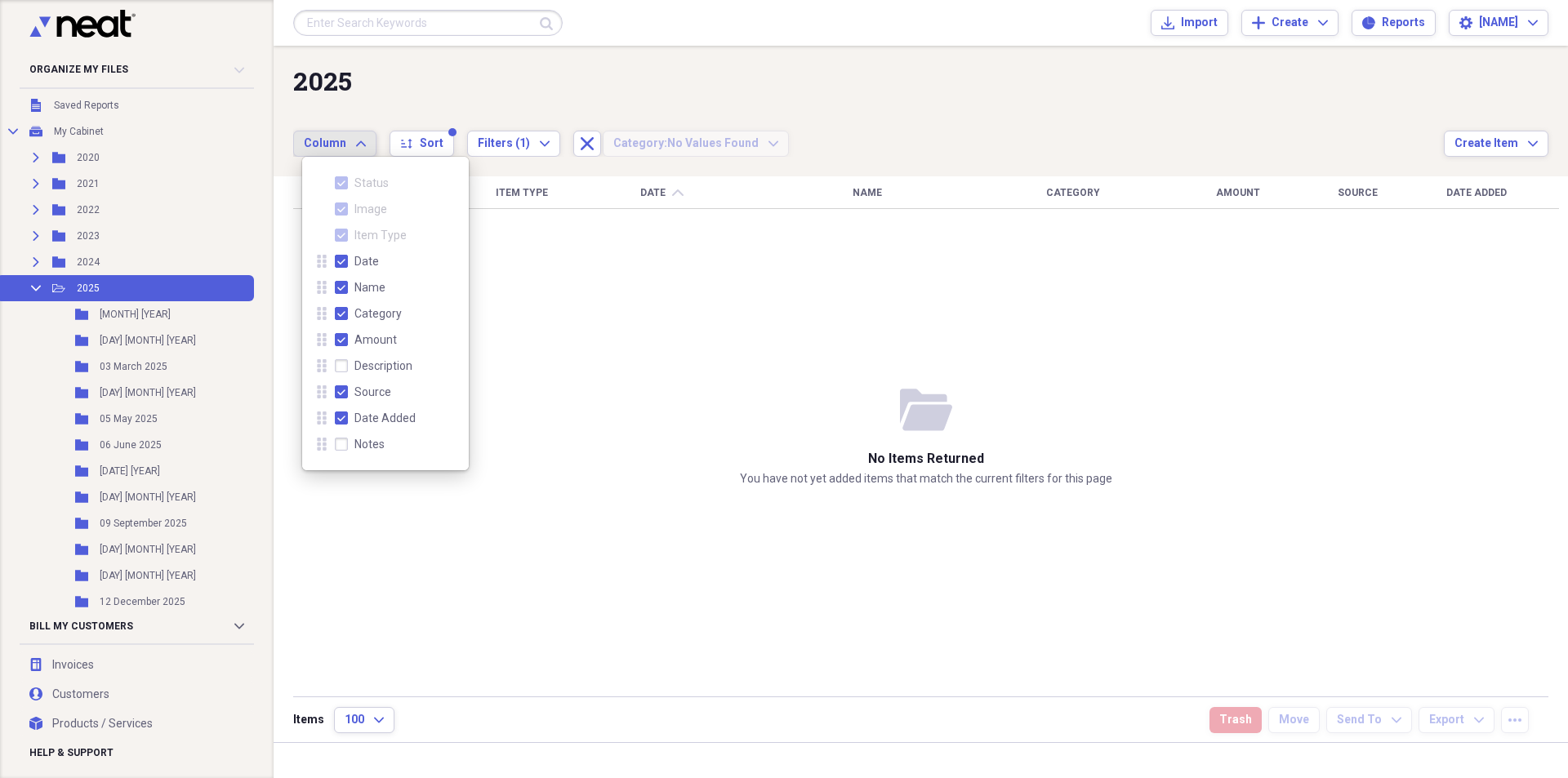 click on "Column Expand" at bounding box center (335, 144) 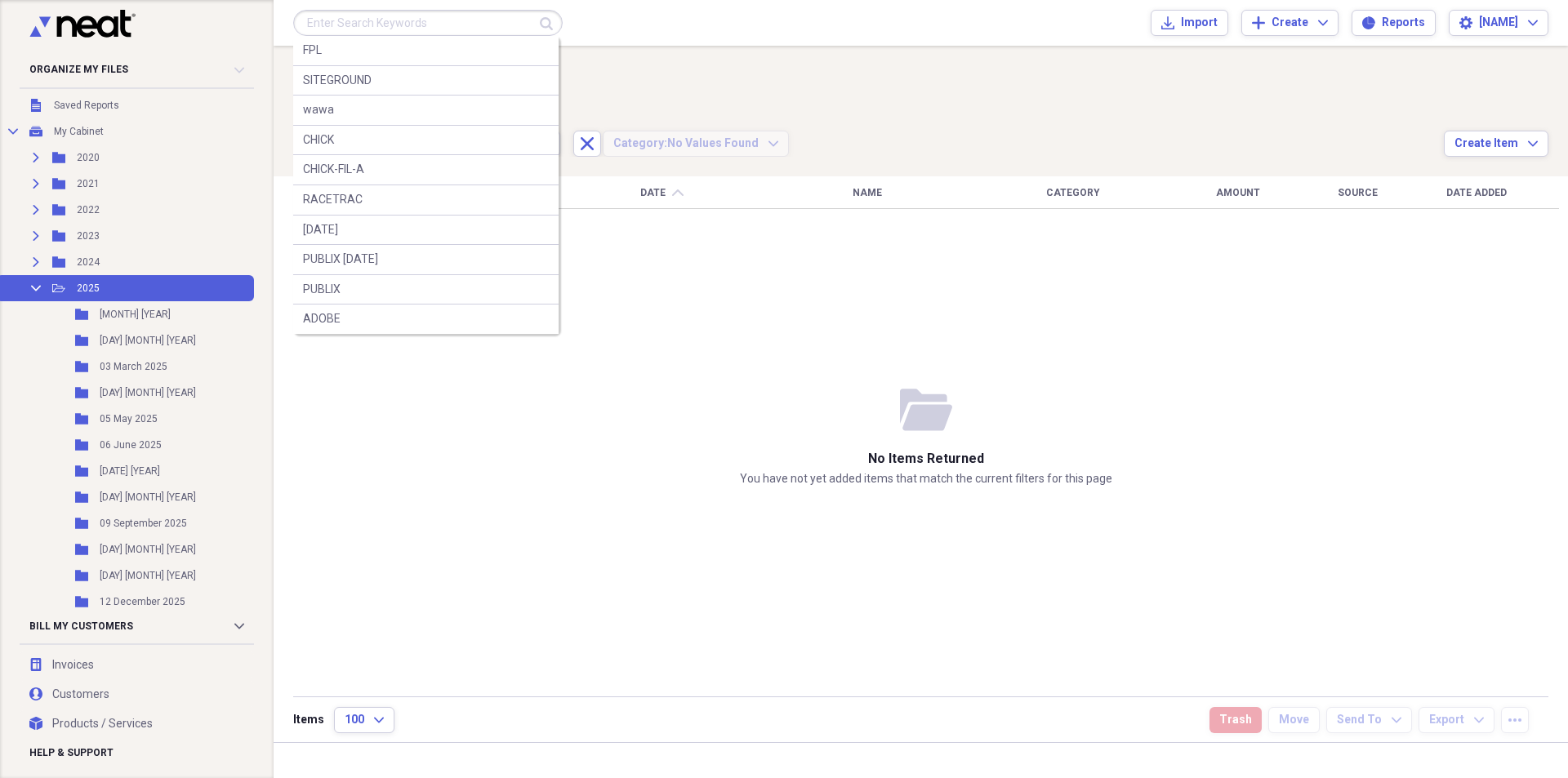 click at bounding box center (428, 23) 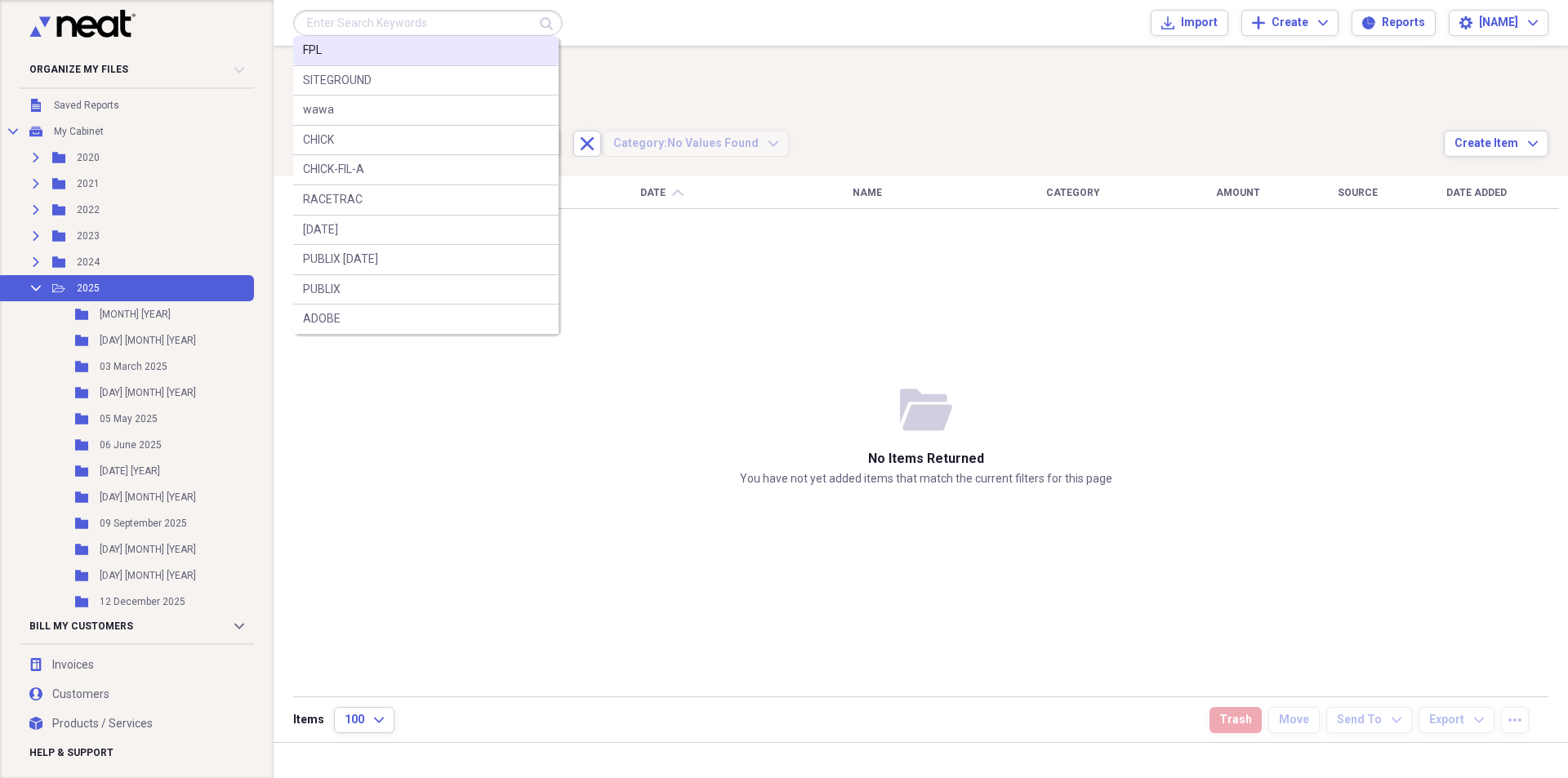 click on "FPL" at bounding box center [312, 51] 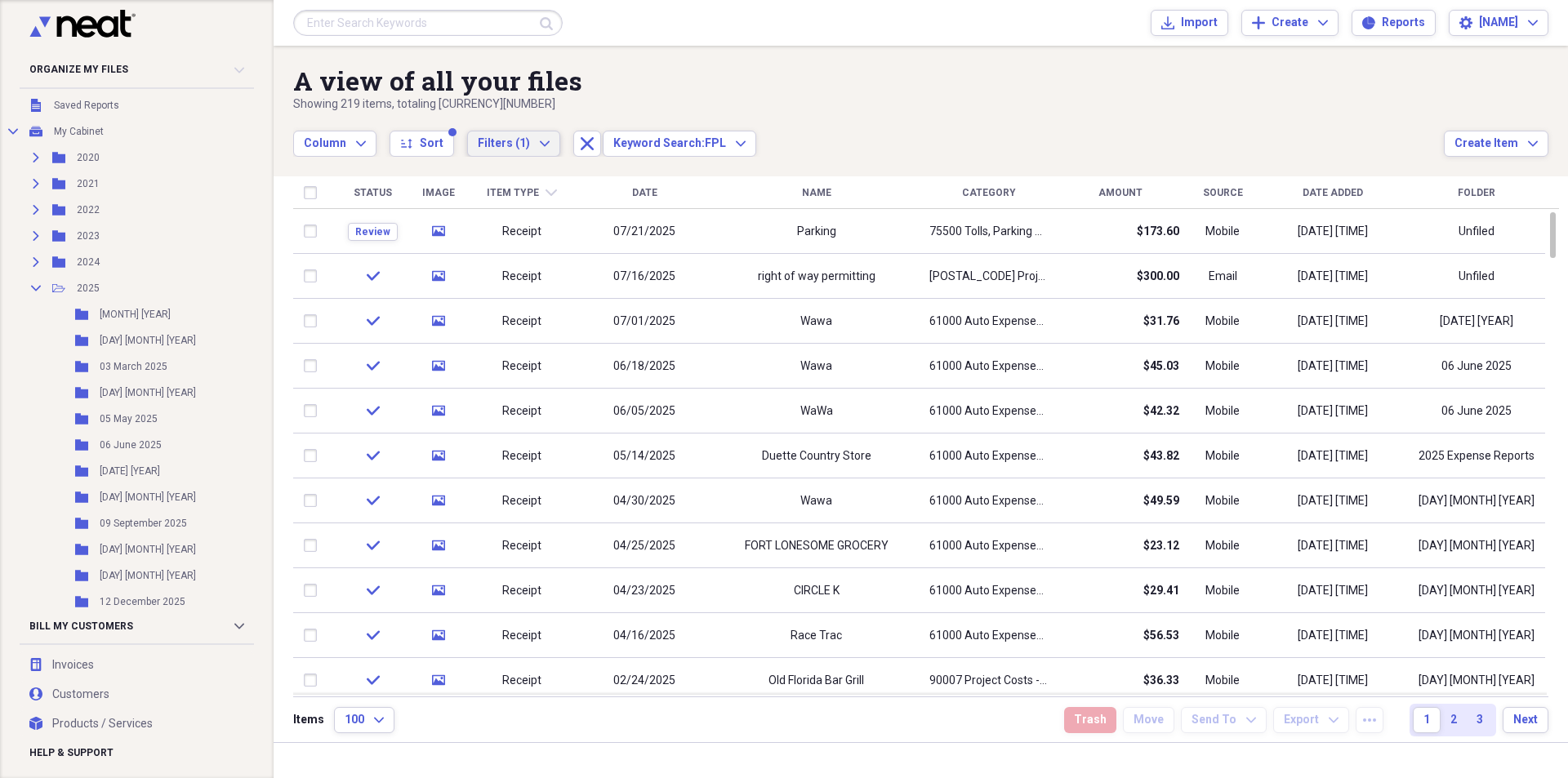 click on "Filters (1) Expand" at bounding box center [514, 144] 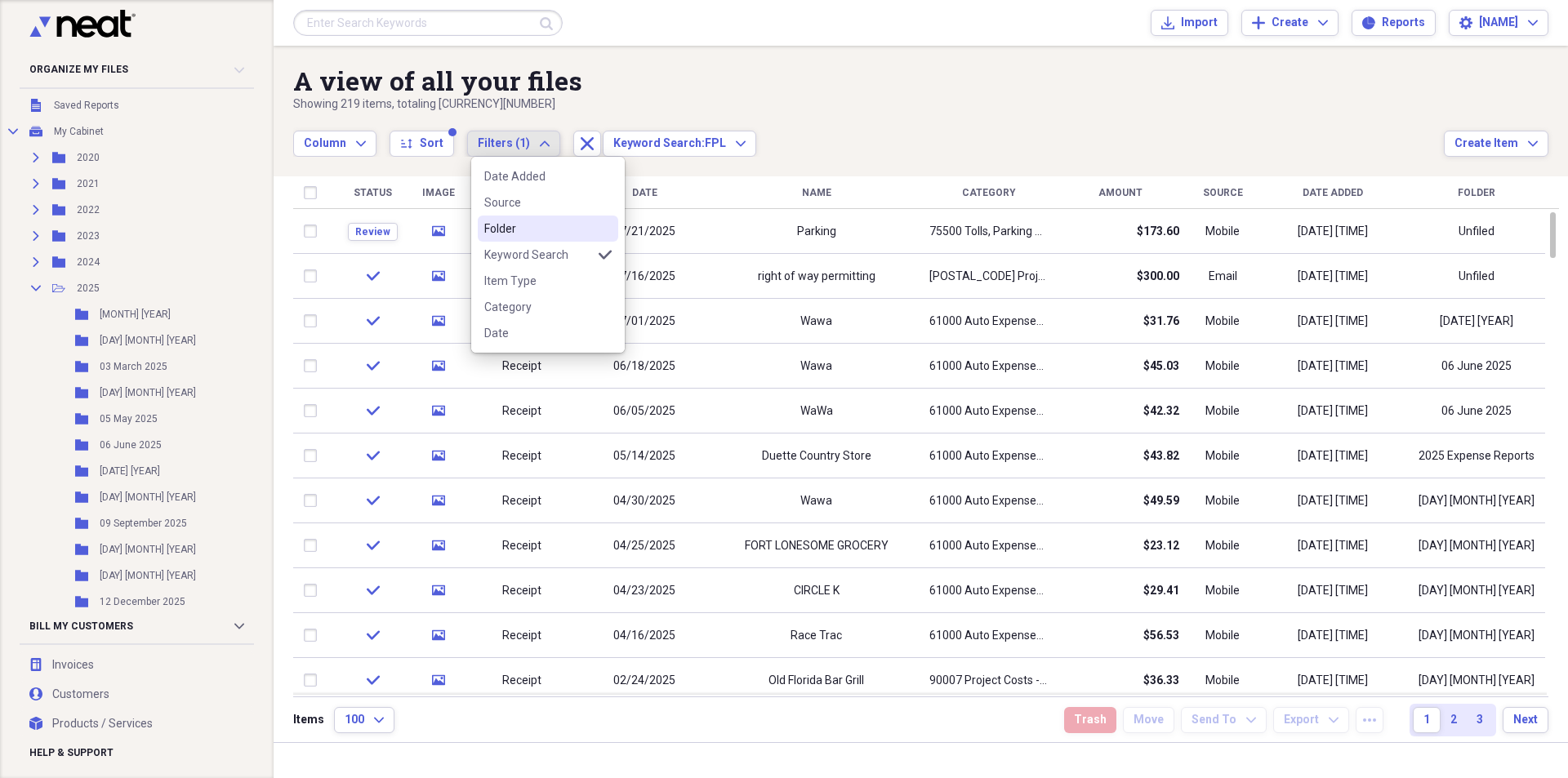 click on "Folder" at bounding box center [538, 229] 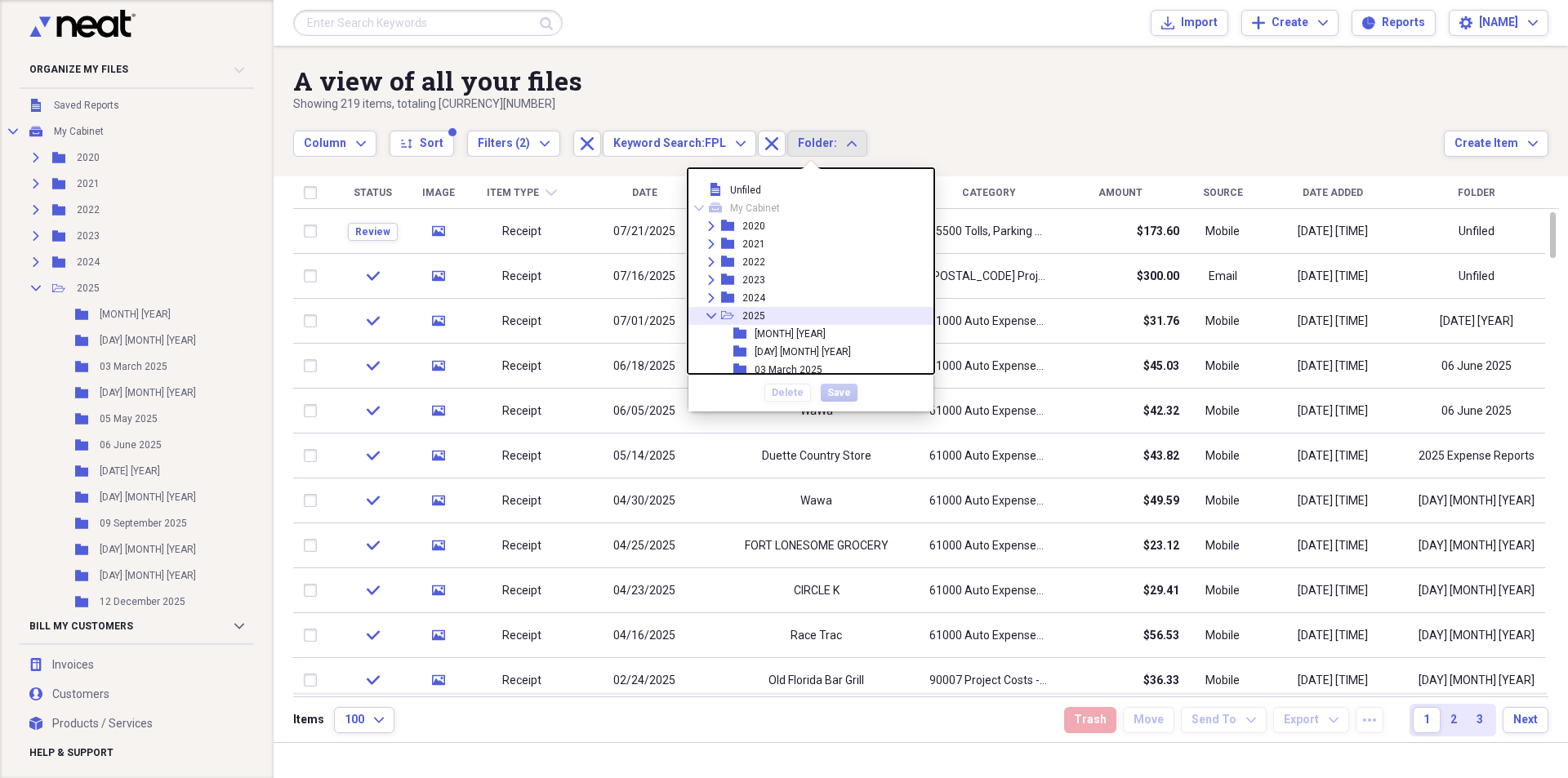 click on "2025" at bounding box center (754, 316) 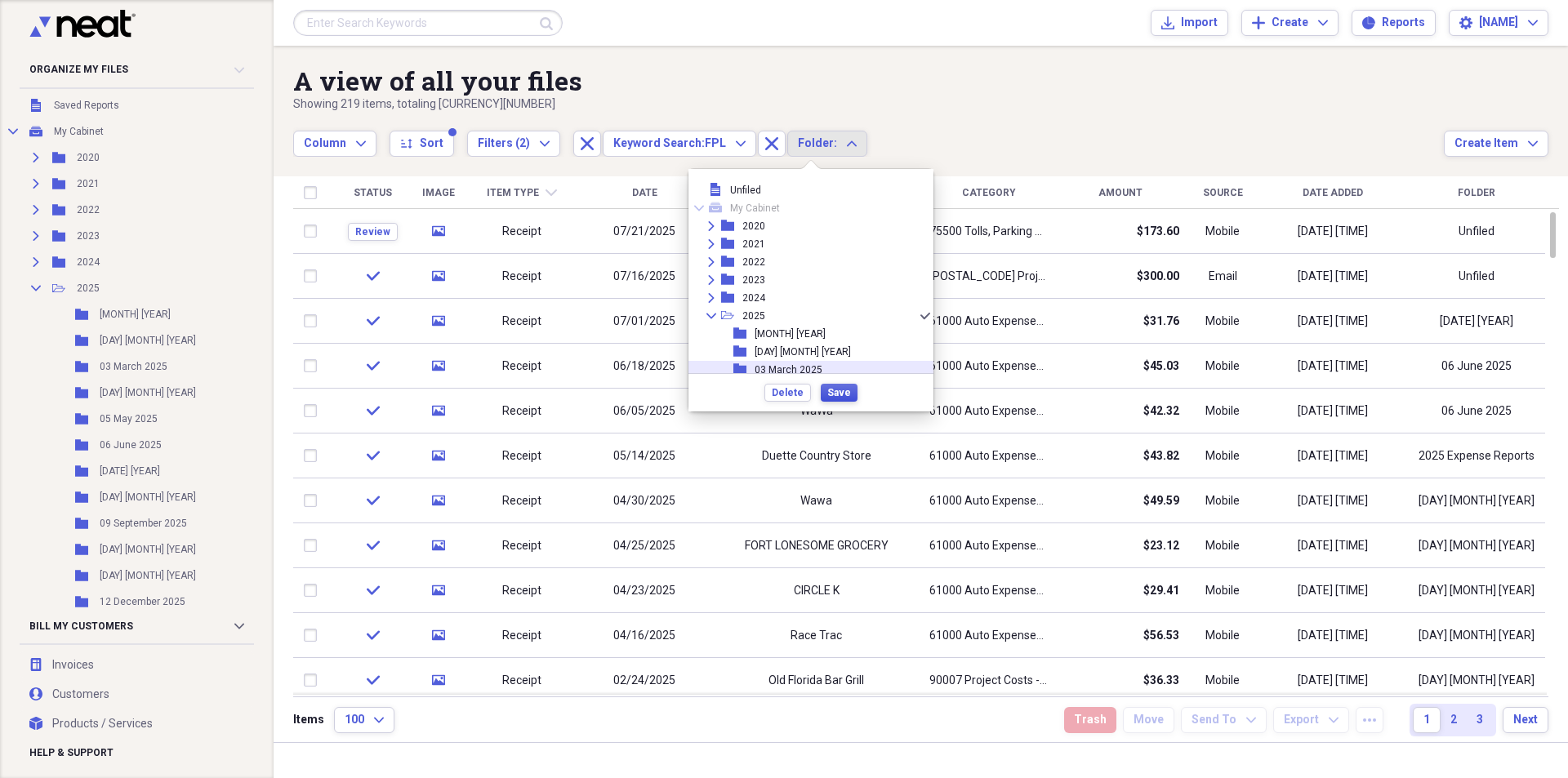 click on "Save" at bounding box center [839, 393] 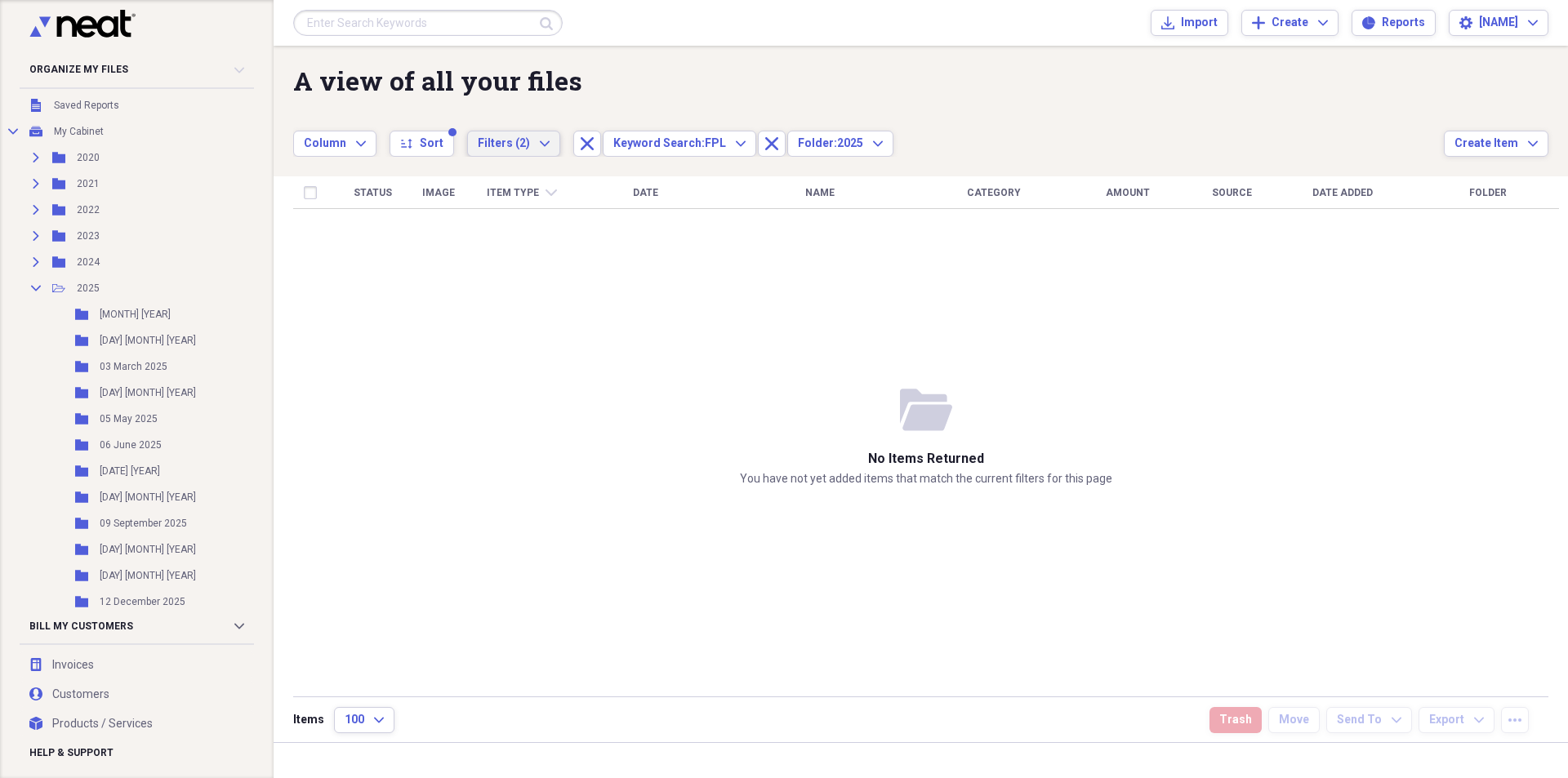 click on "Filters (2) Expand" at bounding box center [514, 144] 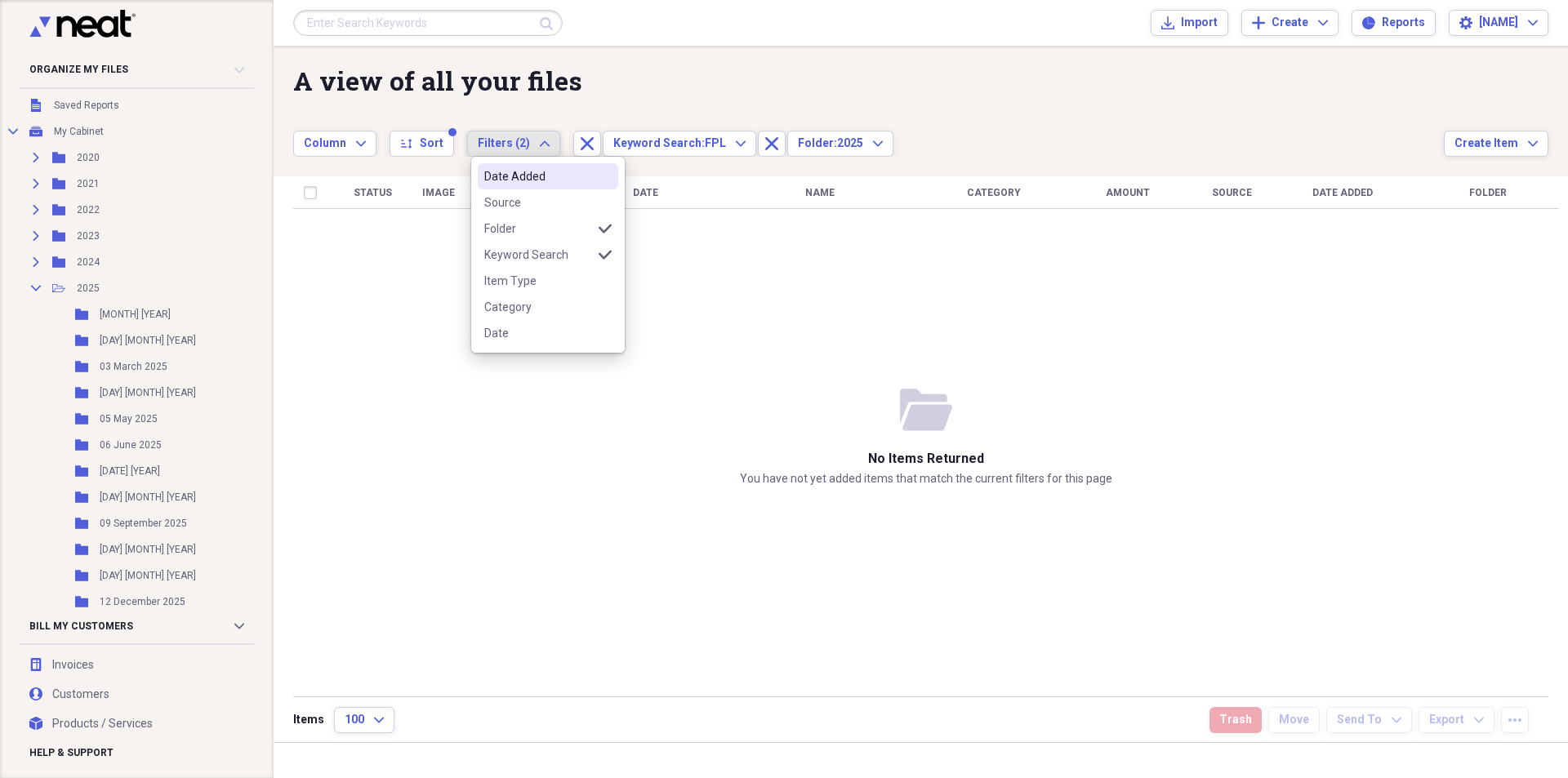 click on "Filters (2) Expand" at bounding box center [514, 144] 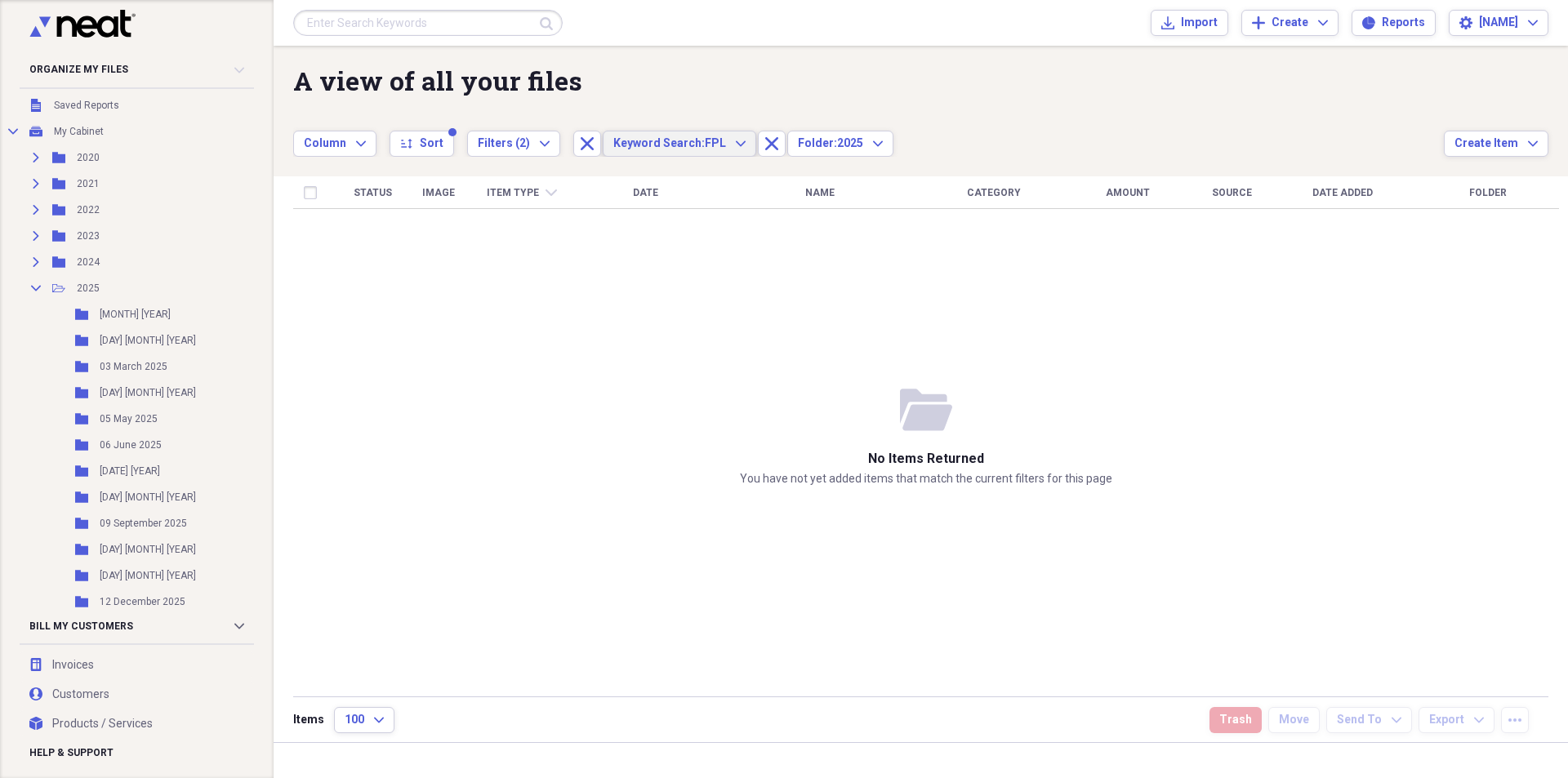 click on "Keyword Search:  FPL Expand" at bounding box center (679, 144) 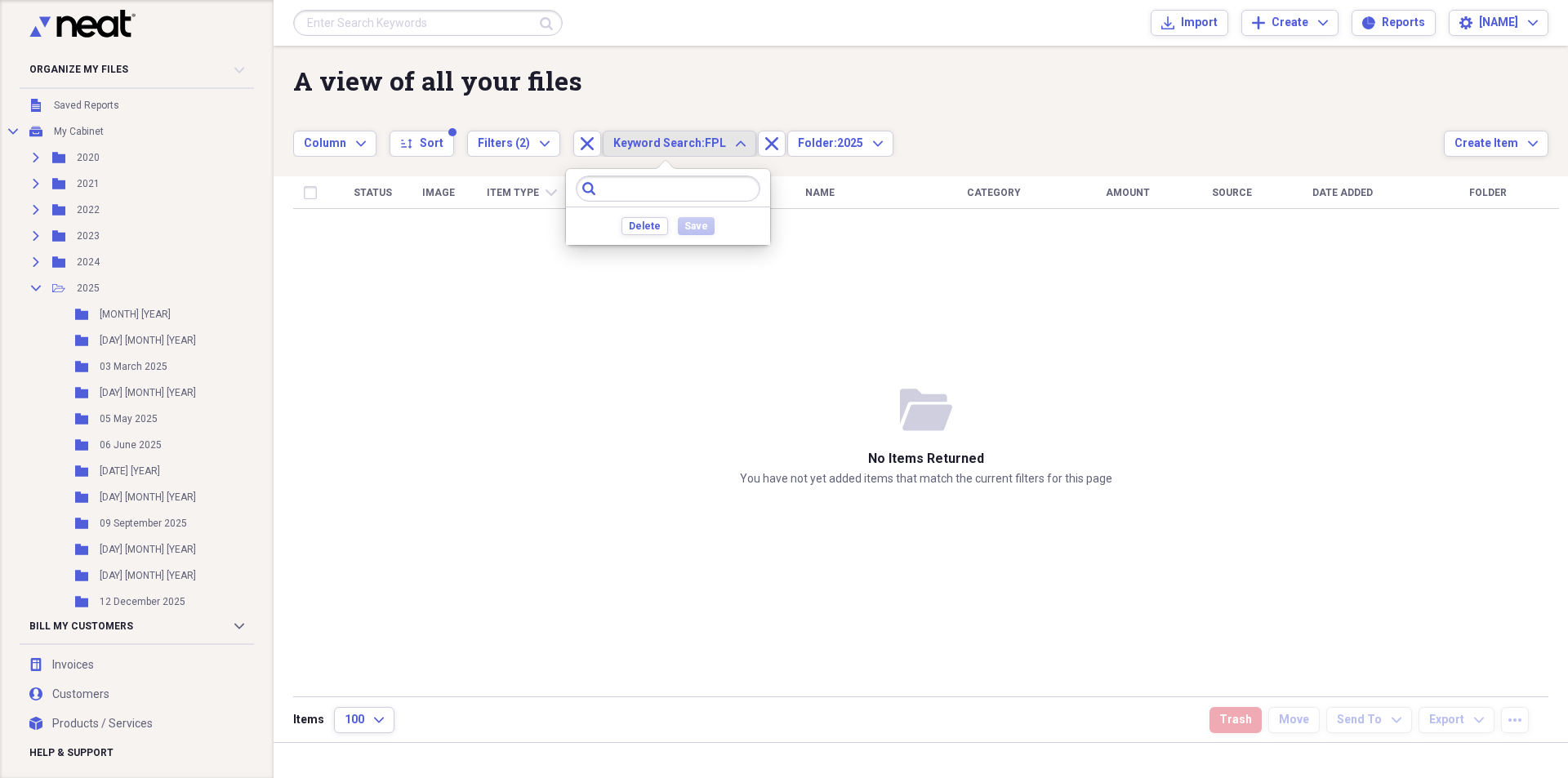 click on "Keyword Search:  FPL" at bounding box center (670, 144) 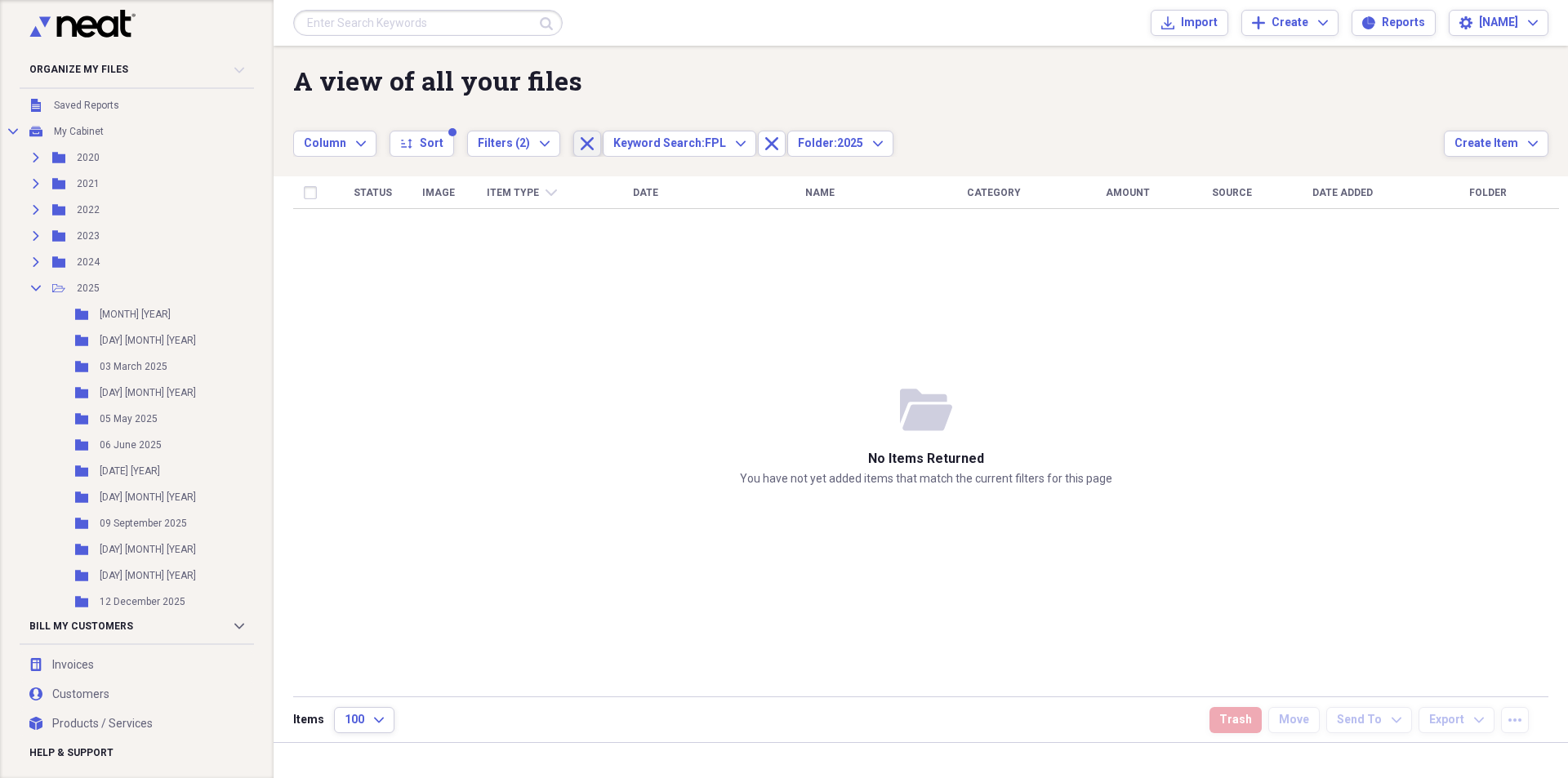 click on "Close" at bounding box center (587, 144) 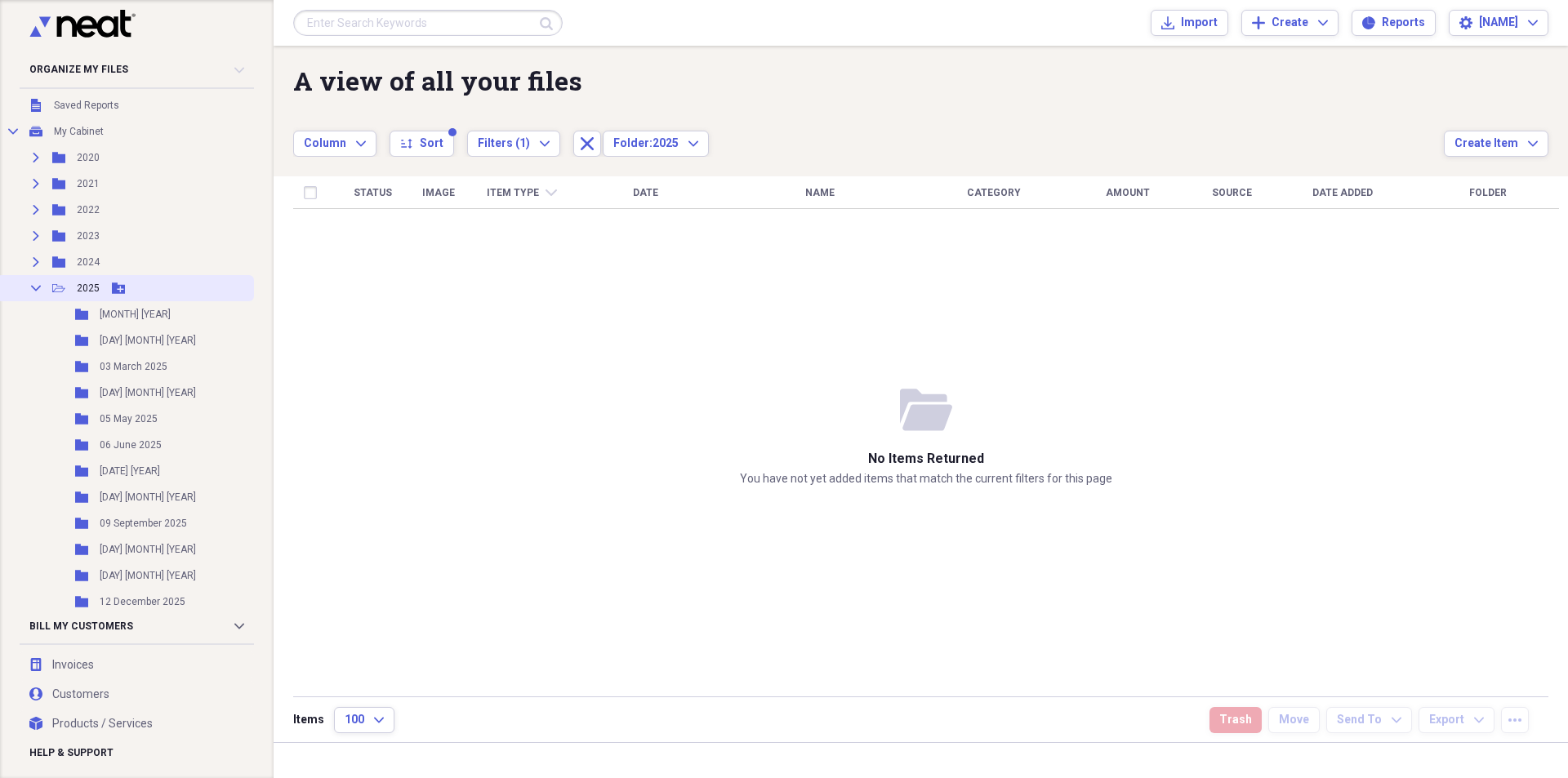 click on "Collapse" 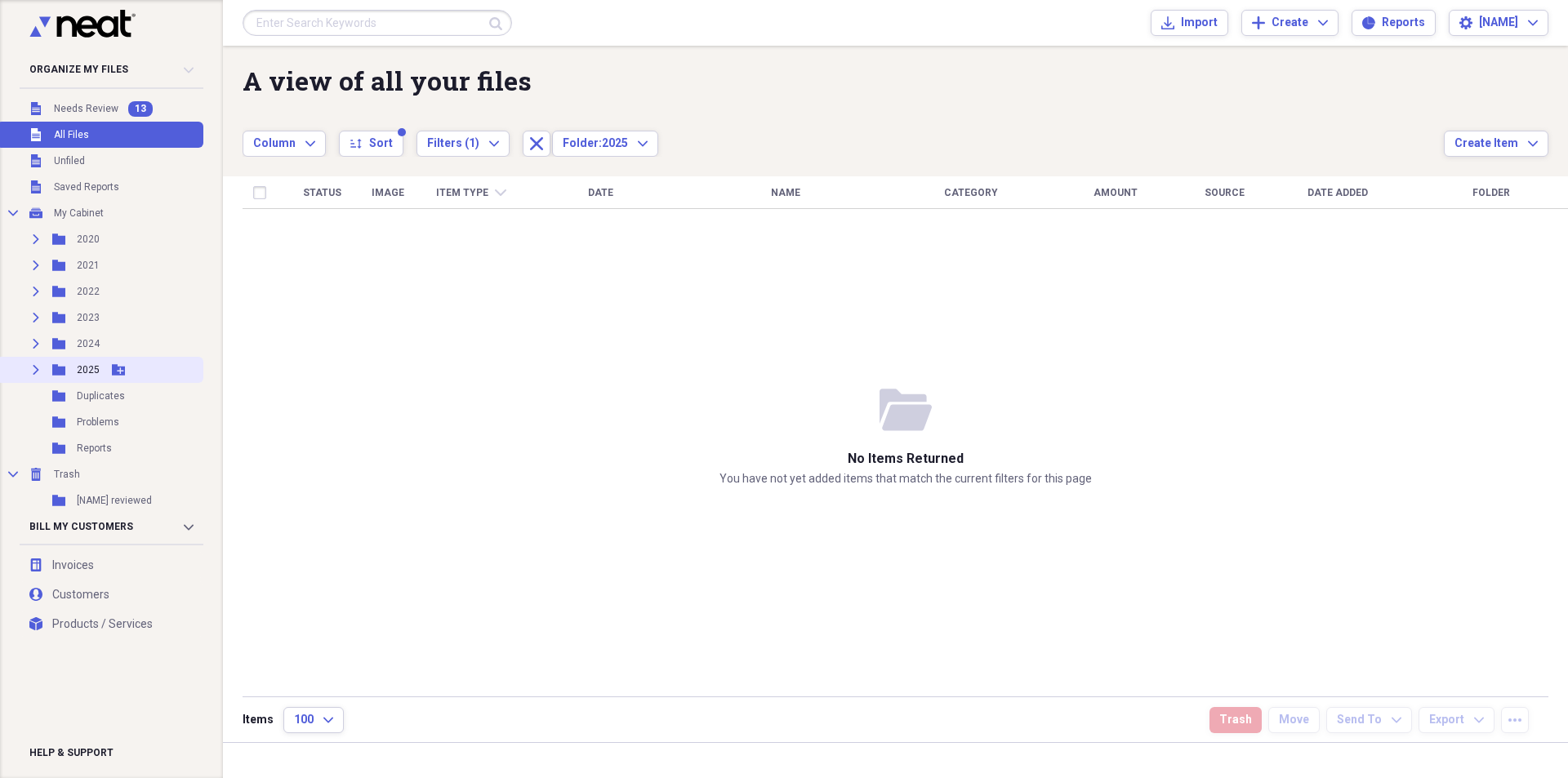 click on "Add Folder" 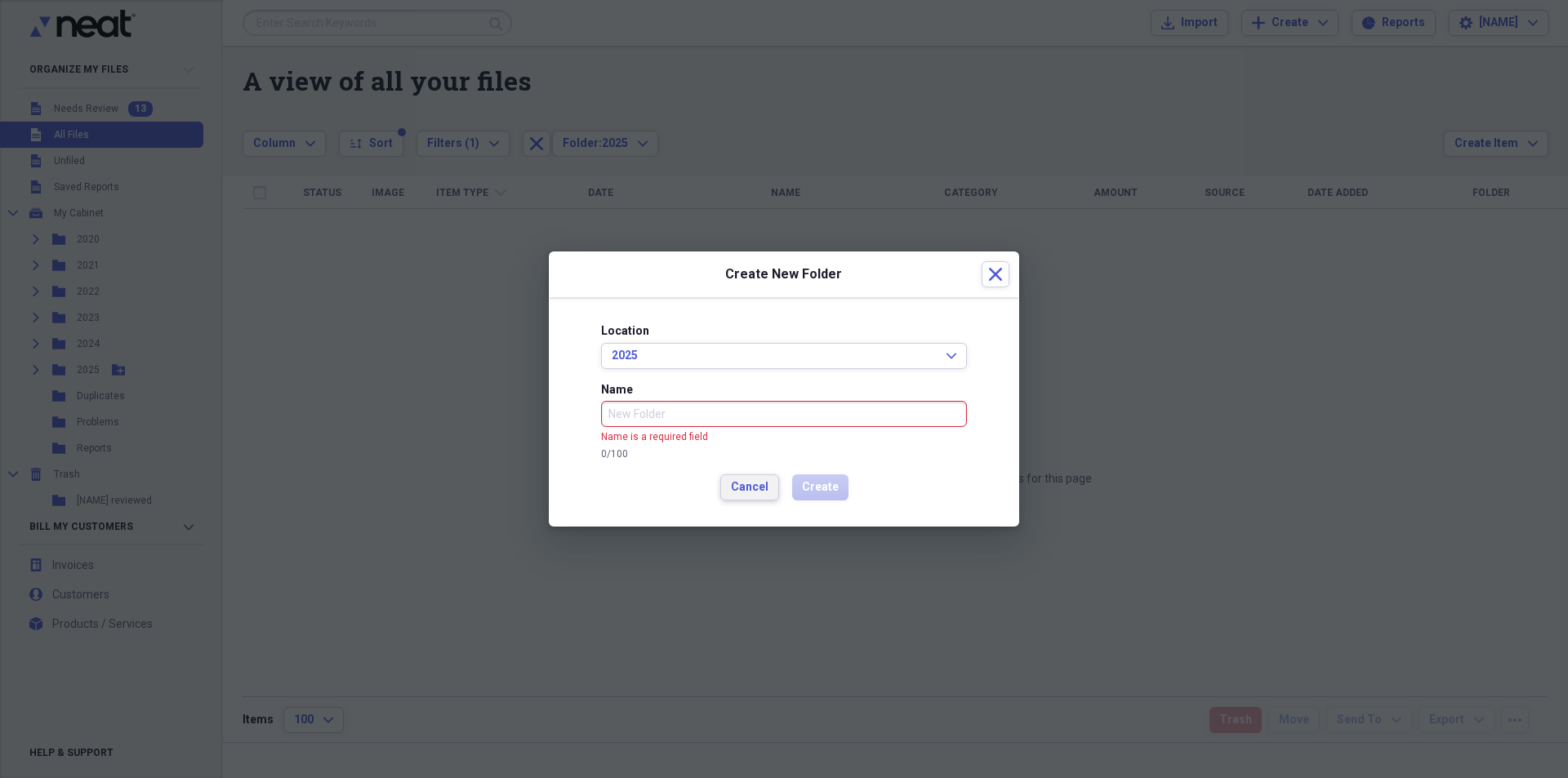 click on "Cancel" at bounding box center [750, 487] 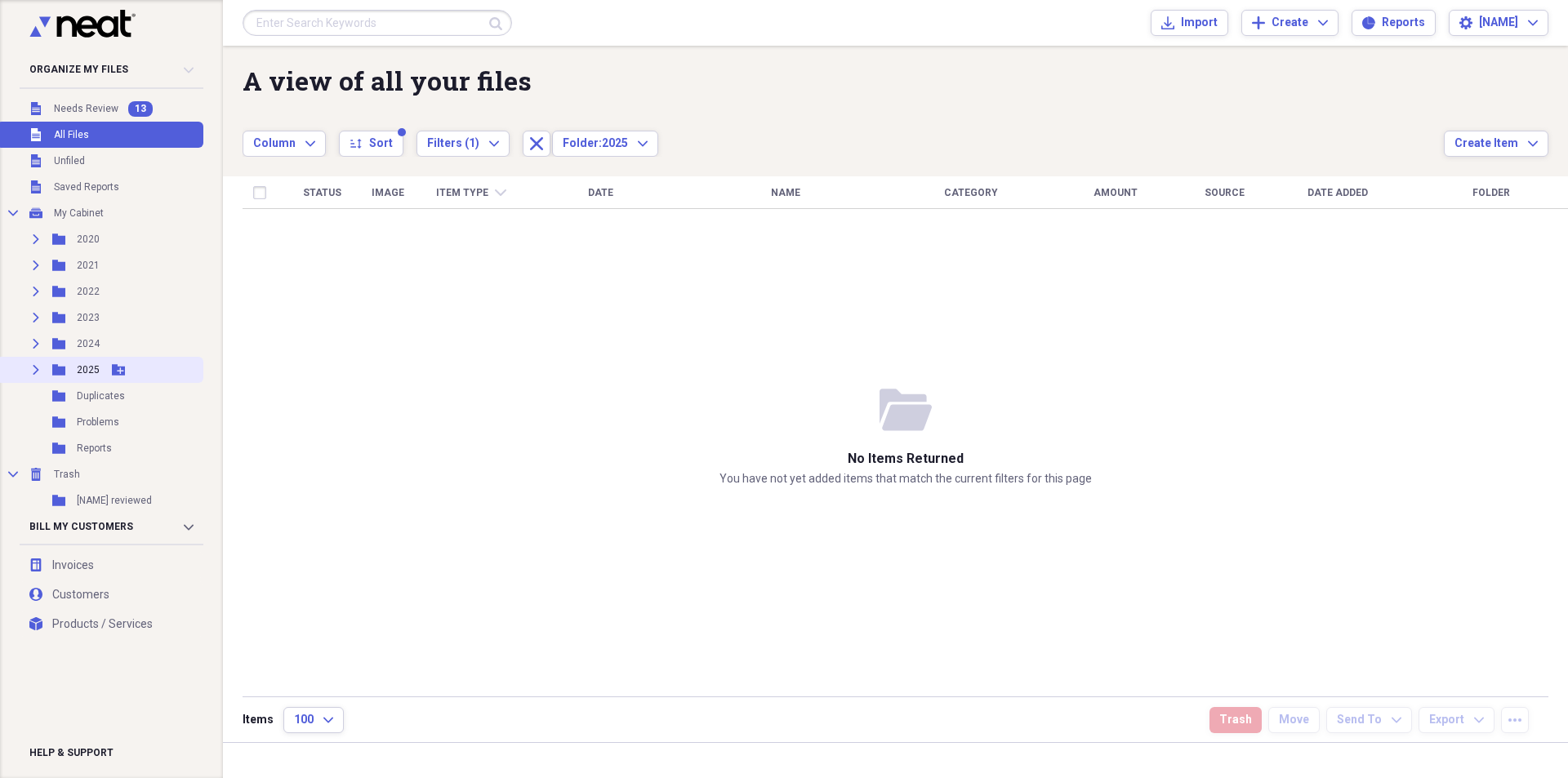 click on "Expand" 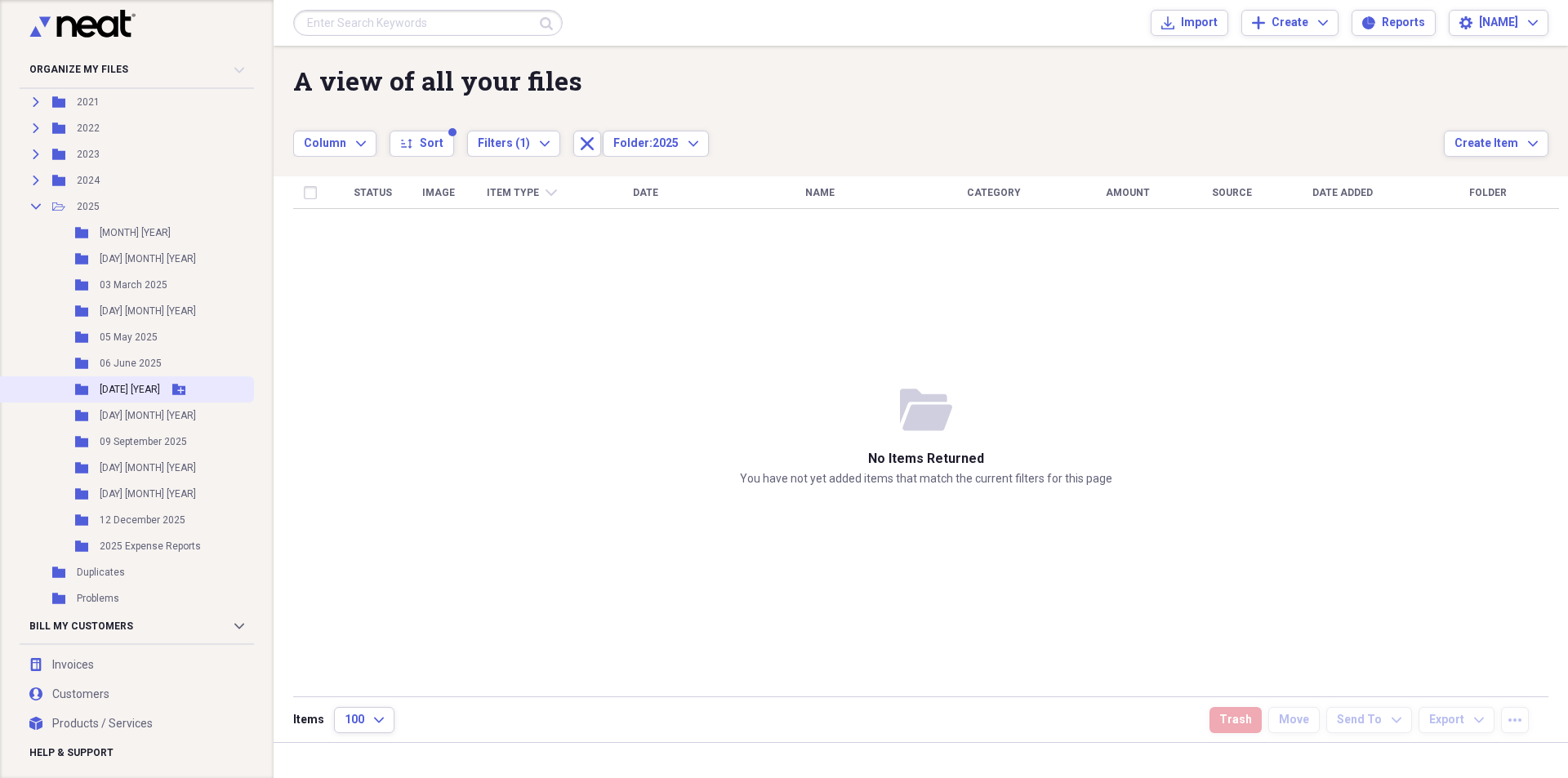 scroll, scrollTop: 245, scrollLeft: 0, axis: vertical 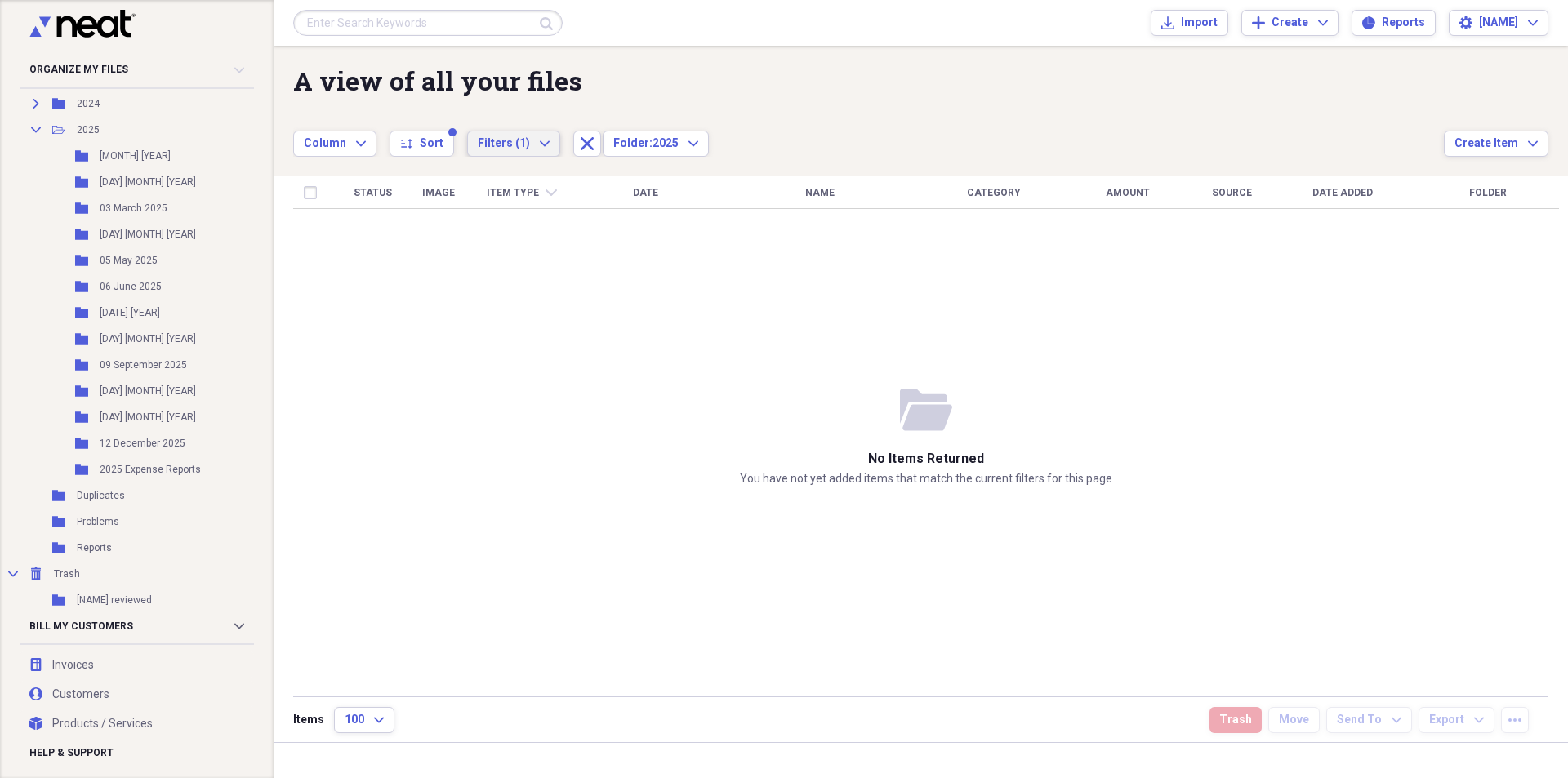 click on "Expand" 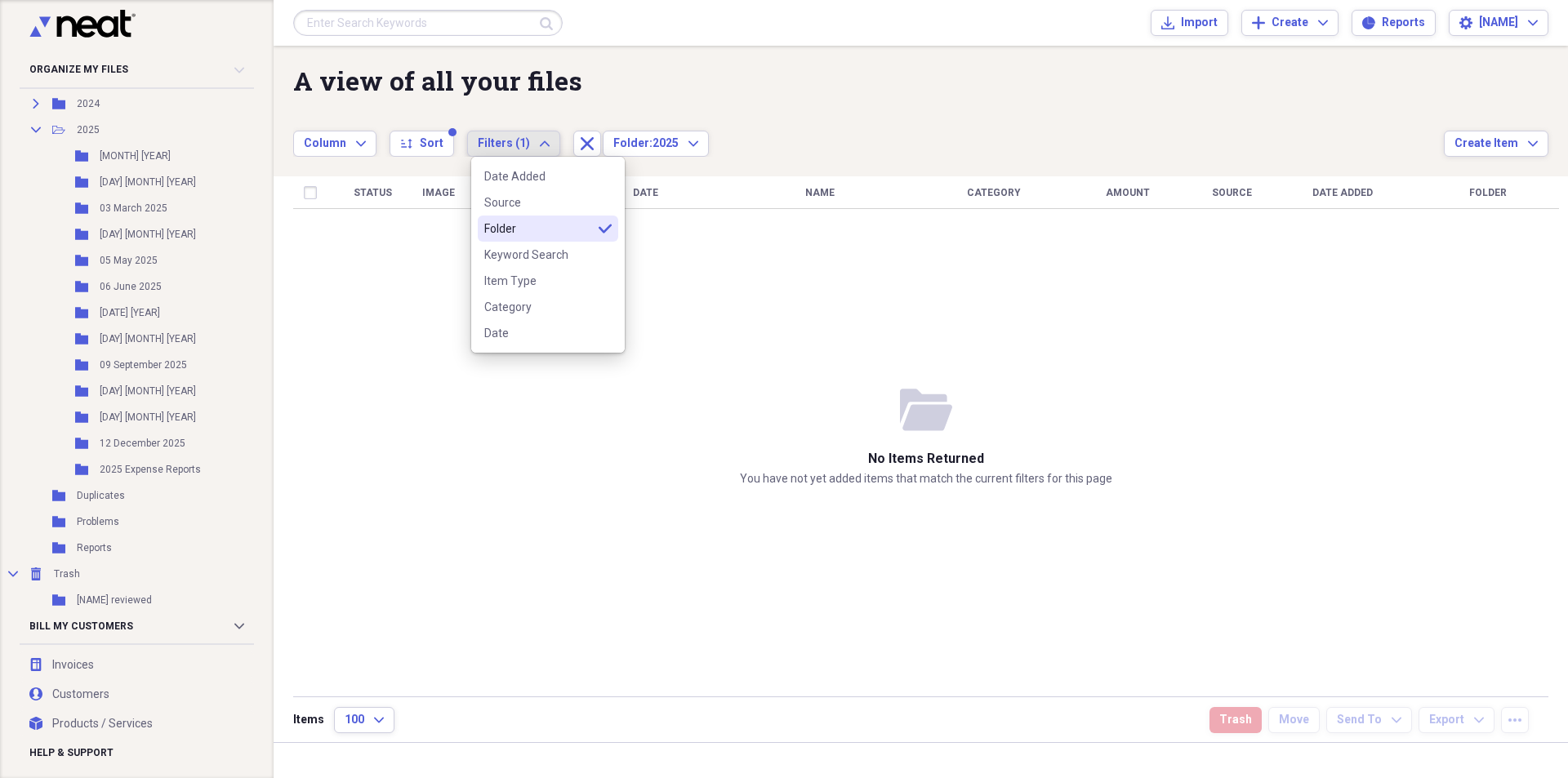 click on "Folder selected" at bounding box center [548, 229] 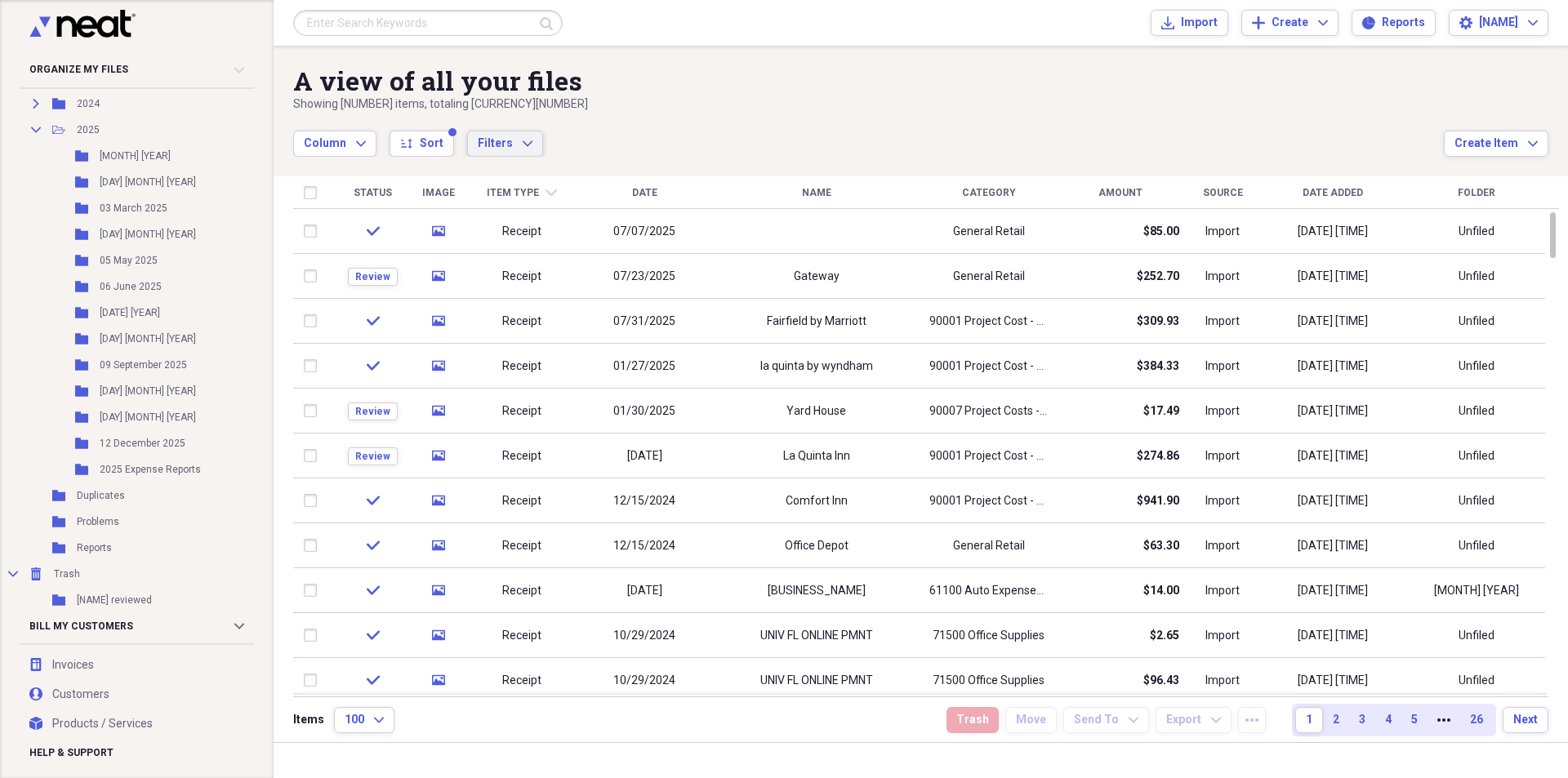 click on "Filters  Expand" at bounding box center (505, 144) 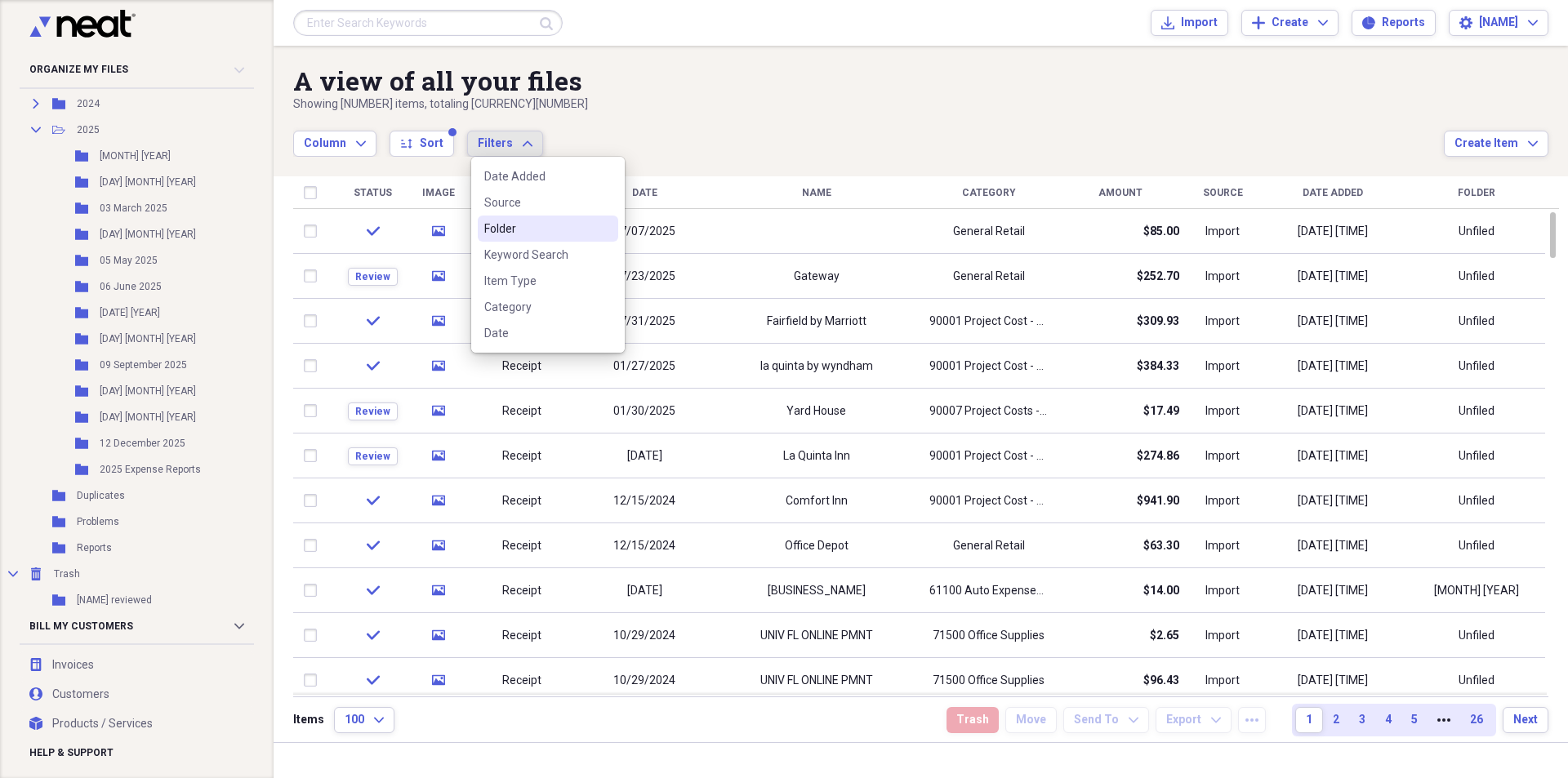 click on "Folder" at bounding box center (548, 229) 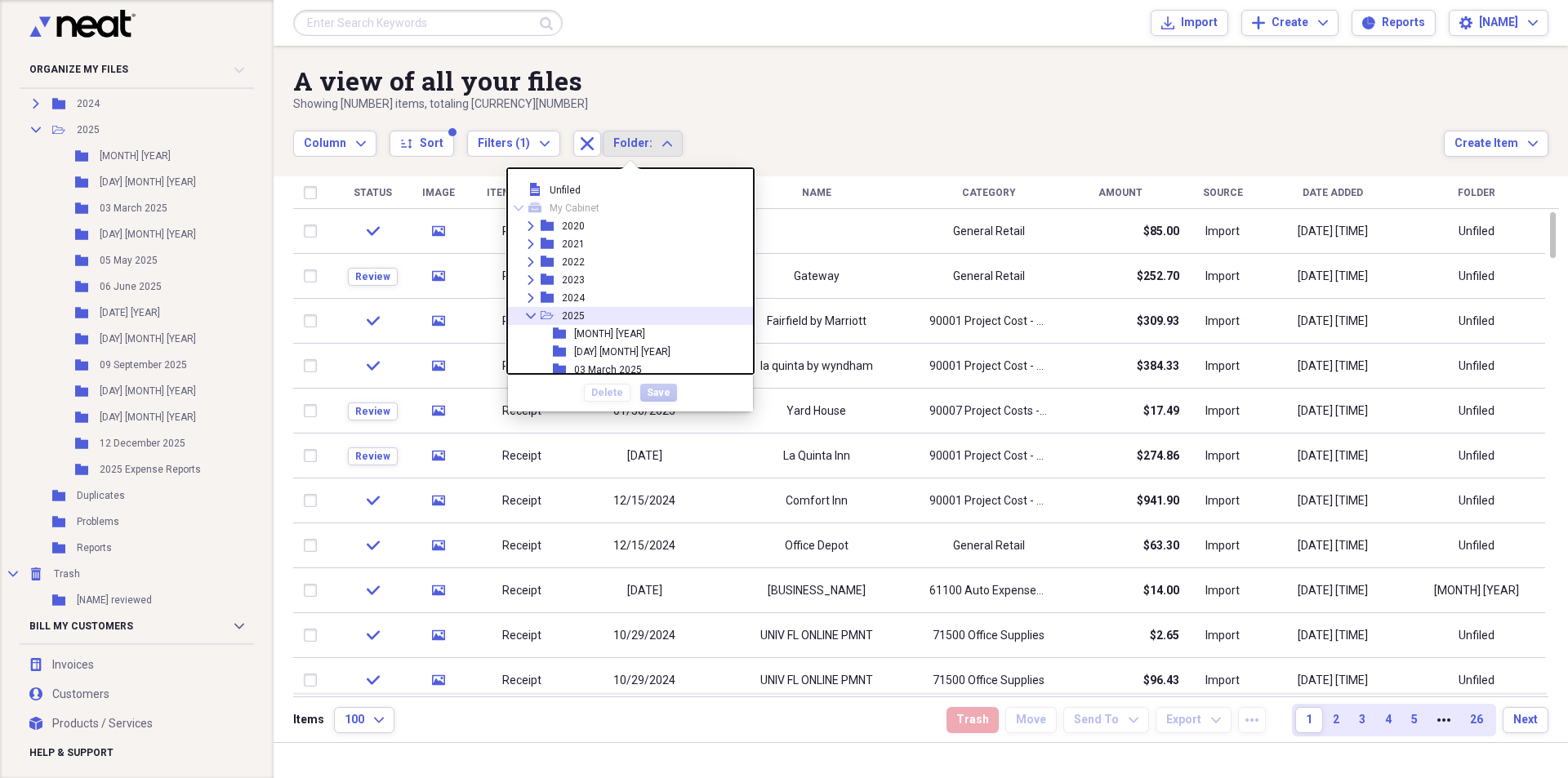 scroll, scrollTop: 82, scrollLeft: 0, axis: vertical 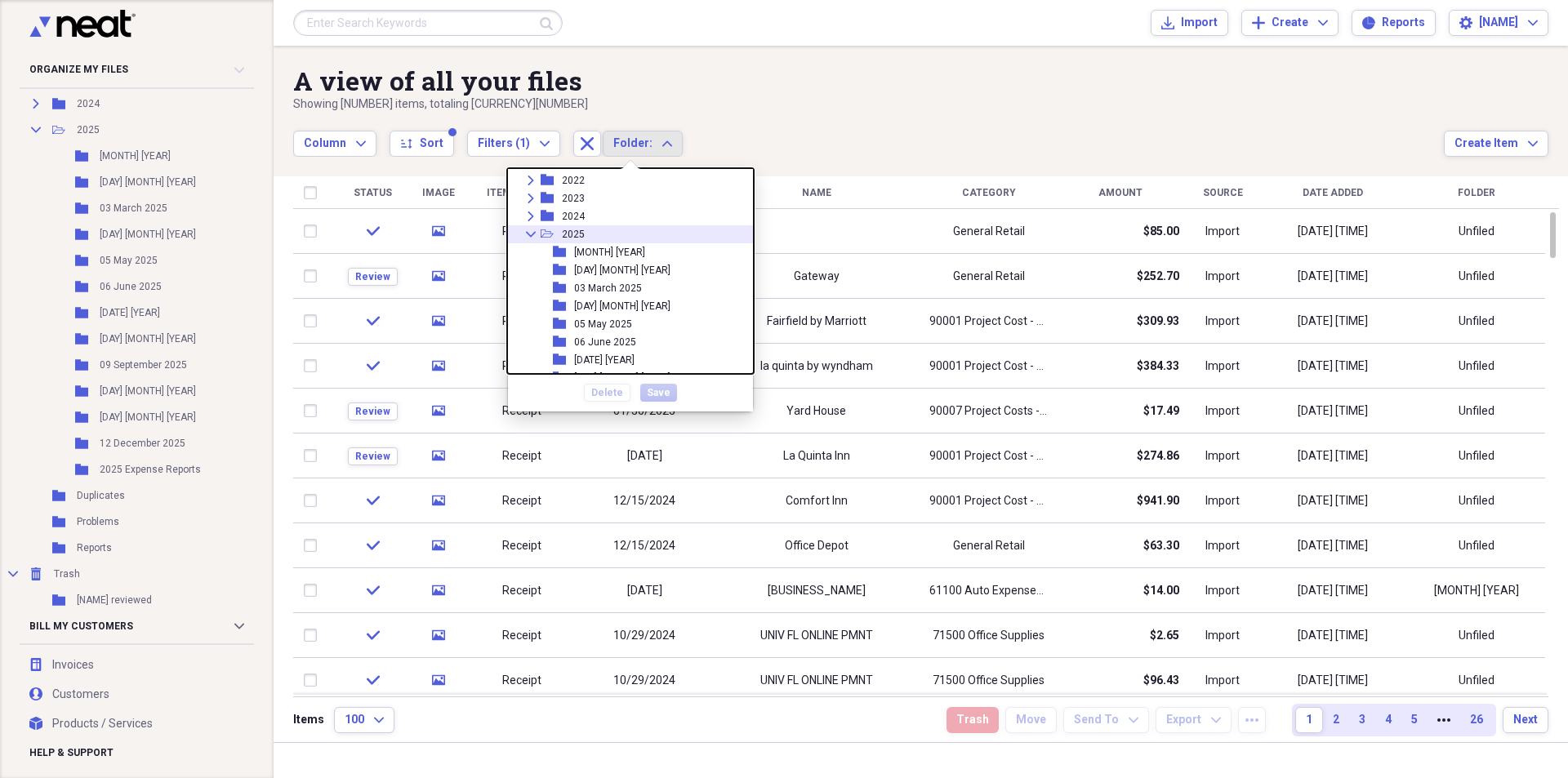click on "Collapse" 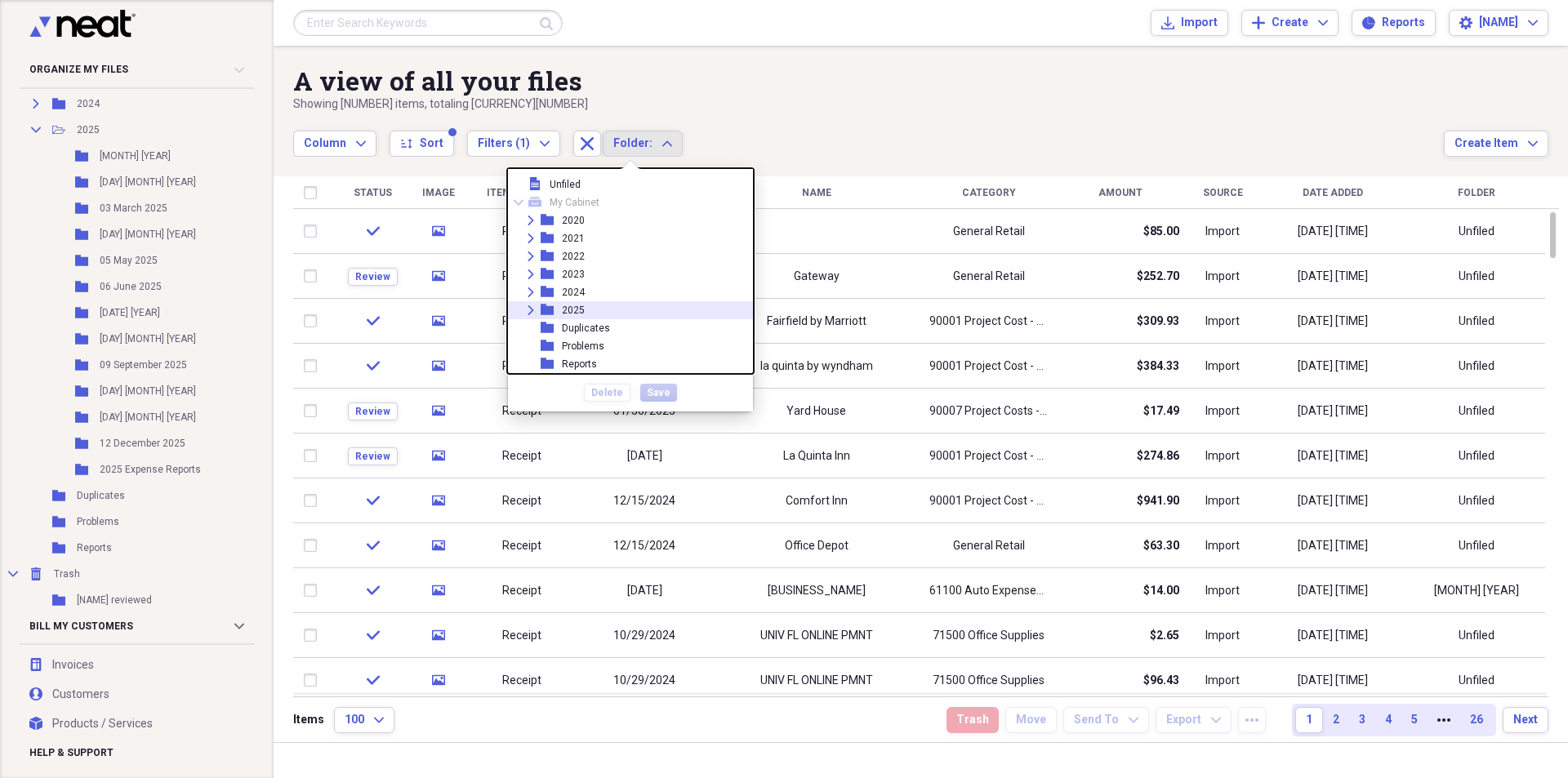 click on "Expand" 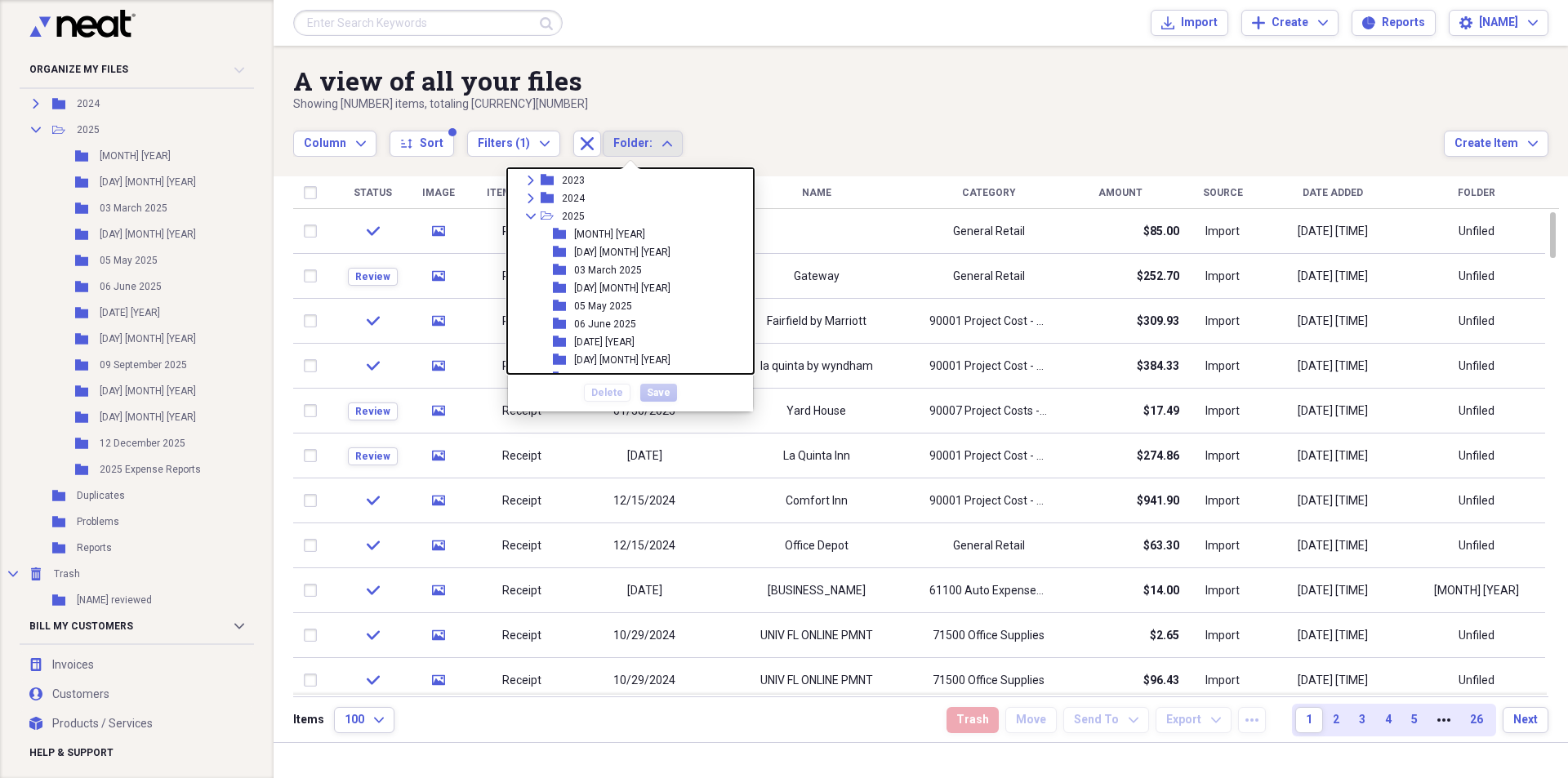 scroll, scrollTop: 76, scrollLeft: 0, axis: vertical 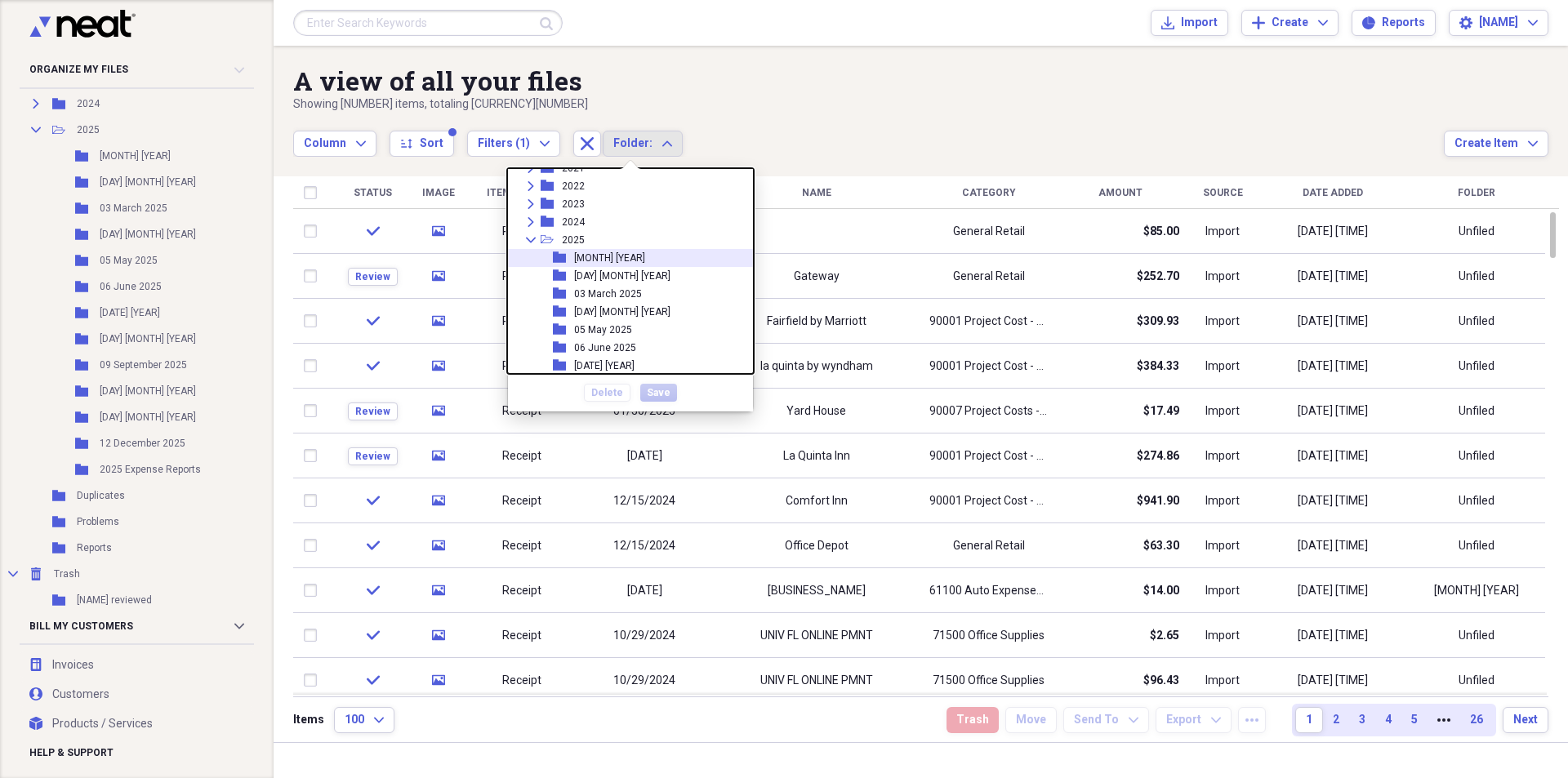 type 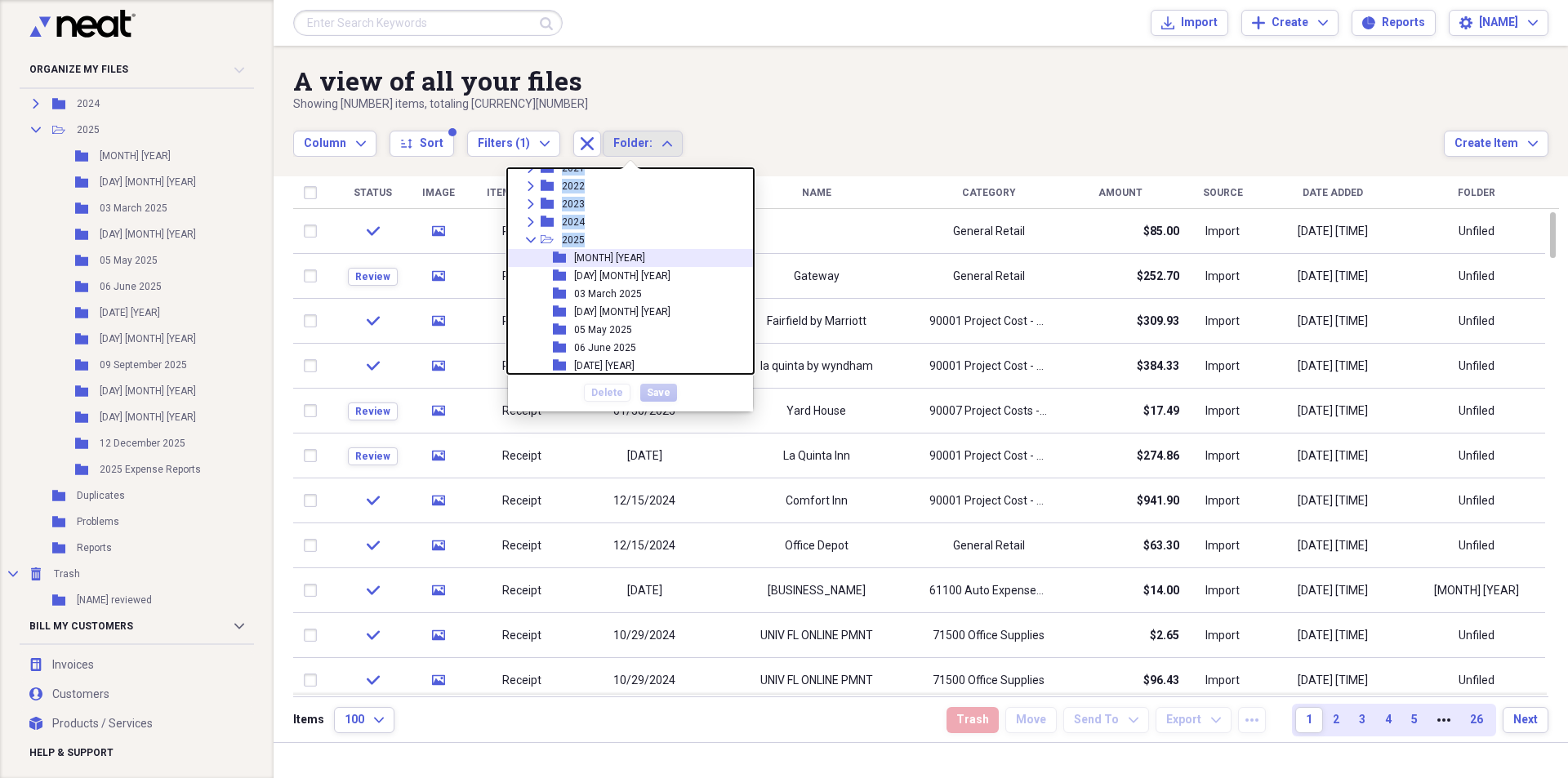 click on "folder [NUMBER] [MONTH] [YEAR]" at bounding box center [624, 258] 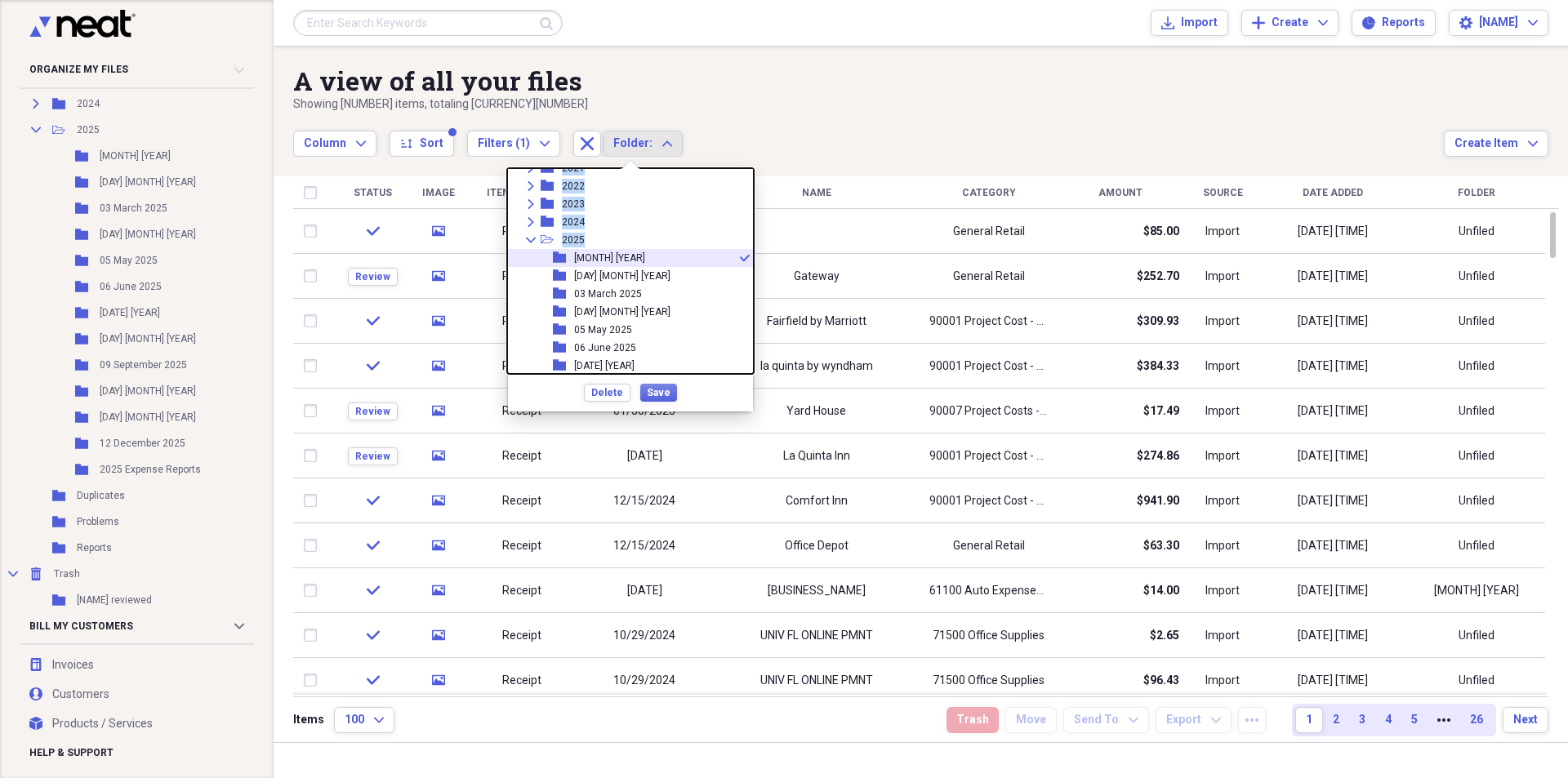 click on "folder [MONTH] [YEAR]   check" at bounding box center (624, 258) 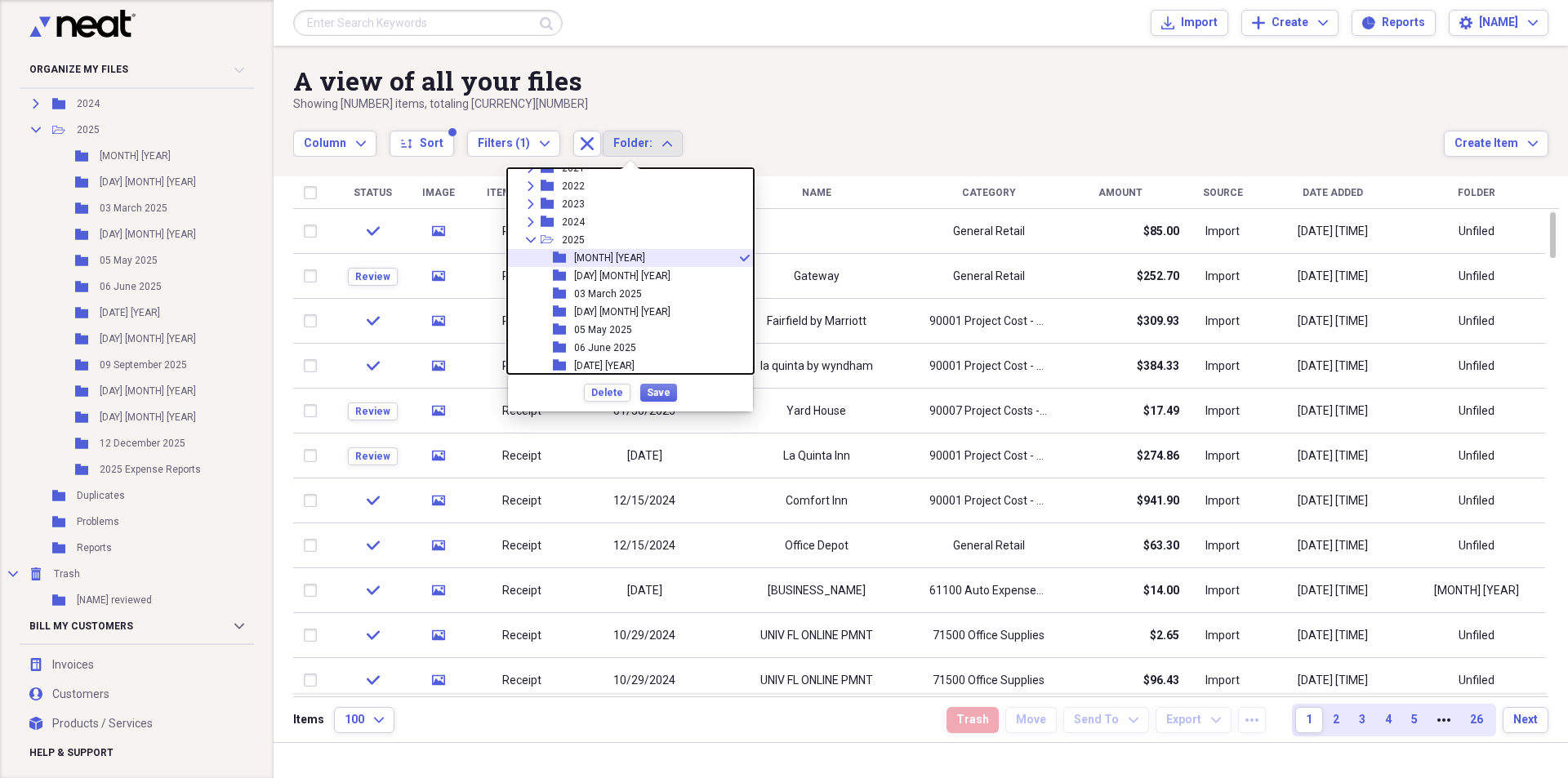 click on "folder [MONTH] [YEAR]   check" at bounding box center (624, 258) 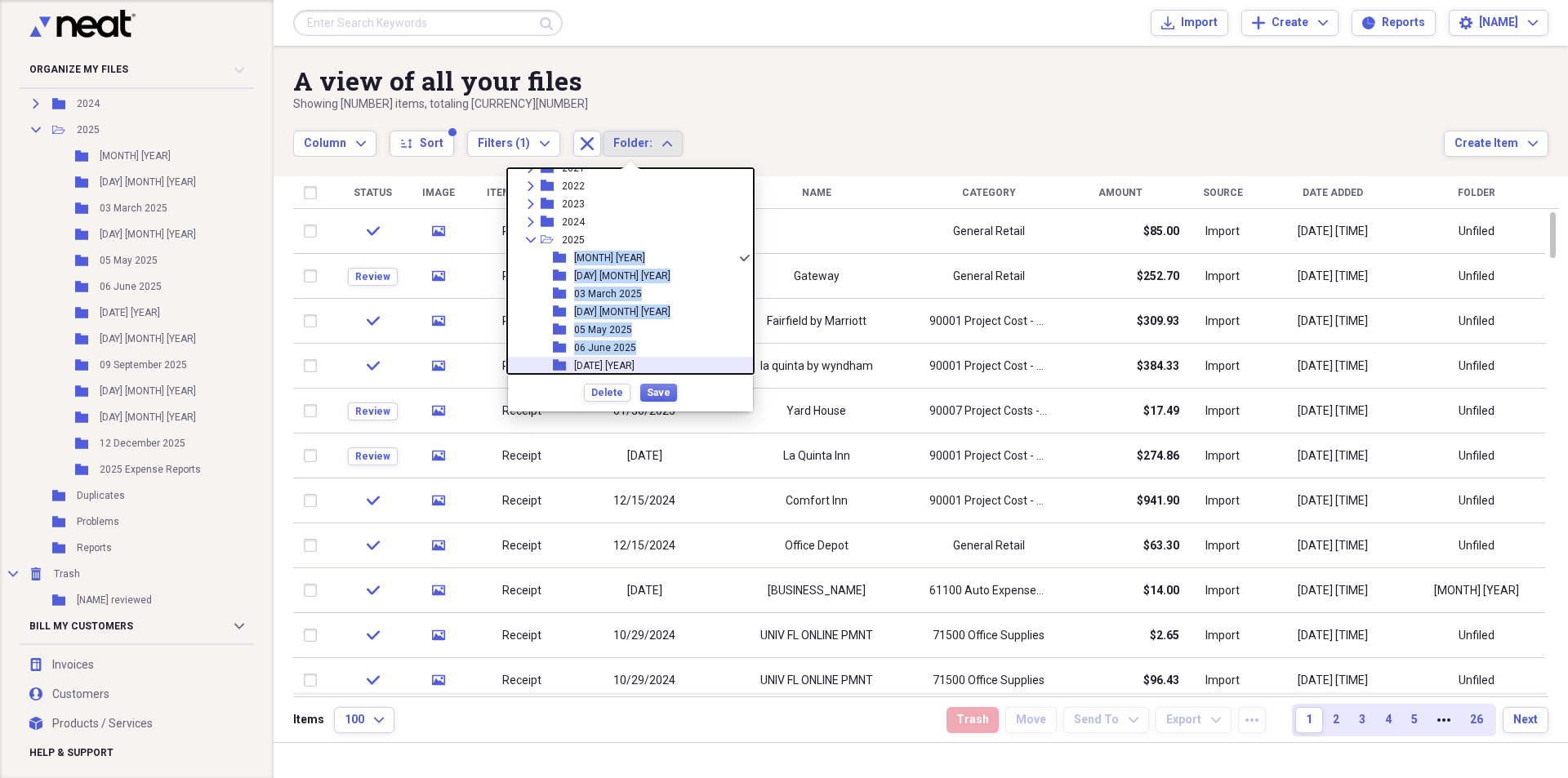 click on "folder [MONTH] [YEAR]" at bounding box center [624, 366] 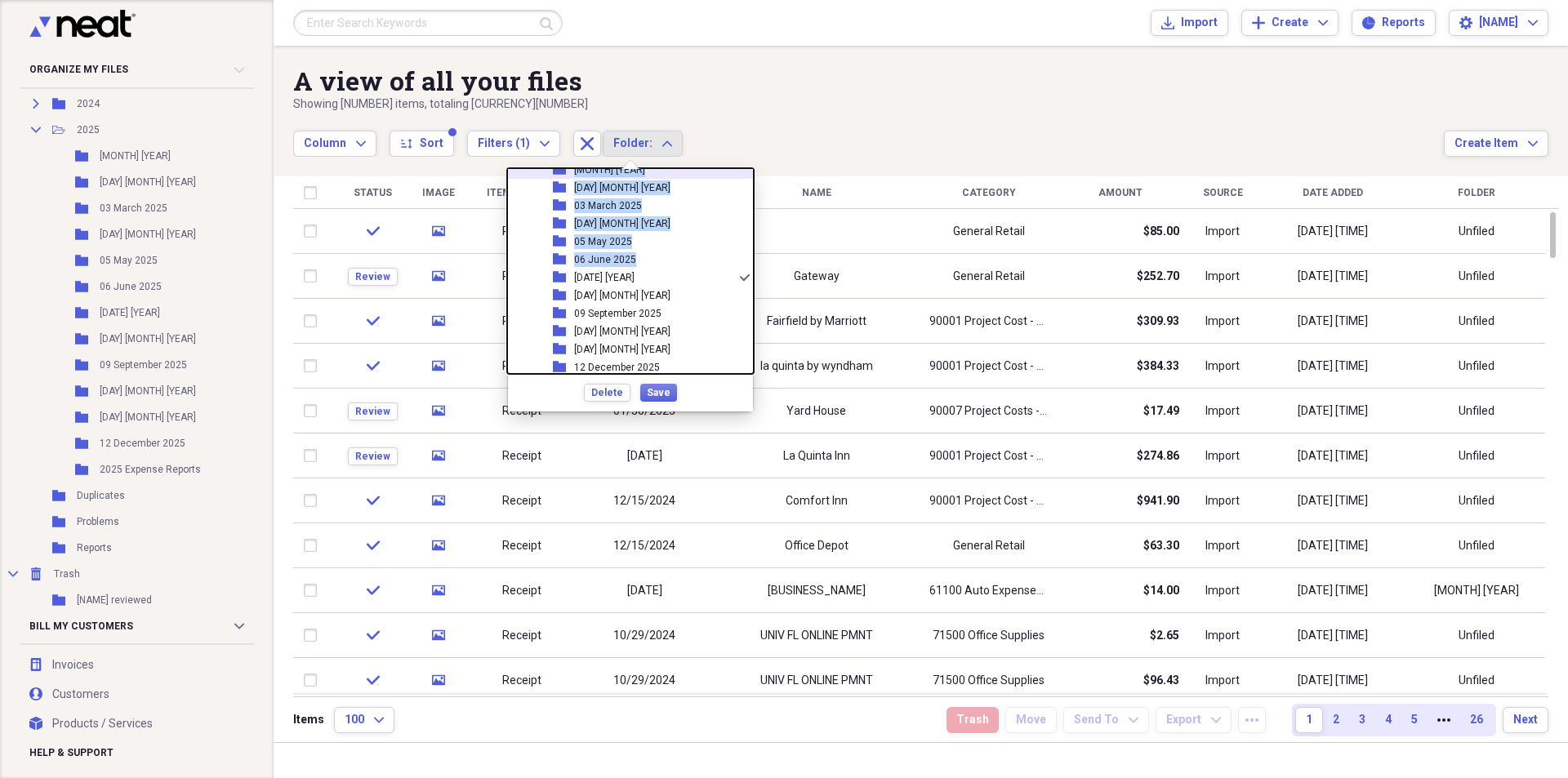 scroll, scrollTop: 187, scrollLeft: 0, axis: vertical 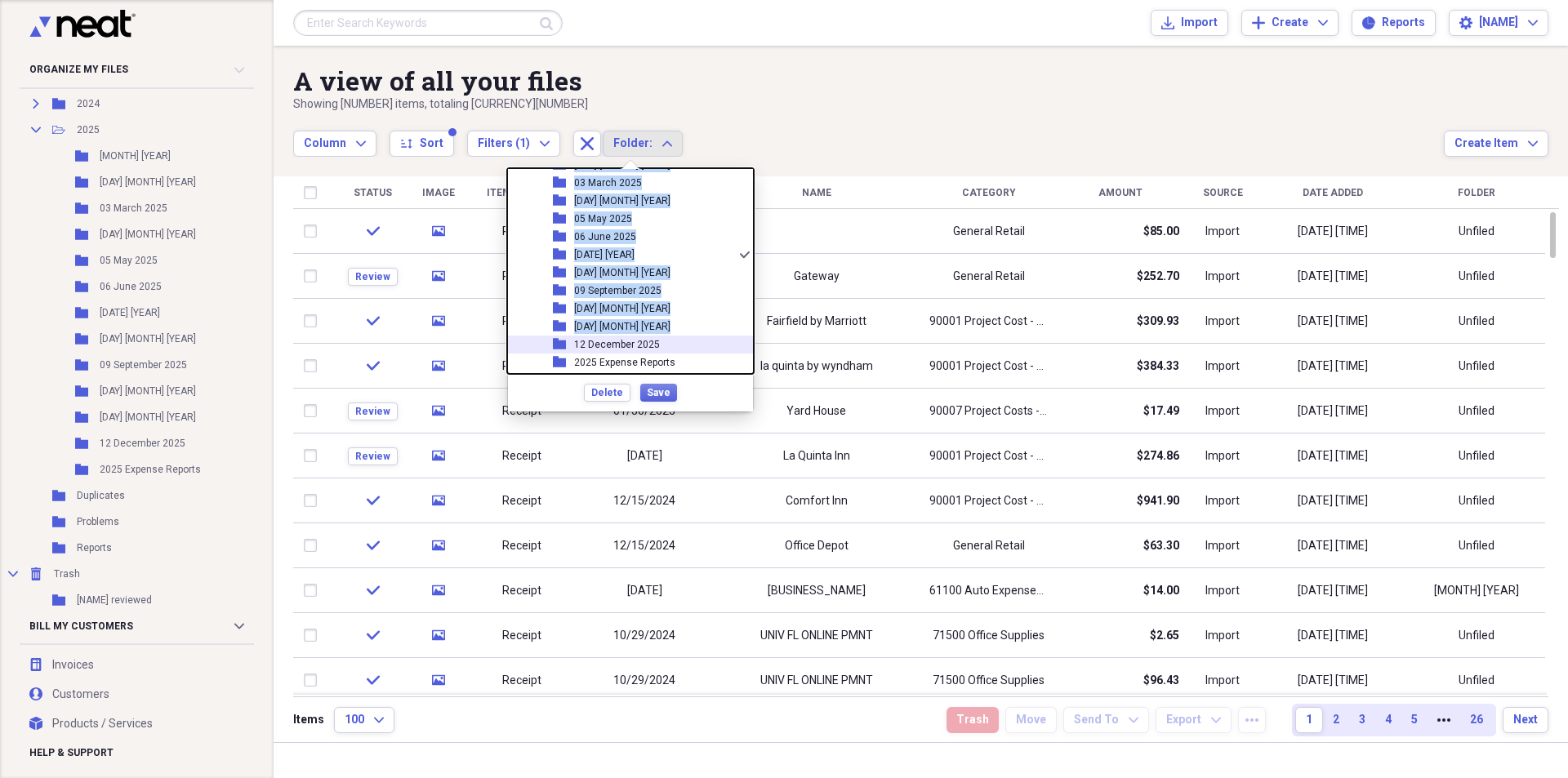click 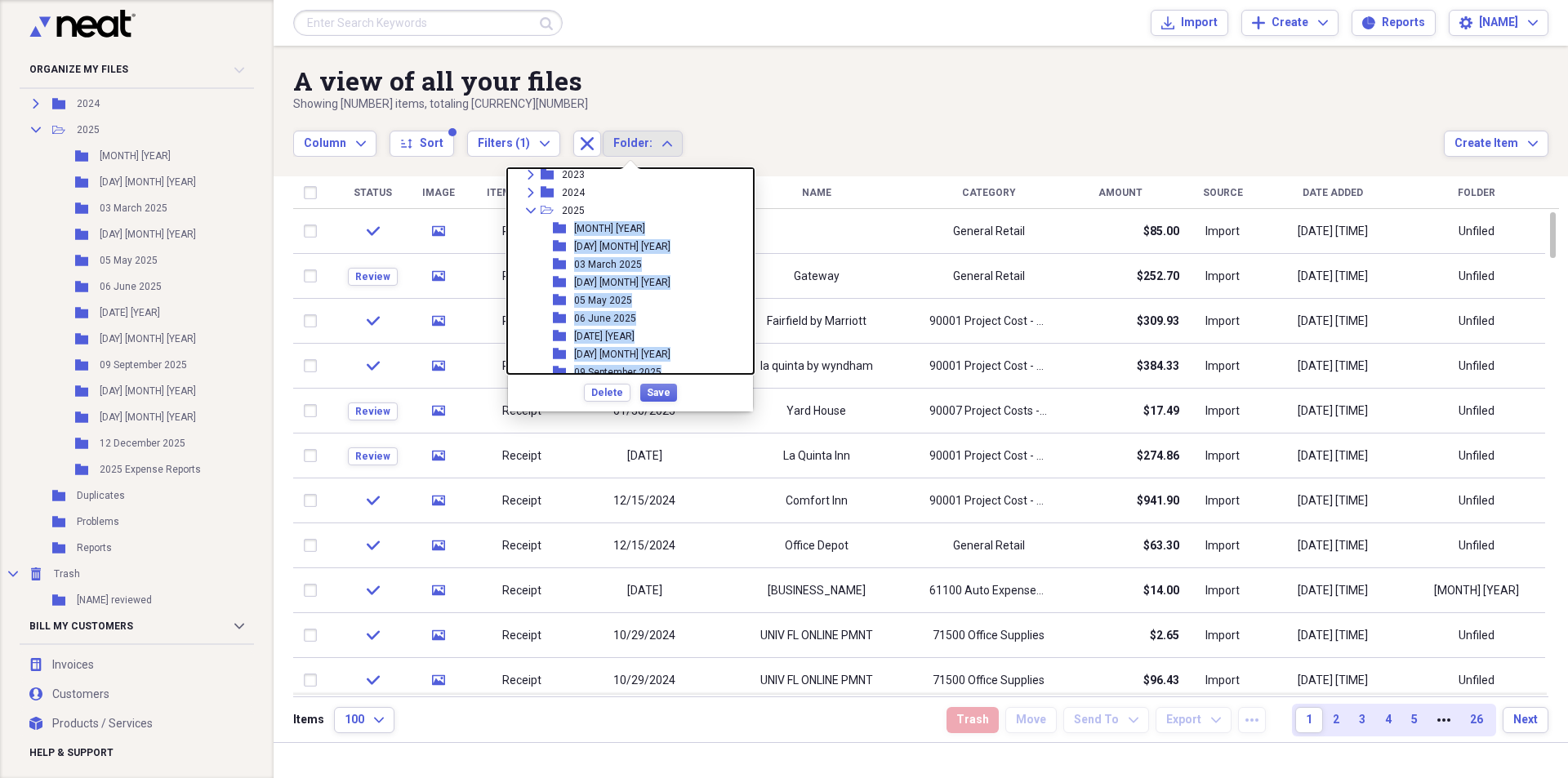 scroll, scrollTop: 24, scrollLeft: 0, axis: vertical 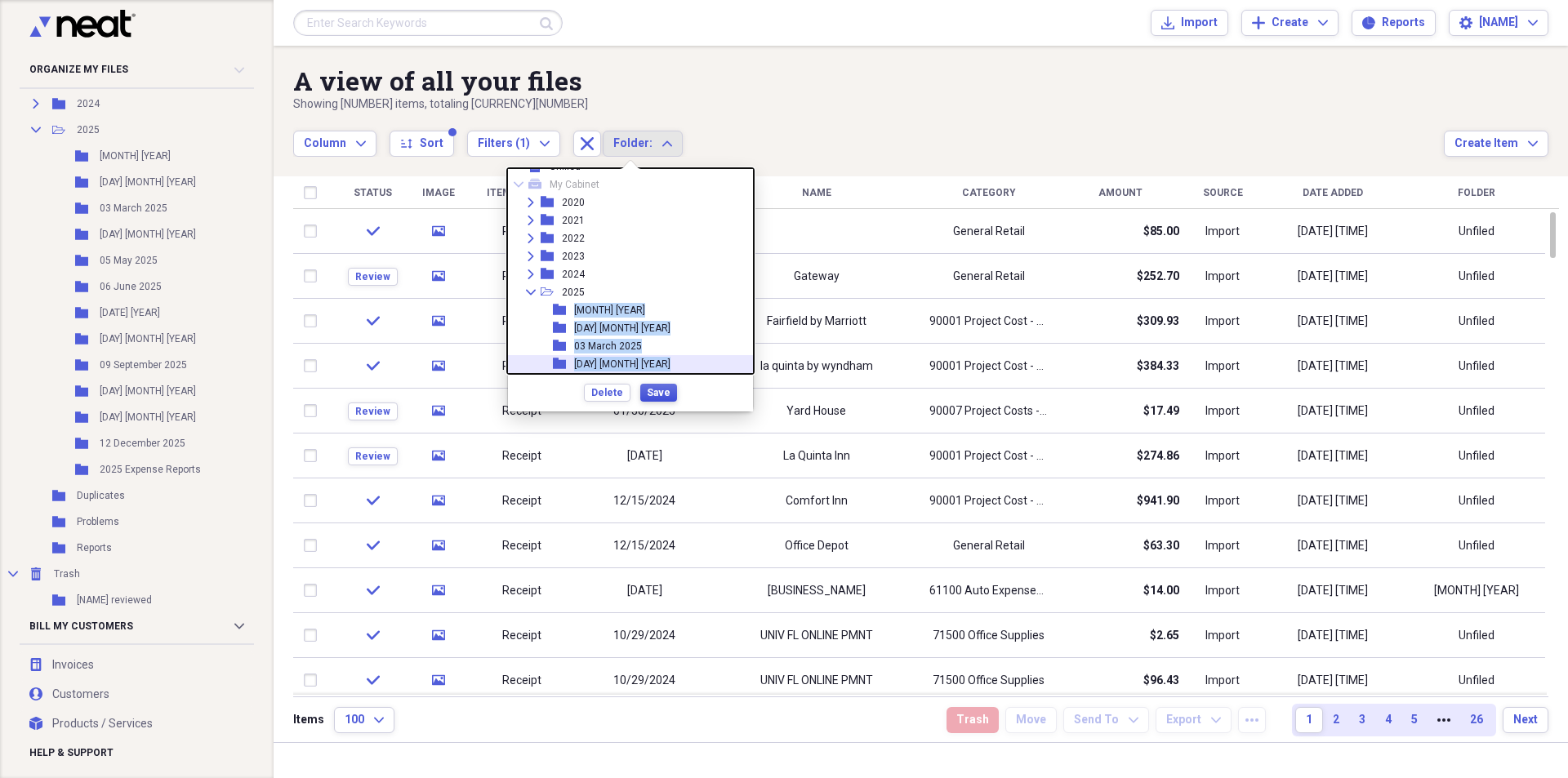 click on "Save" at bounding box center (658, 393) 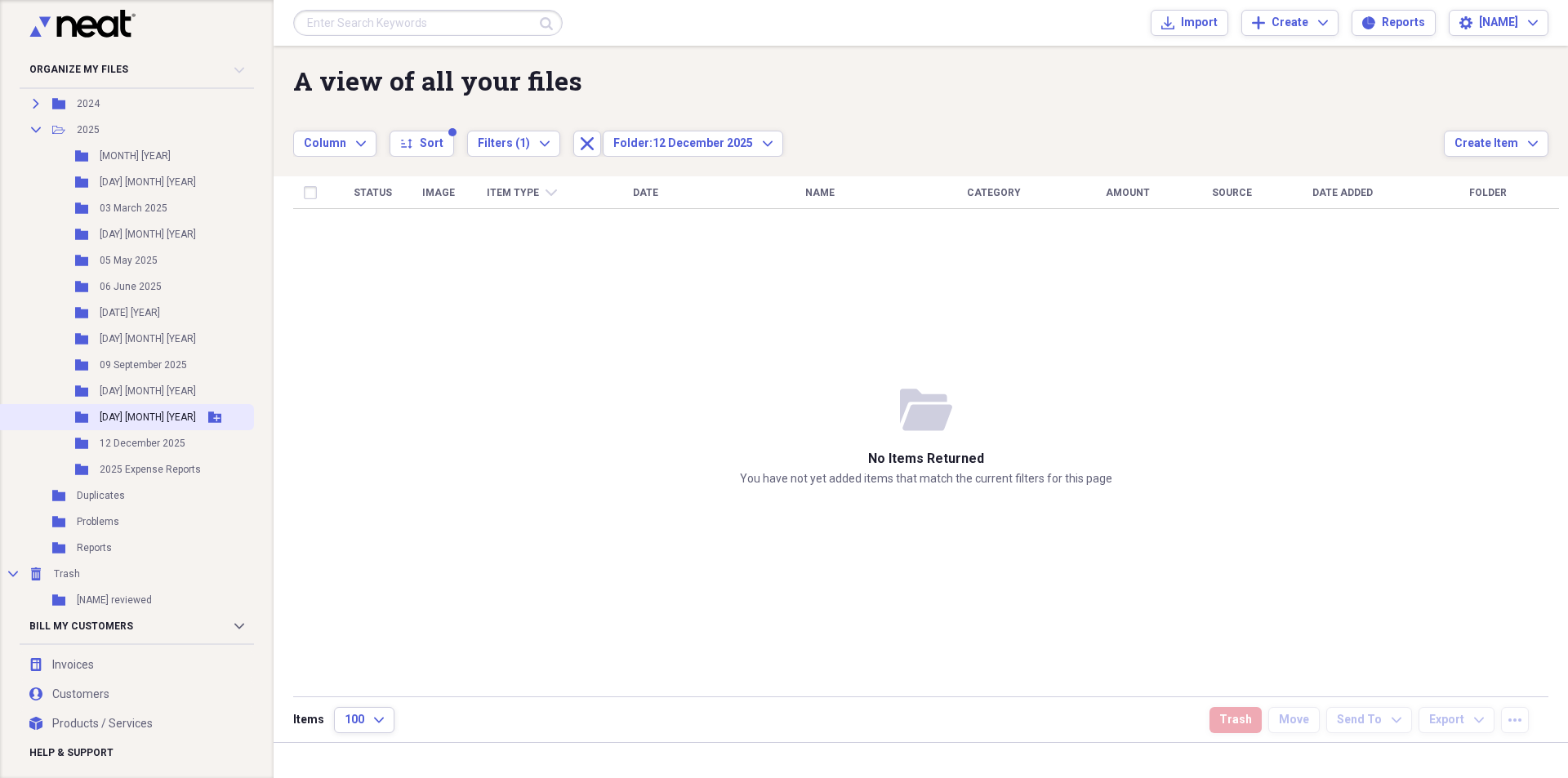 click on "Folder [MONTH] [YEAR] Add Folder" at bounding box center (125, 417) 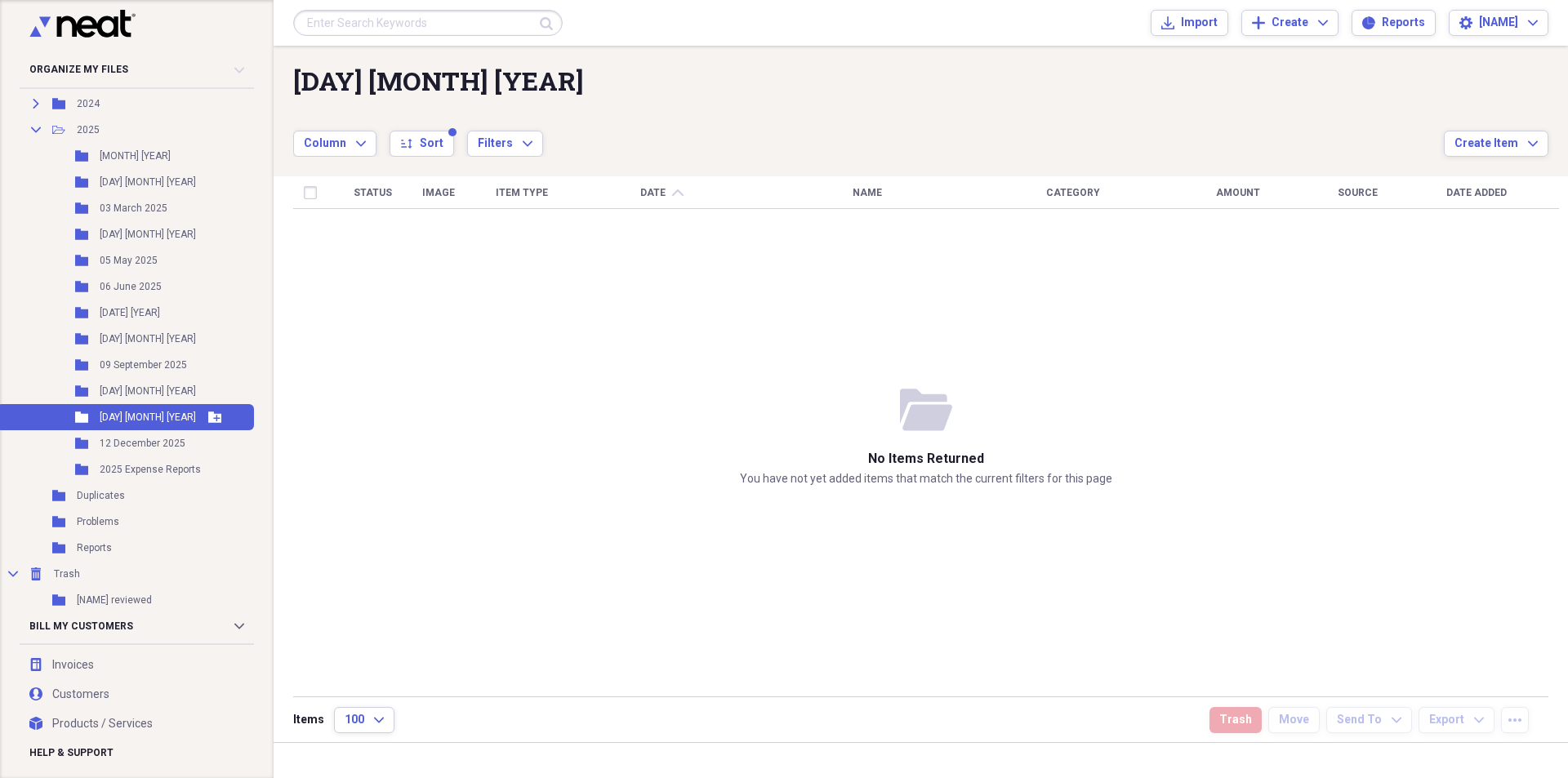 click on "Folder [MONTH] [YEAR] Add Folder" at bounding box center (125, 417) 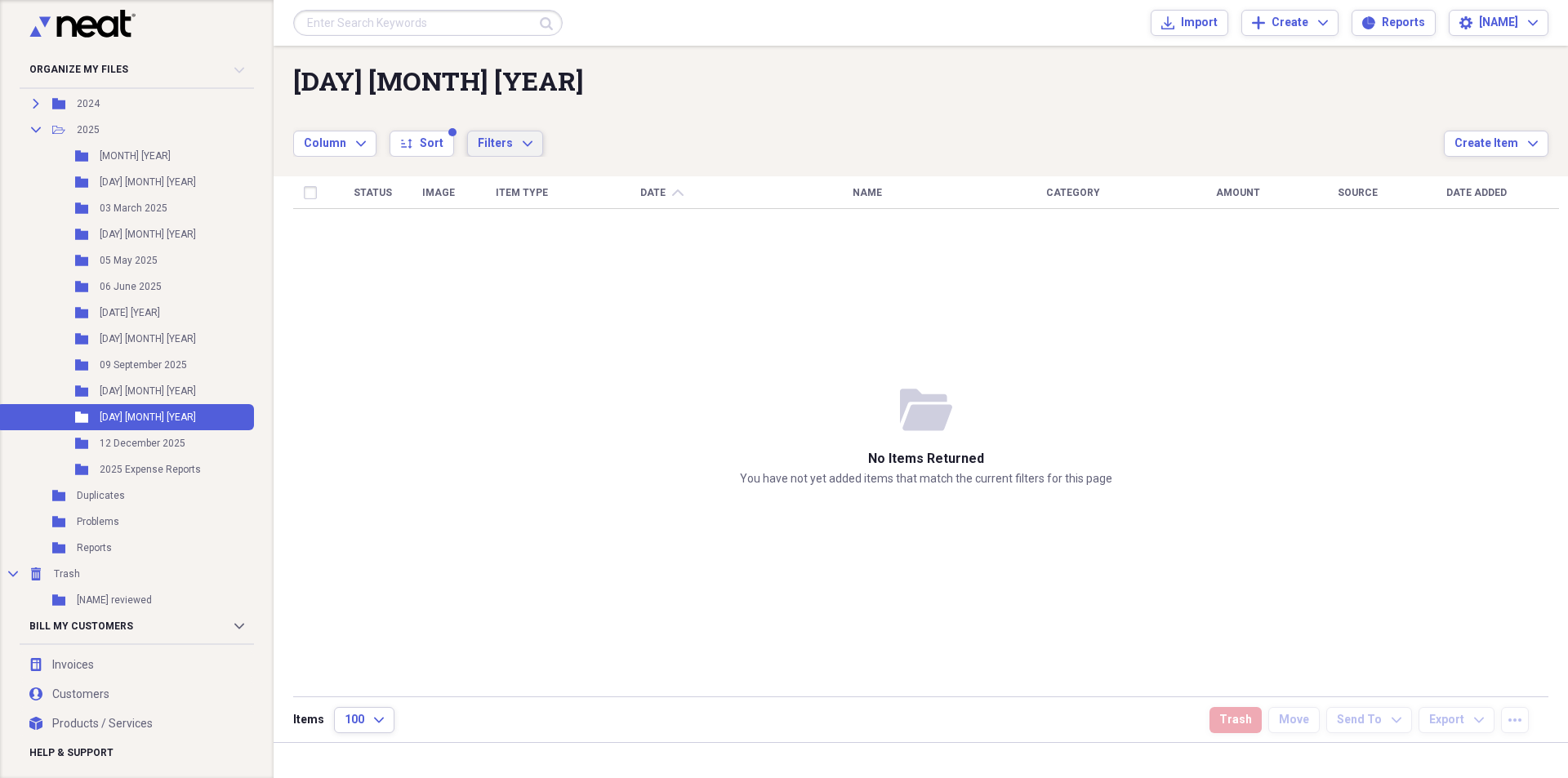 click on "Filters  Expand" at bounding box center [505, 144] 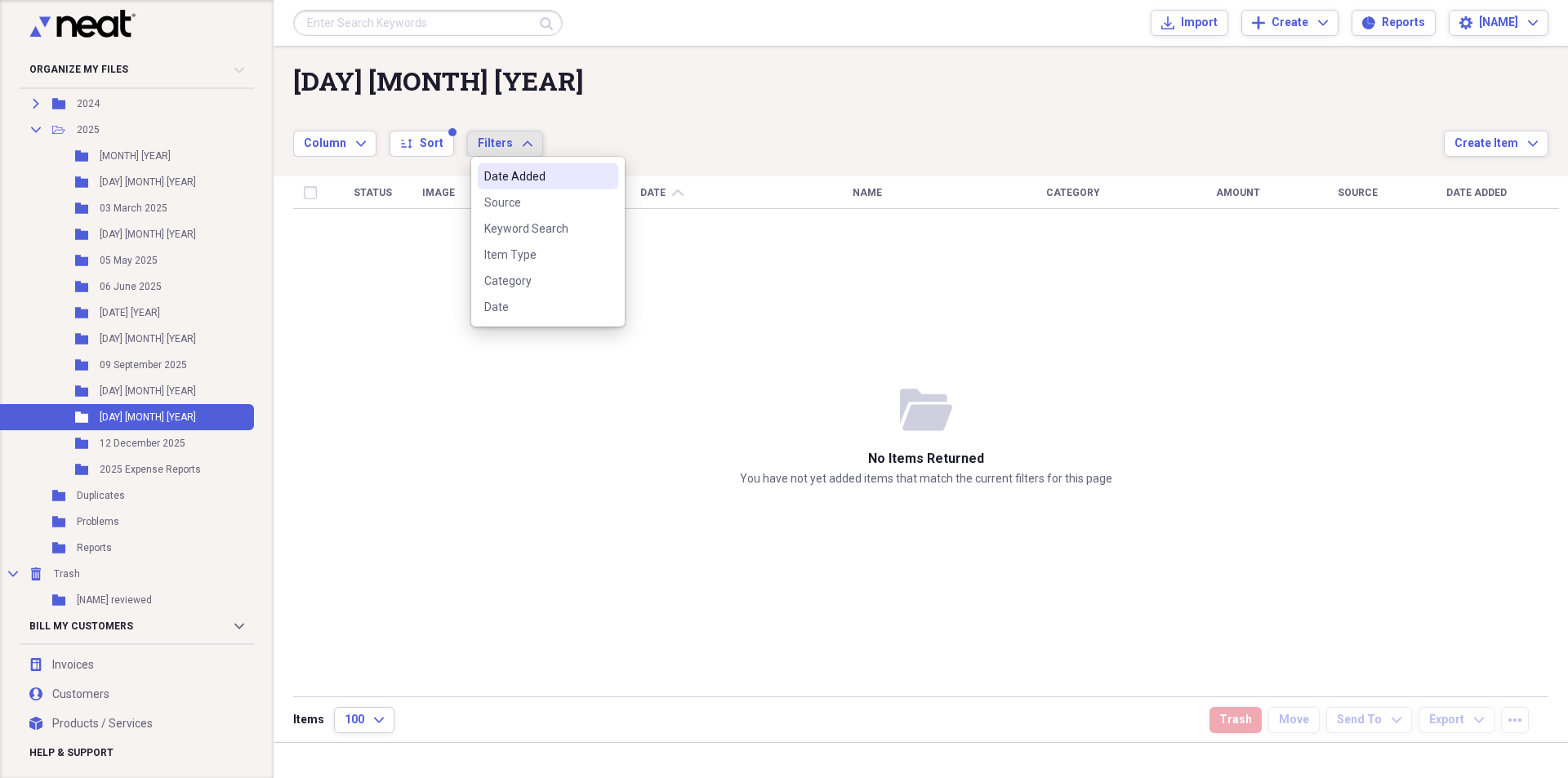 click on "Column Expand sort Sort Filters  Expand" at bounding box center [868, 135] 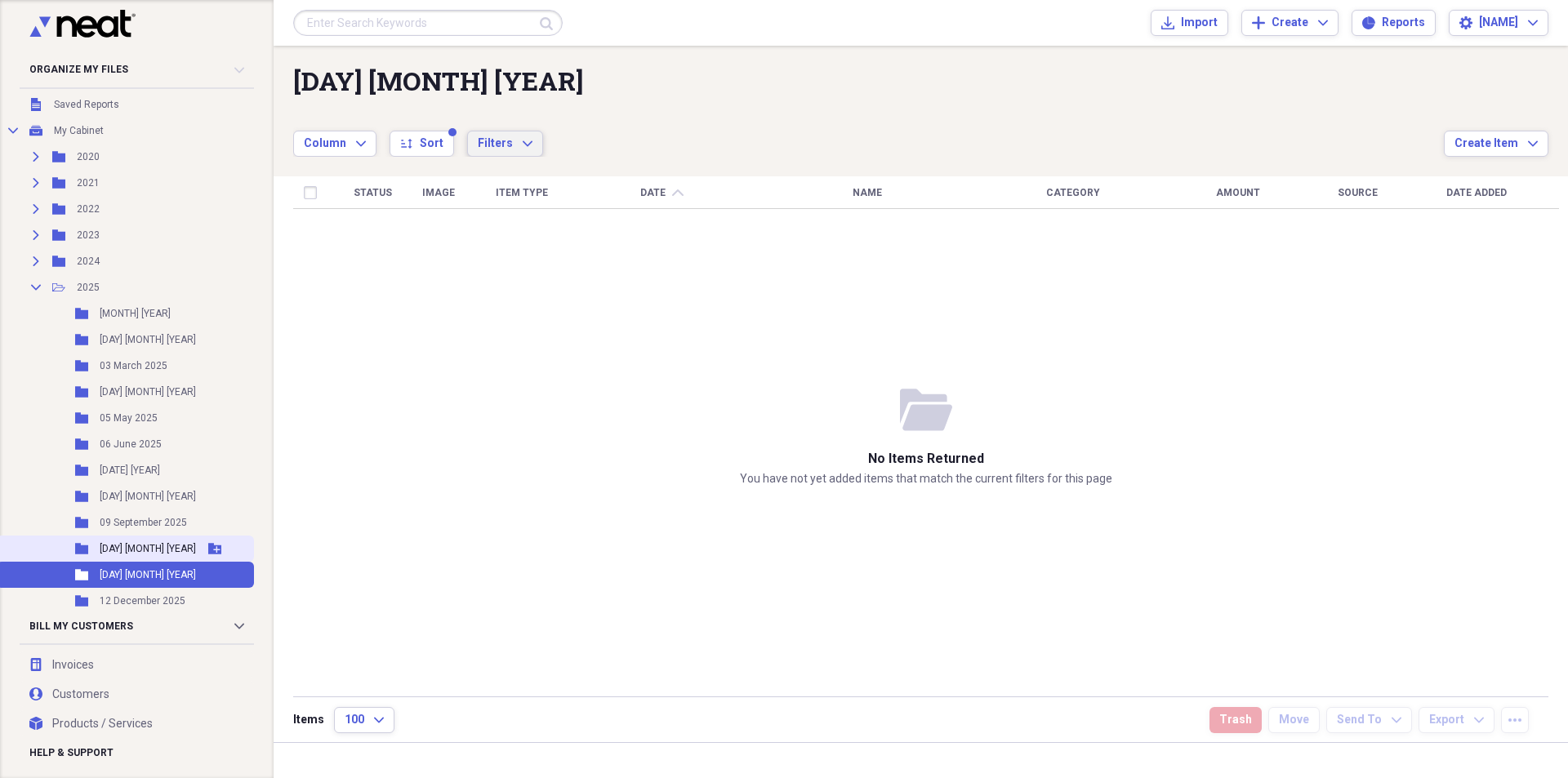 scroll, scrollTop: 82, scrollLeft: 0, axis: vertical 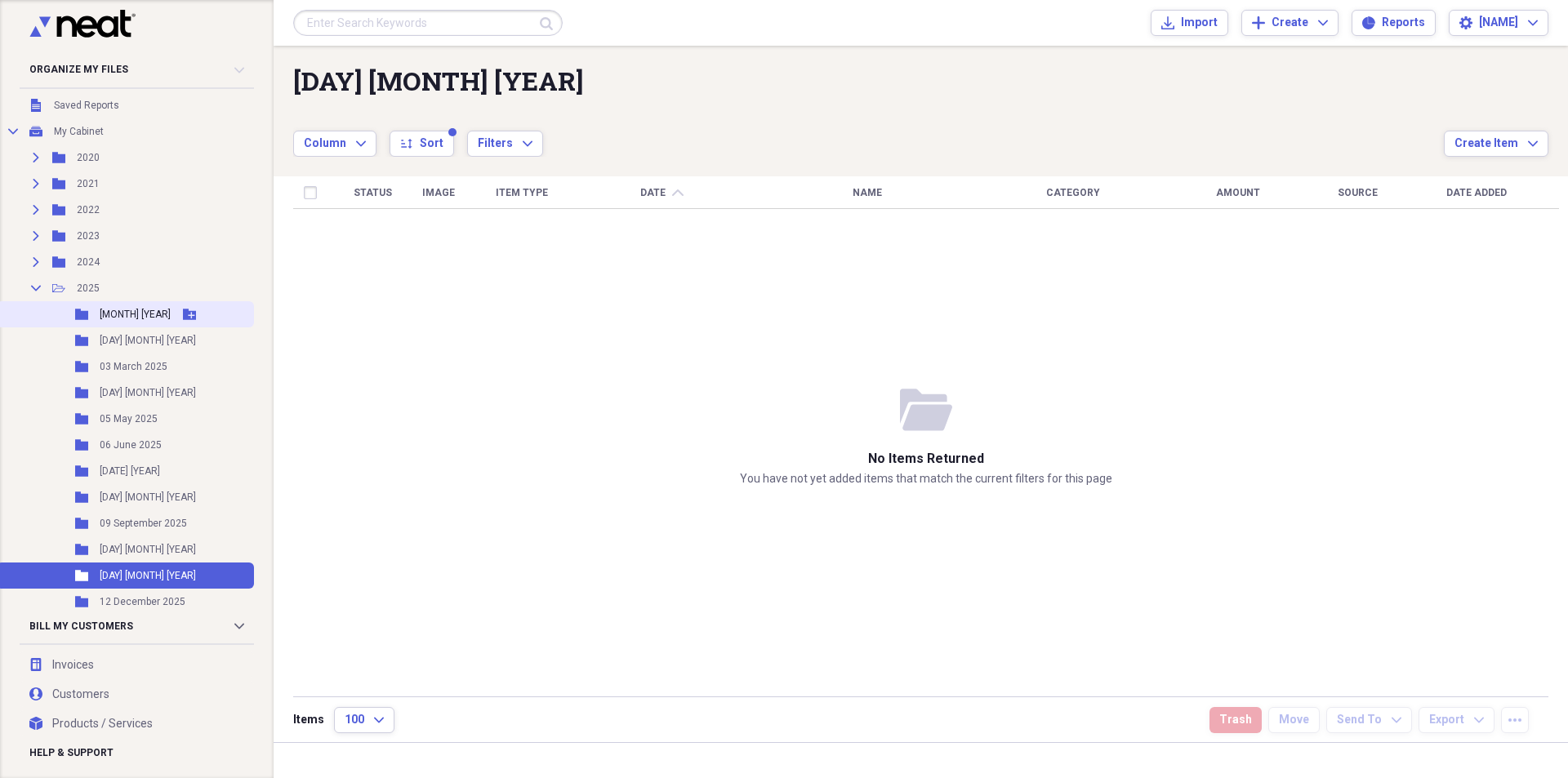 click on "Folder [NUMBER] [MONTH] [YEAR] Add Folder" at bounding box center [125, 314] 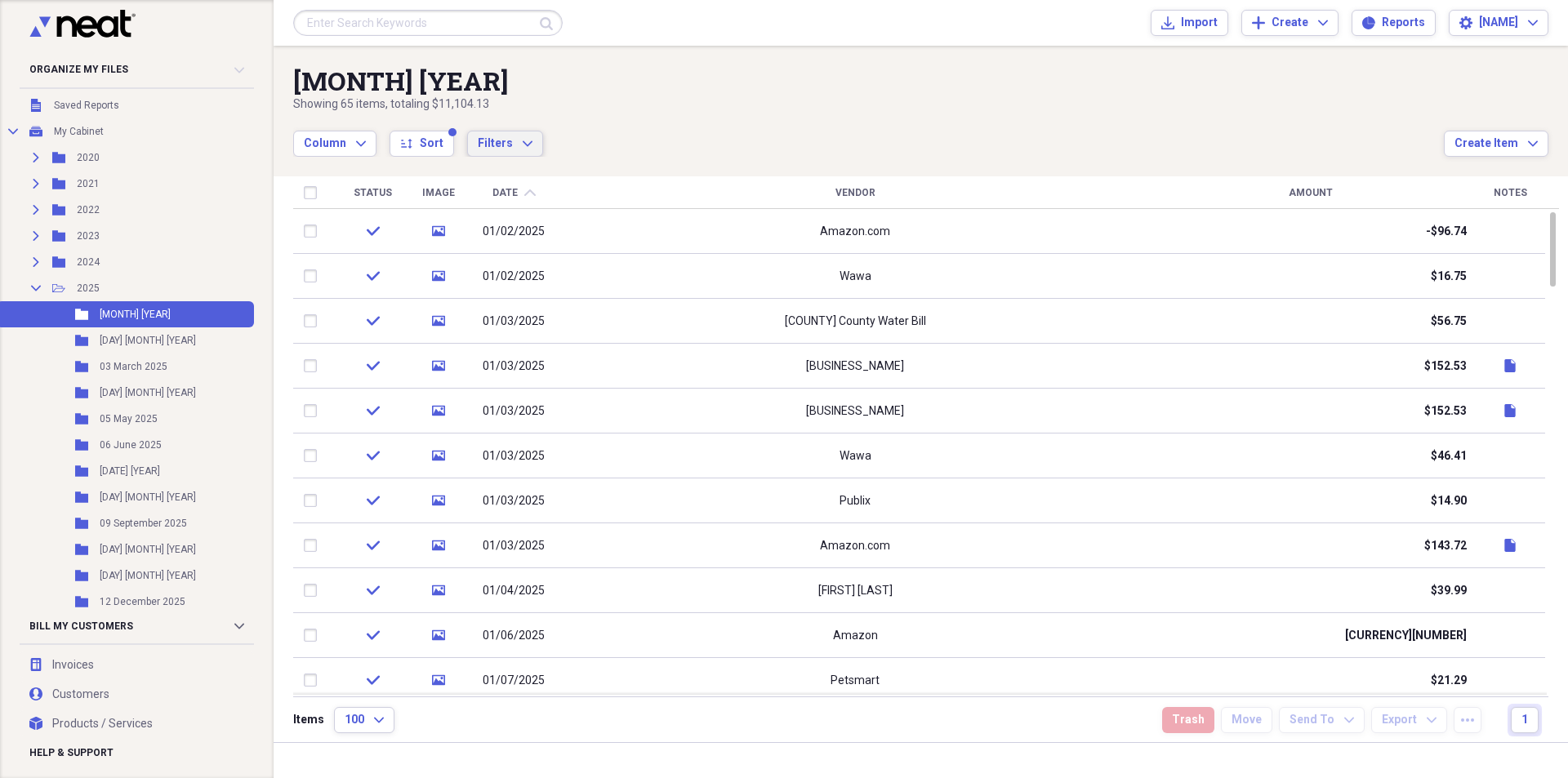 click on "Filters  Expand" at bounding box center (505, 144) 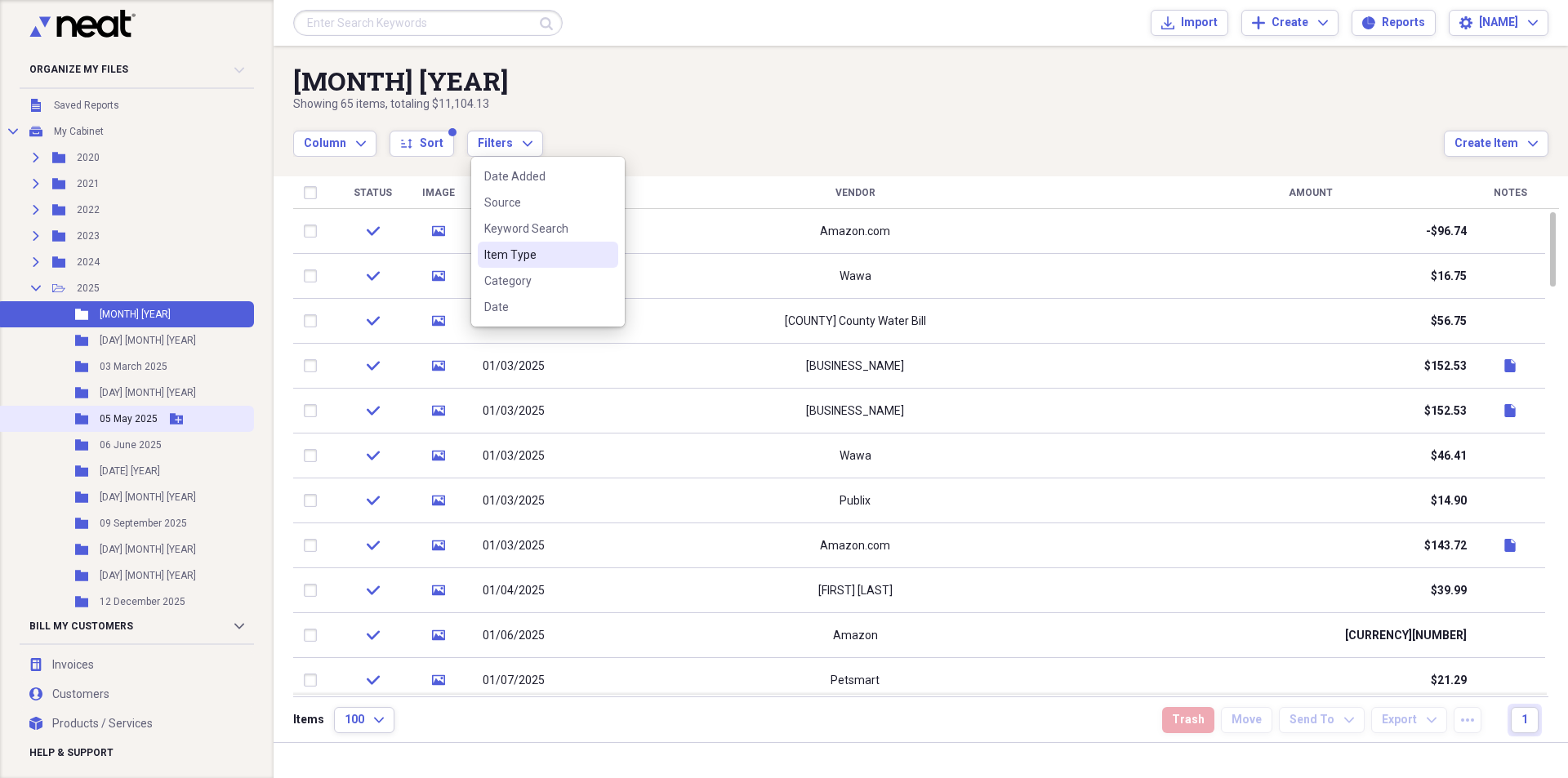 click on "Folder [NUMBER] [MONTH] [YEAR] Add Folder" at bounding box center [125, 419] 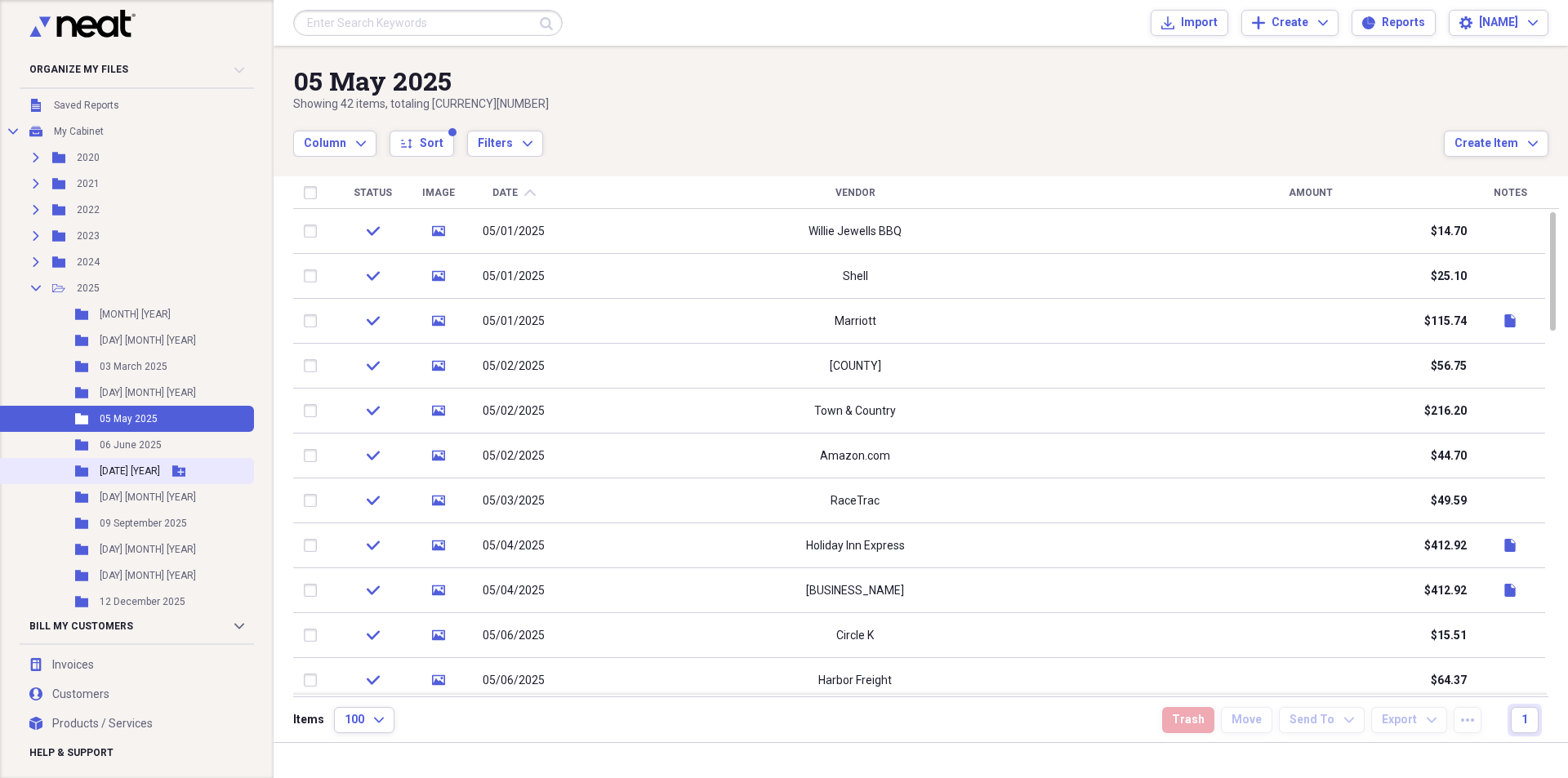 click on "[DATE] [YEAR]" at bounding box center [130, 471] 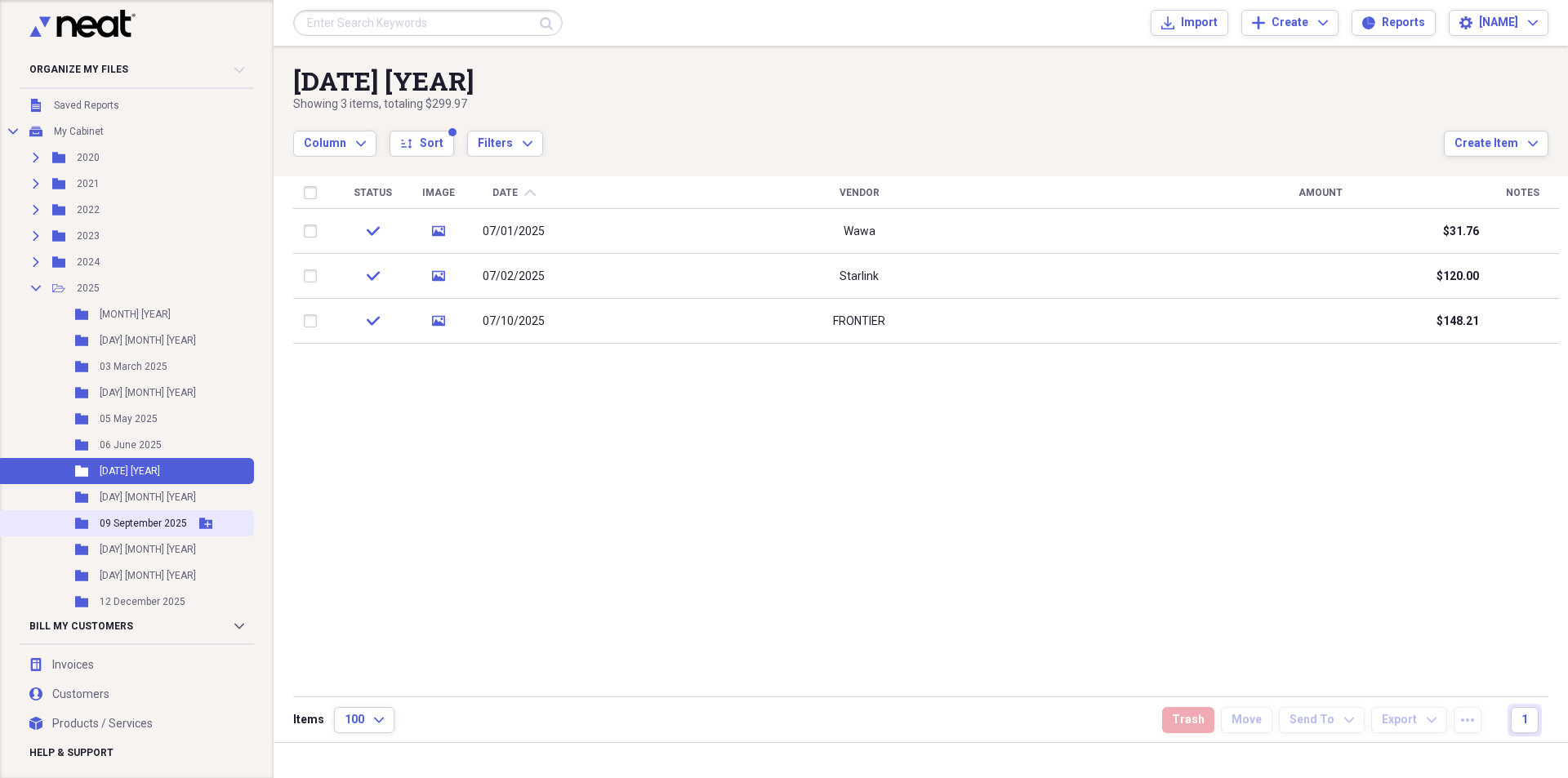 click on "09 September 2025" at bounding box center [143, 523] 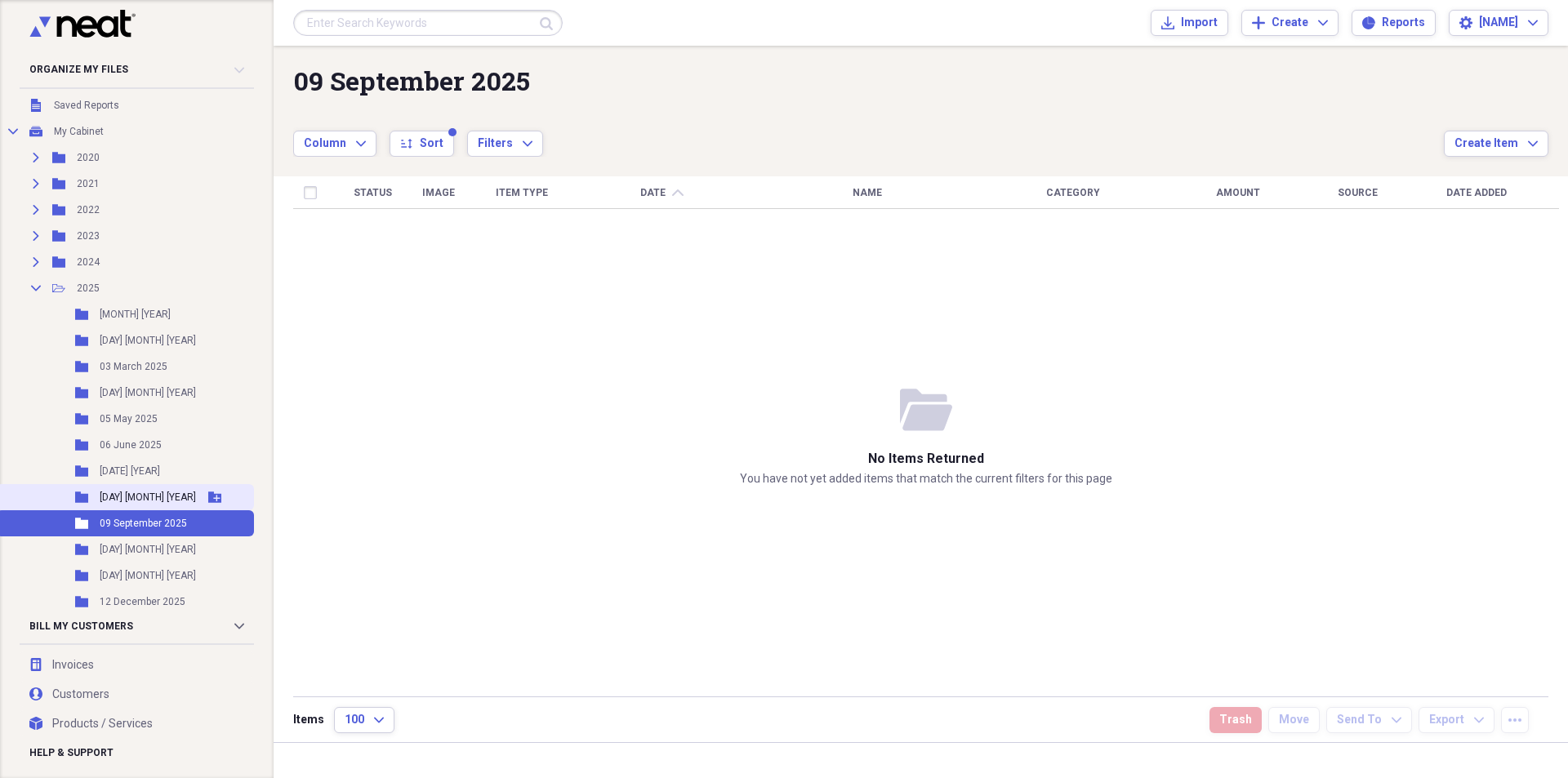 click on "Folder 08 August 2025 Add Folder" at bounding box center (125, 497) 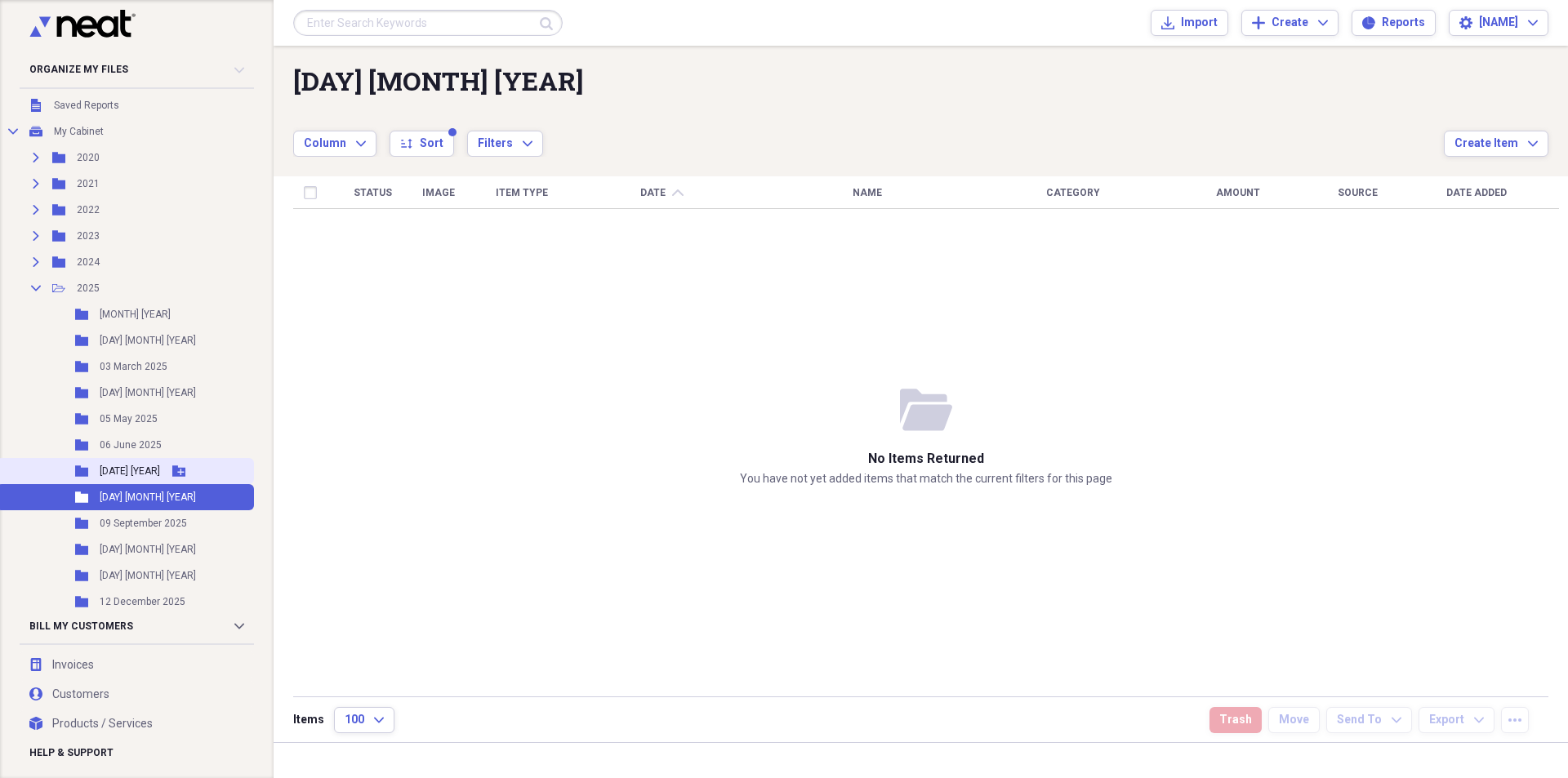 click on "Folder [MONTH] [YEAR] Add Folder" at bounding box center [125, 471] 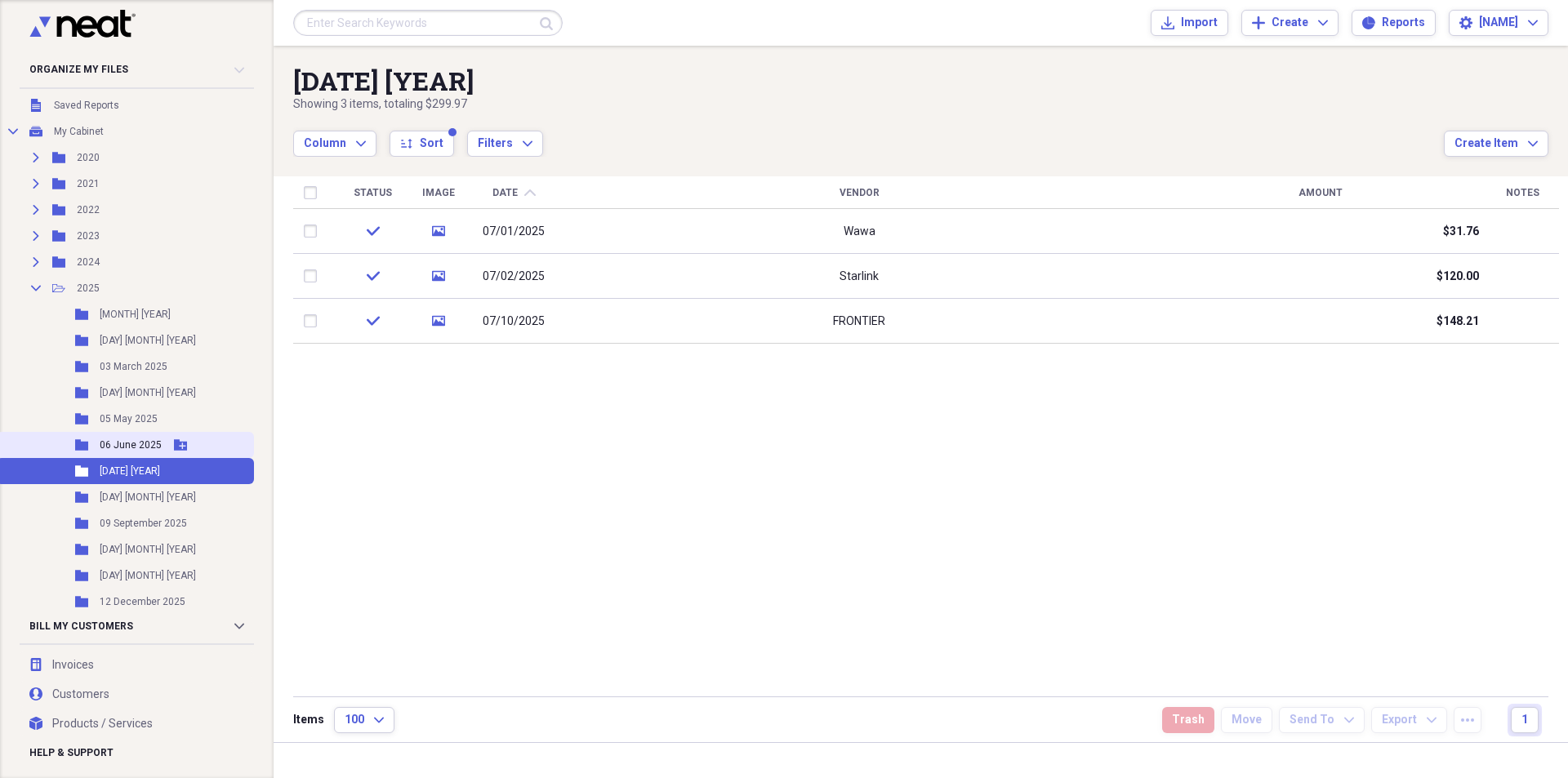 click on "06 June 2025" at bounding box center [131, 445] 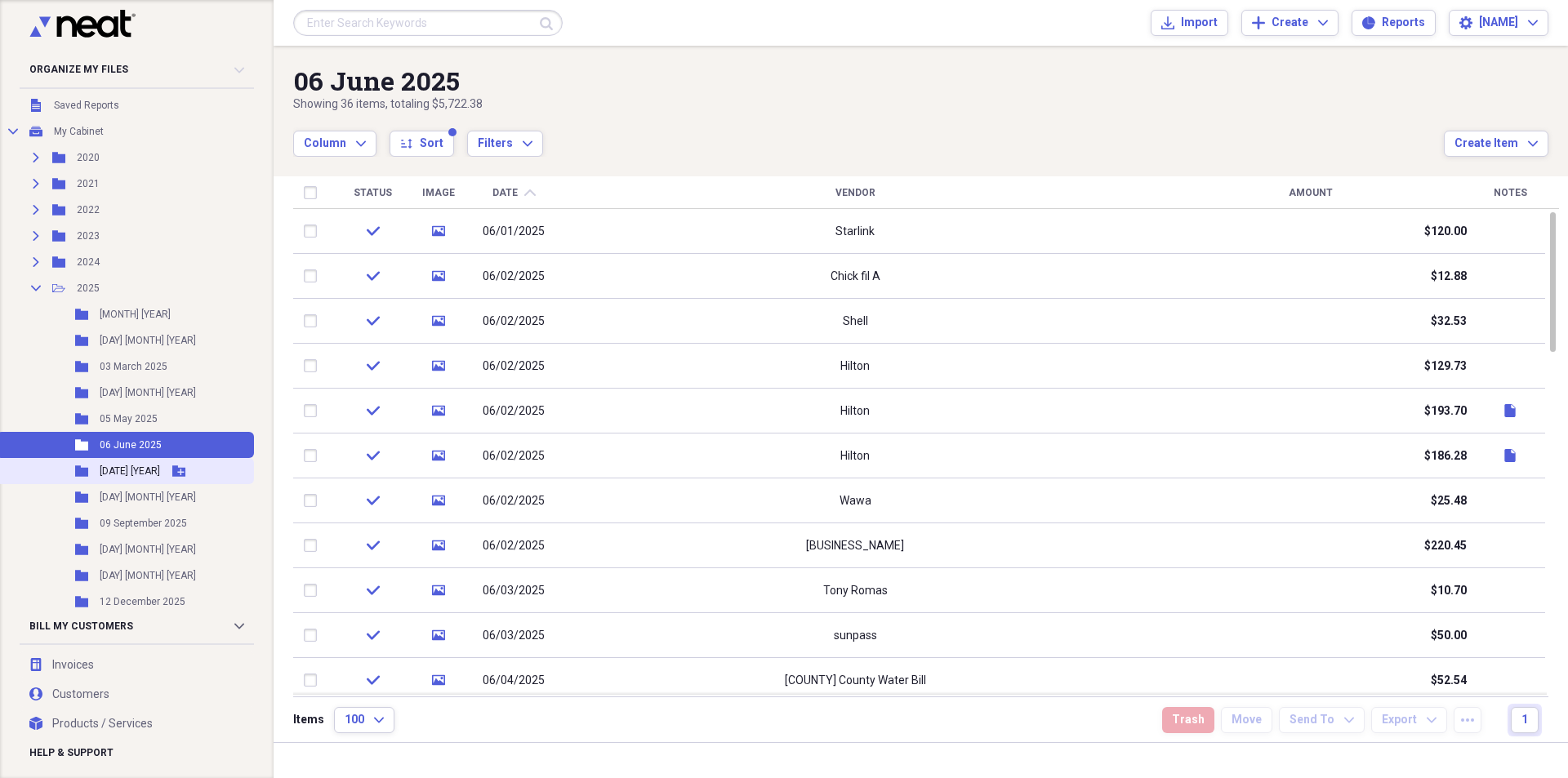 click on "Folder [MONTH] [YEAR] Add Folder" at bounding box center [125, 471] 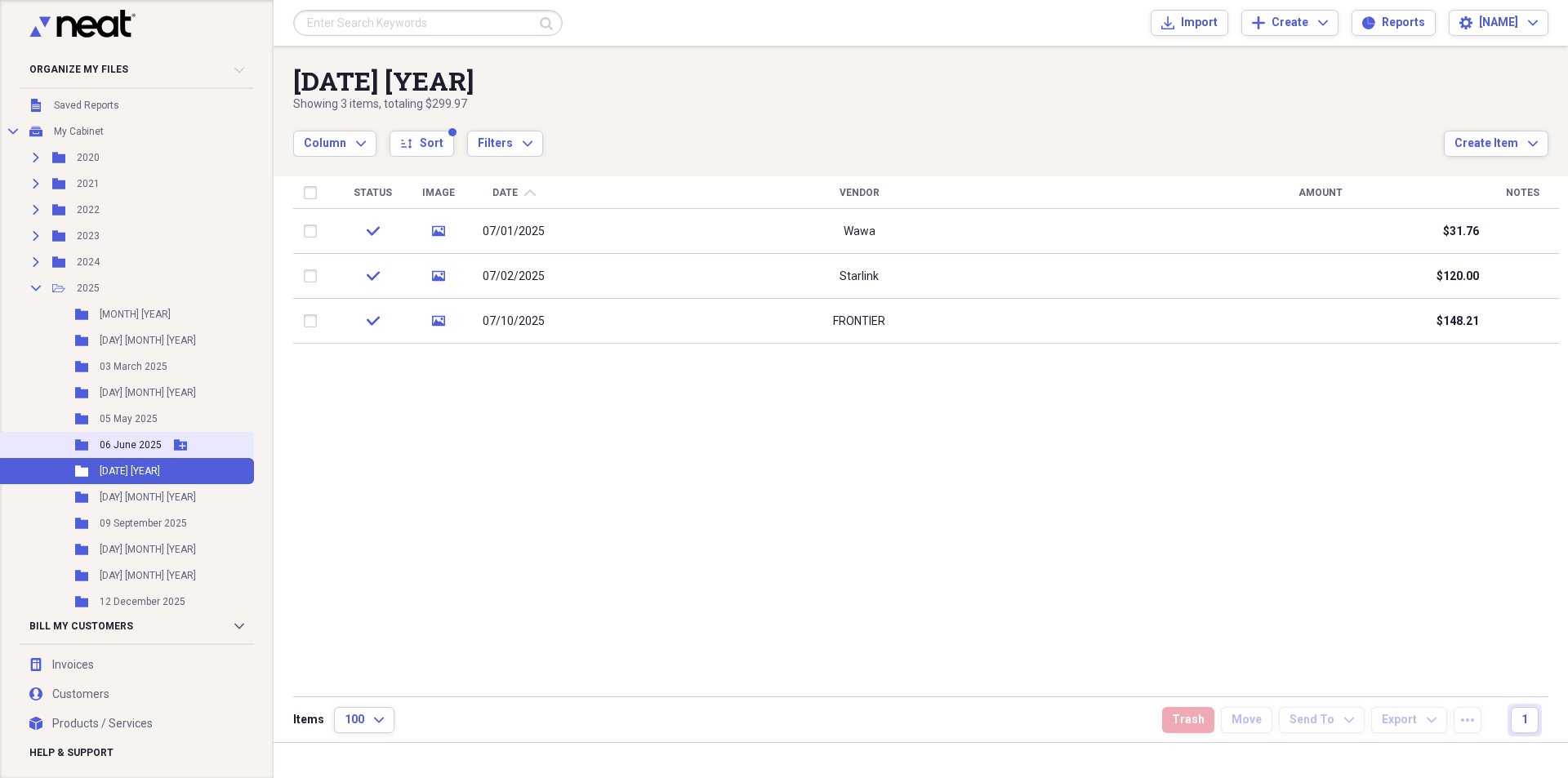 click on "Folder [MONTH] [YEAR] Add Folder" at bounding box center [125, 445] 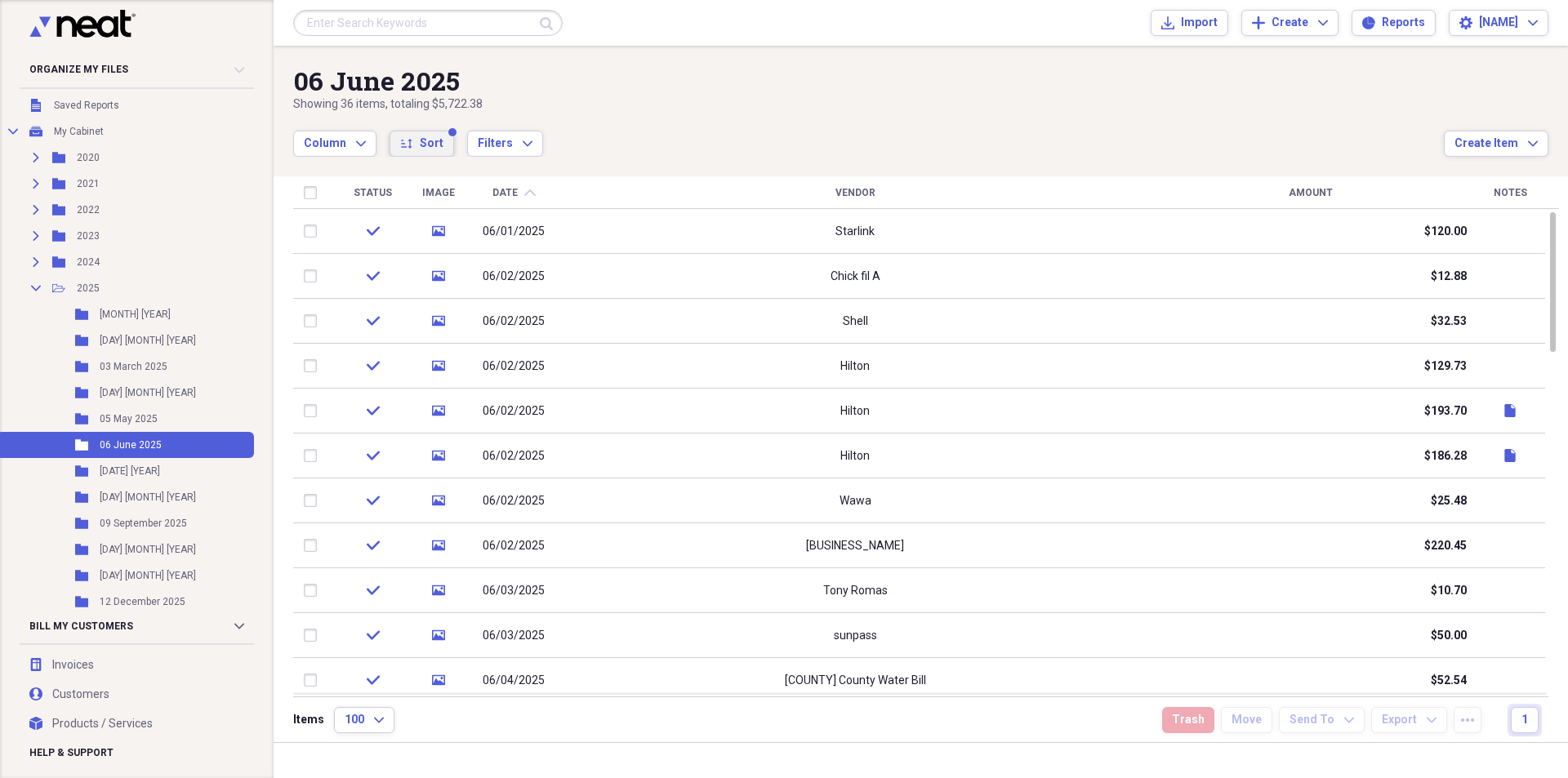 click on "Sort" at bounding box center [431, 144] 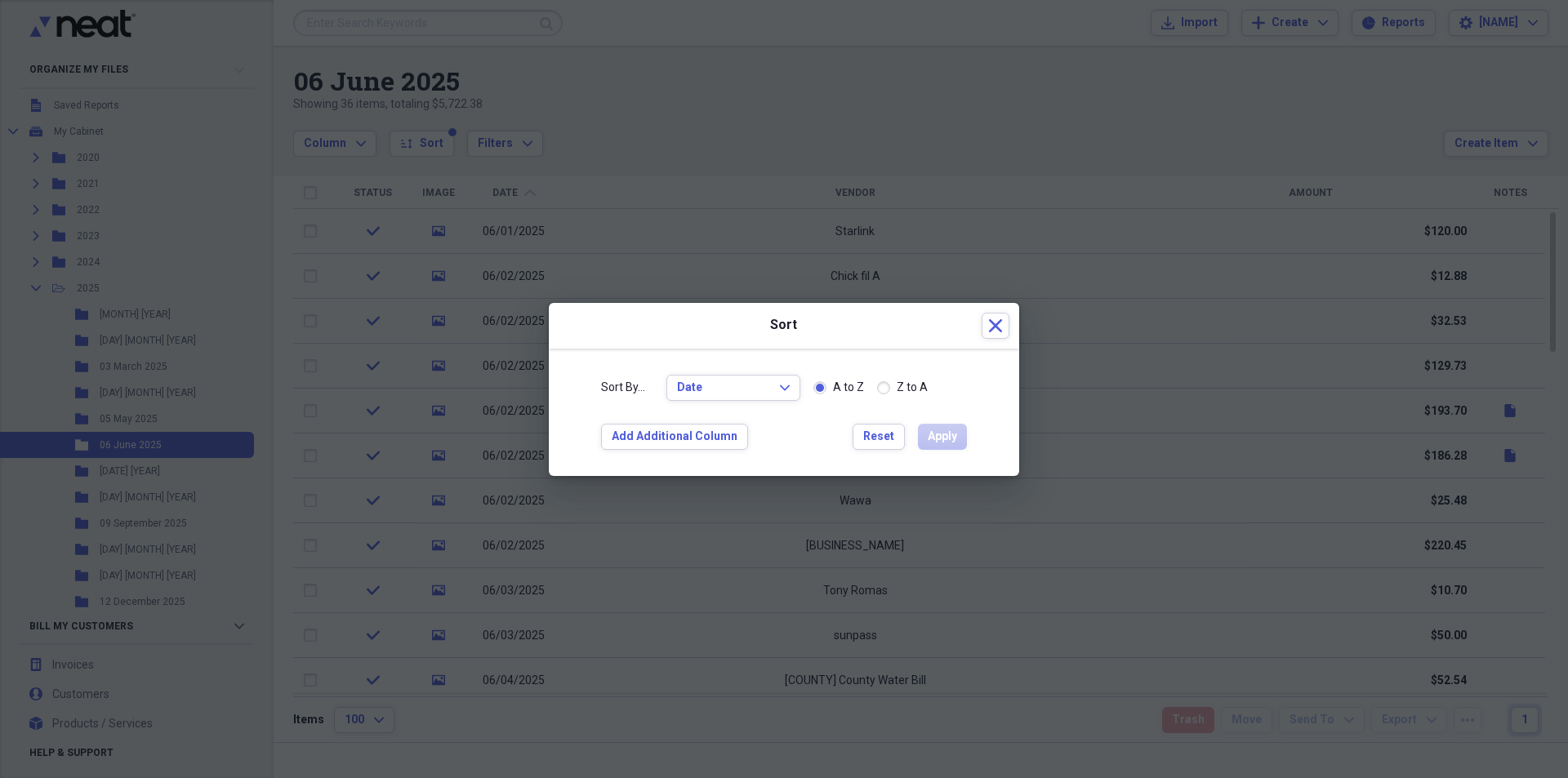 click at bounding box center [784, 389] 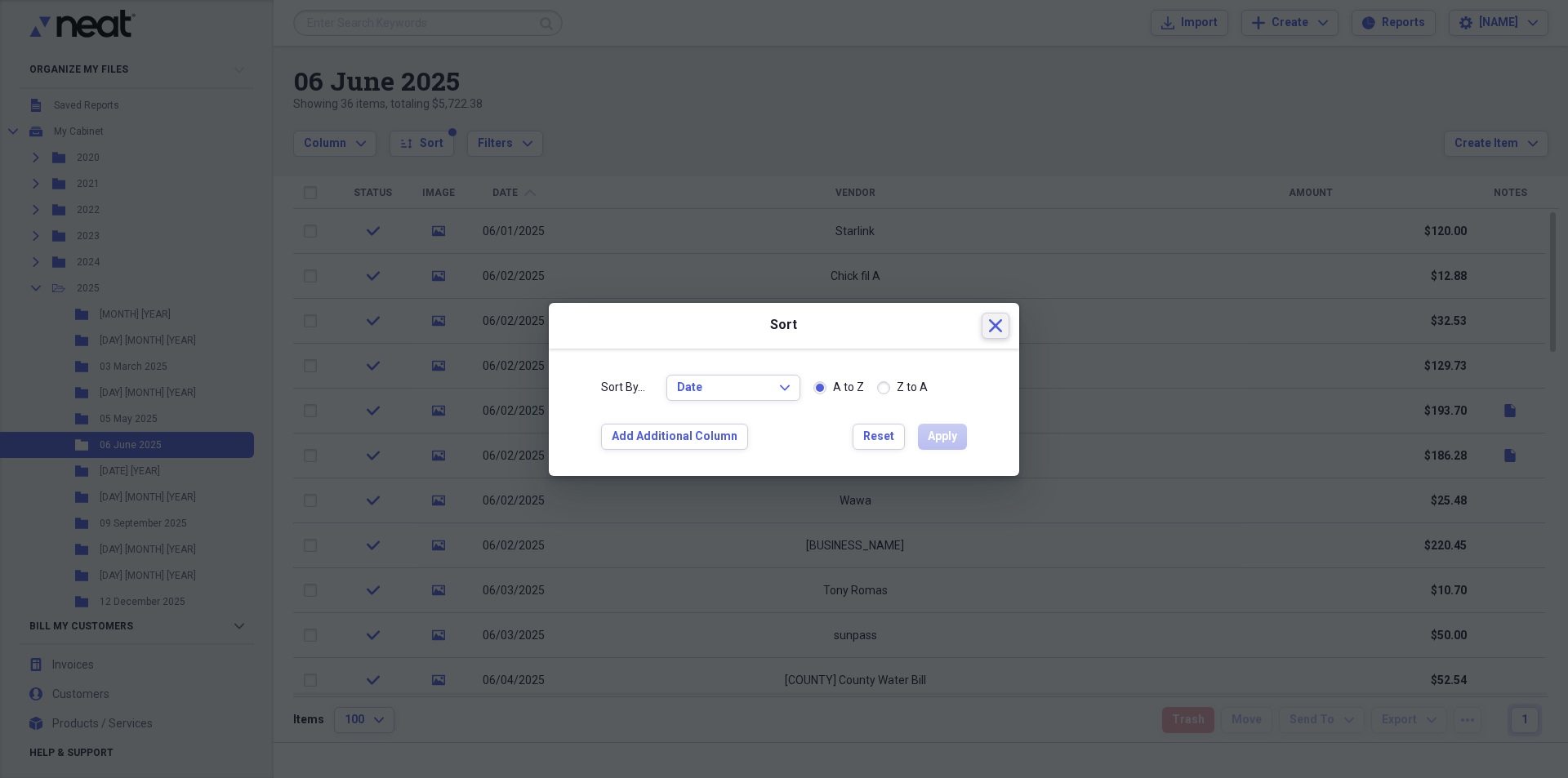 click on "Close" 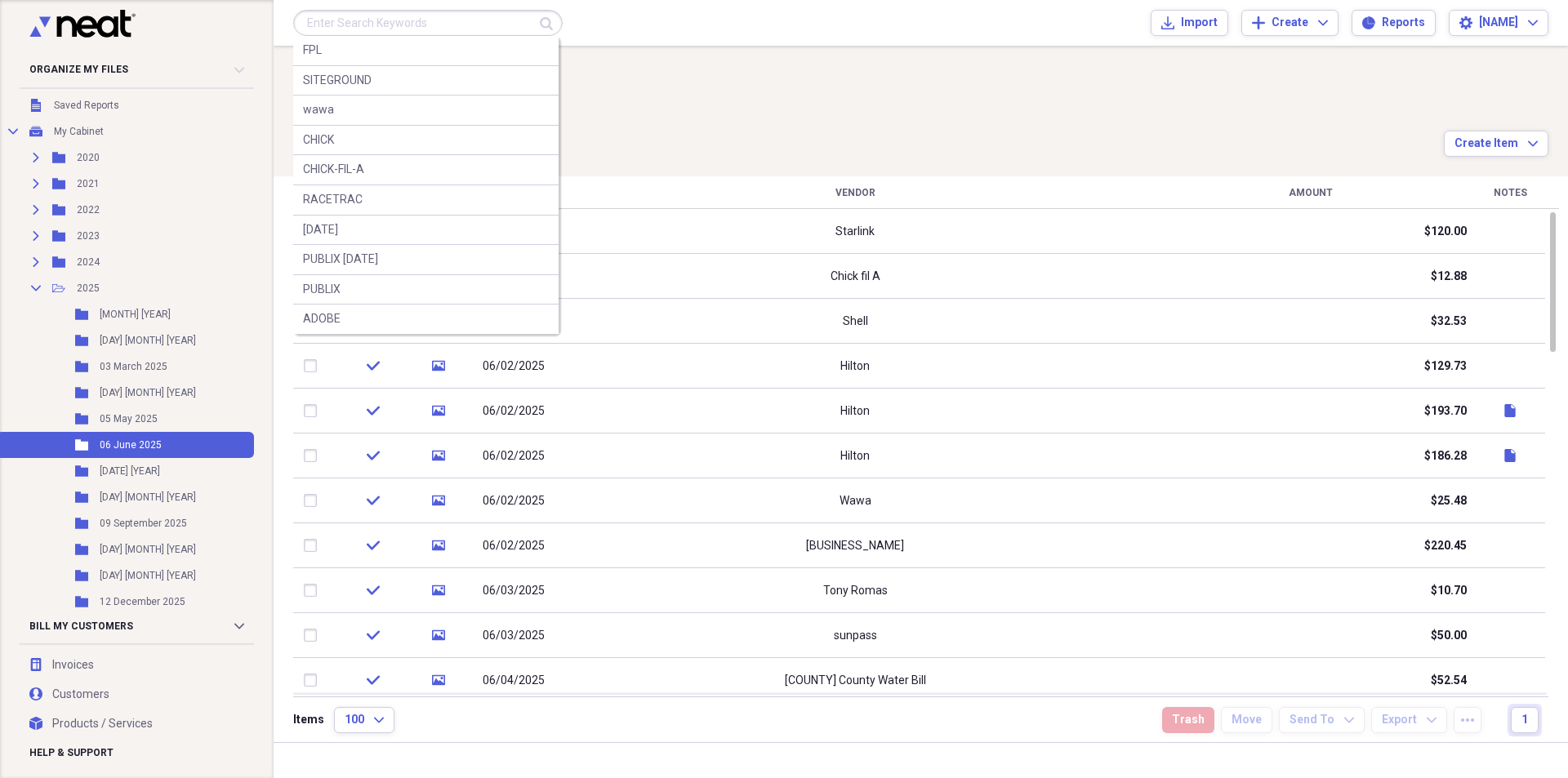 click at bounding box center [428, 23] 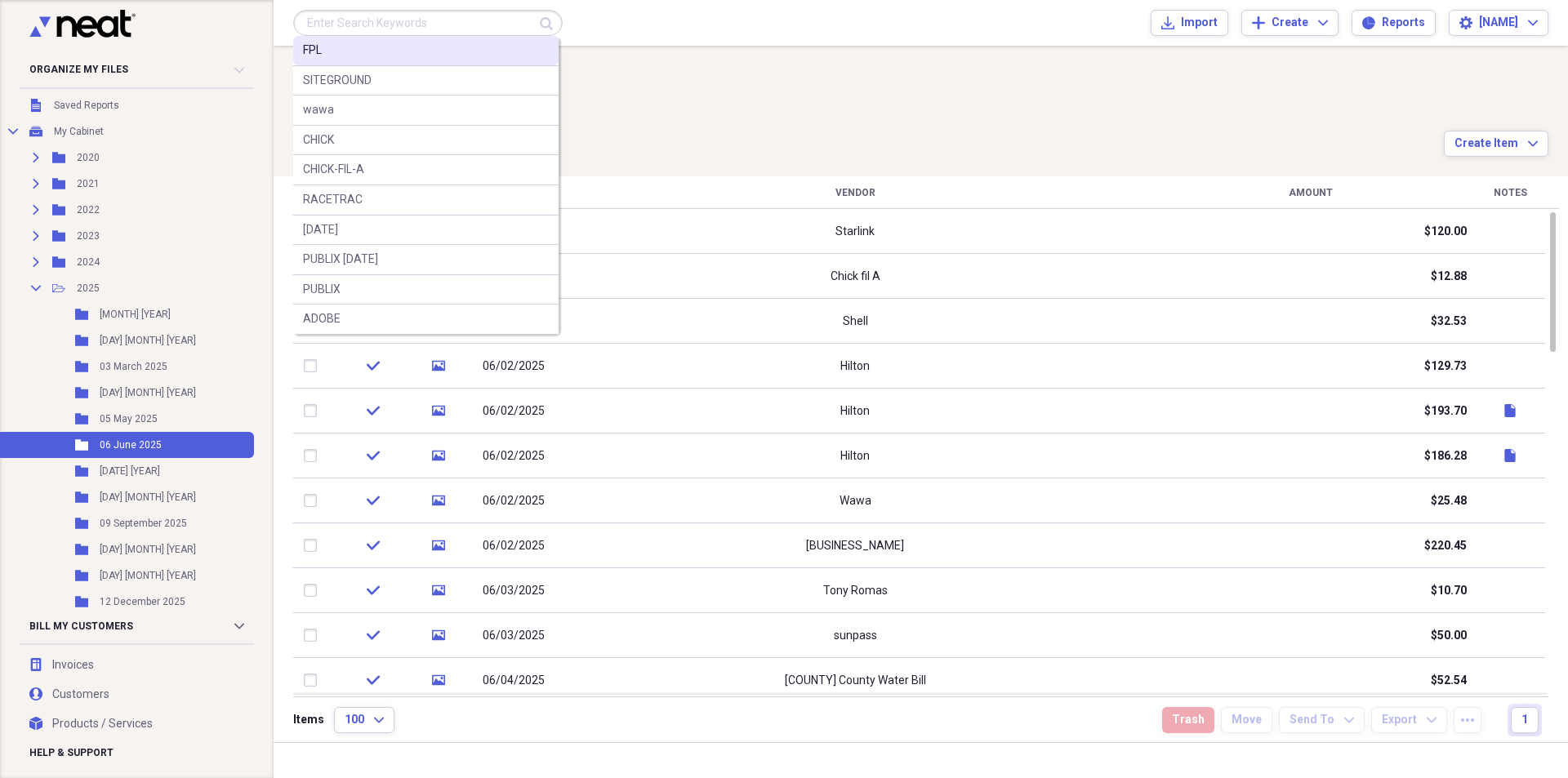 click on "FPL" at bounding box center [425, 51] 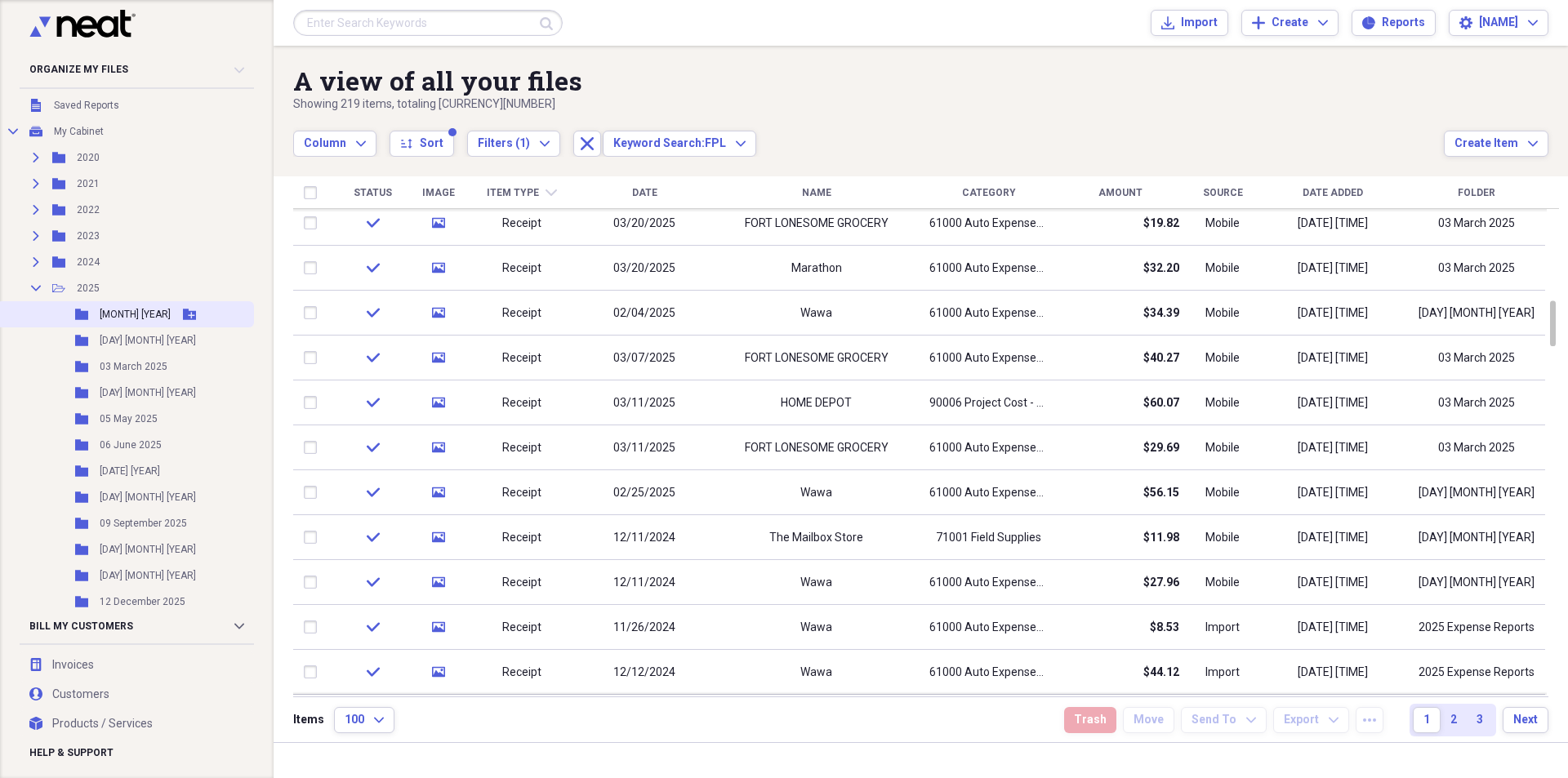 click 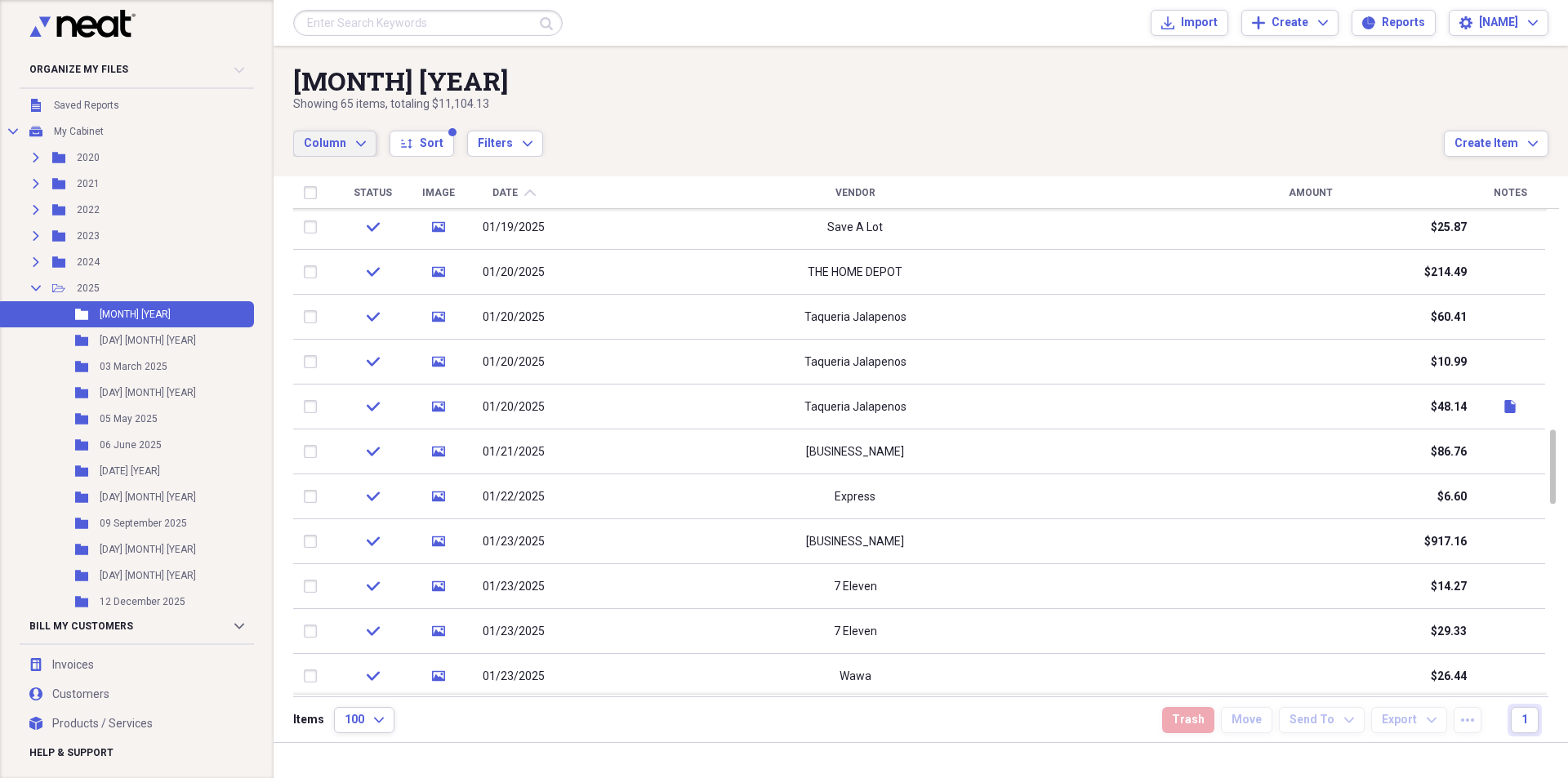 click on "Column Expand" at bounding box center [335, 144] 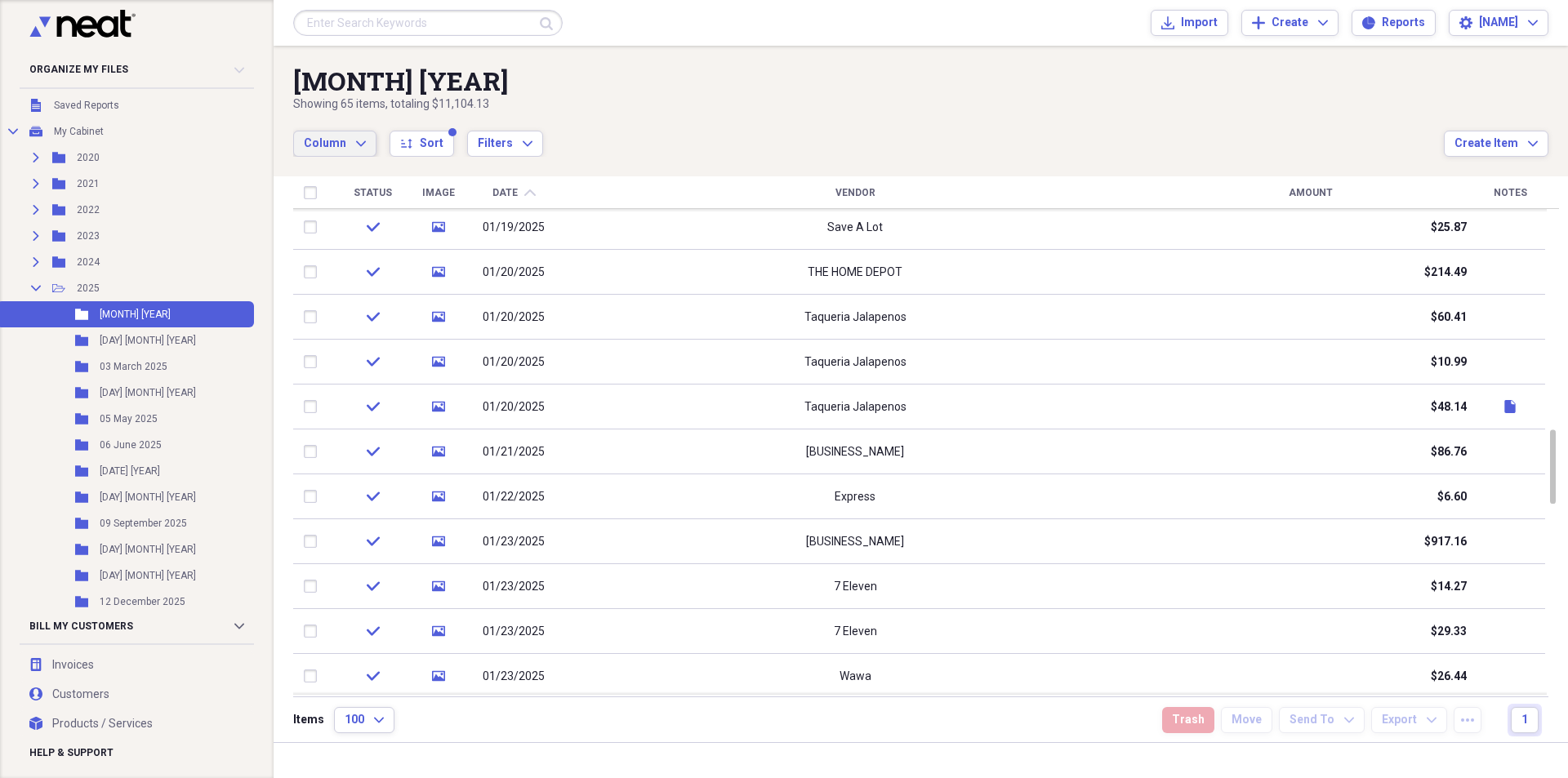 click on "[MONTH] [YEAR]" at bounding box center [868, 81] 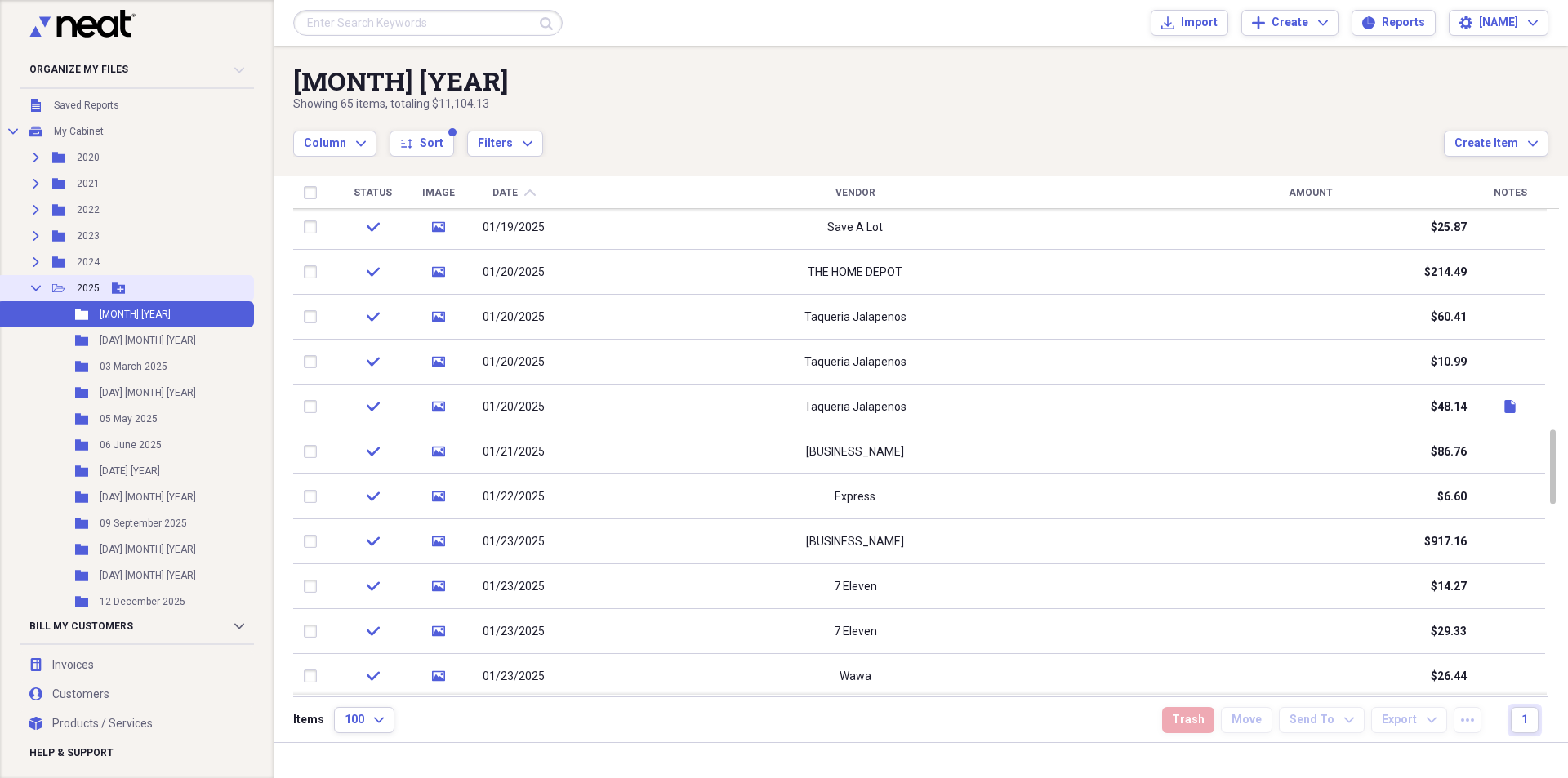 click on "Collapse Open Folder 2025 Add Folder" at bounding box center [125, 288] 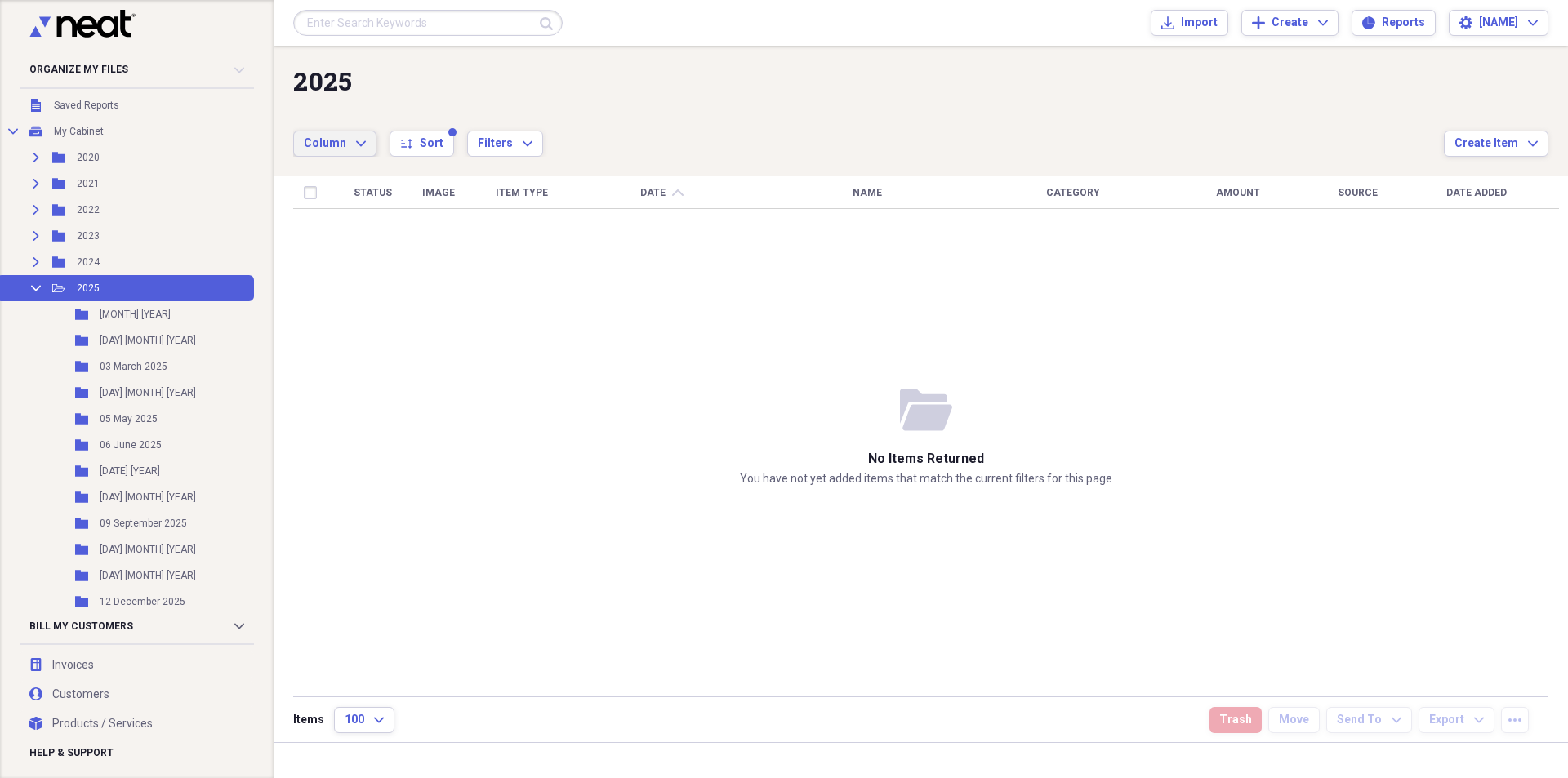 click on "Column Expand" at bounding box center [335, 144] 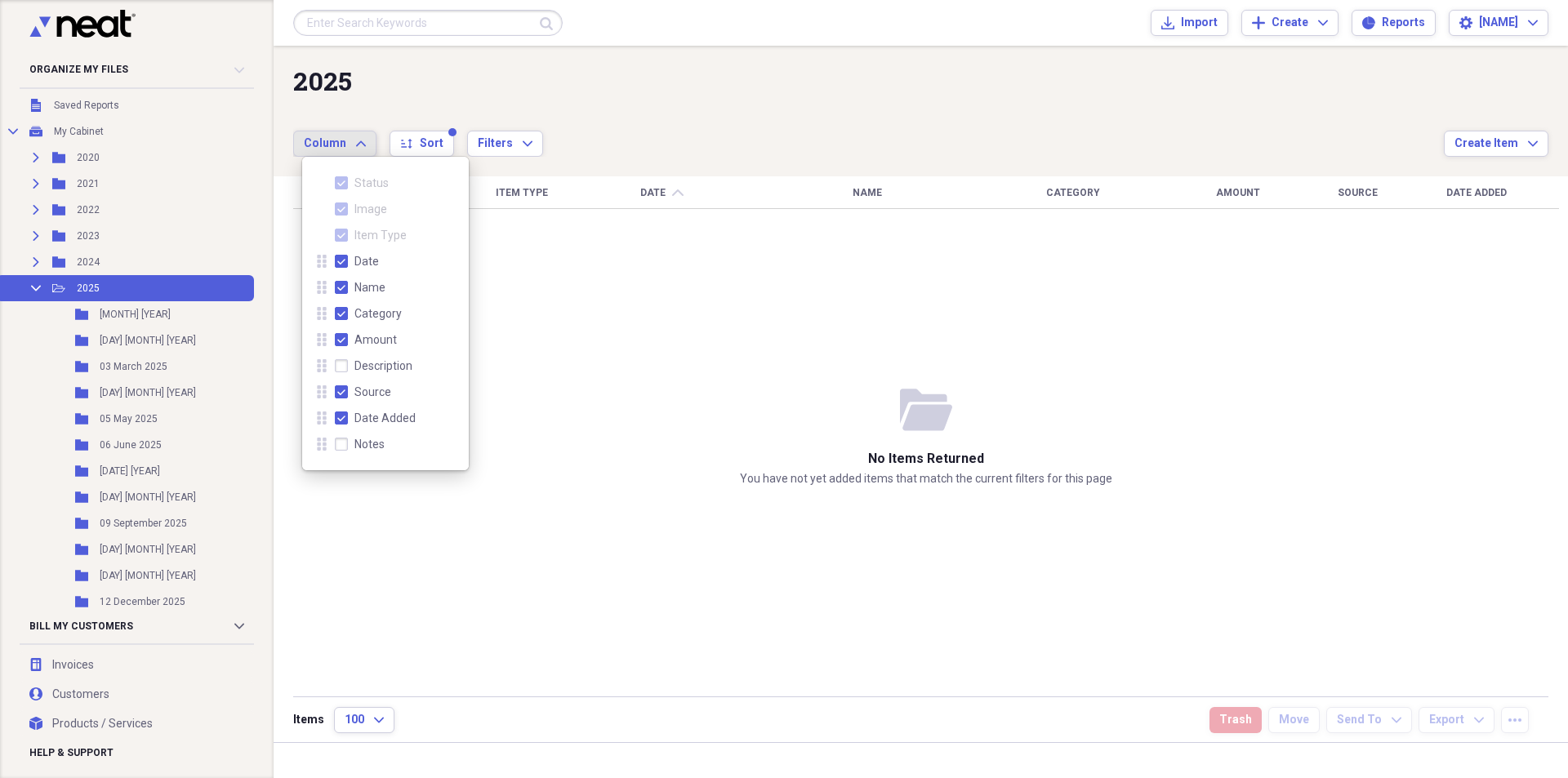 click on "Column Expand" at bounding box center [335, 144] 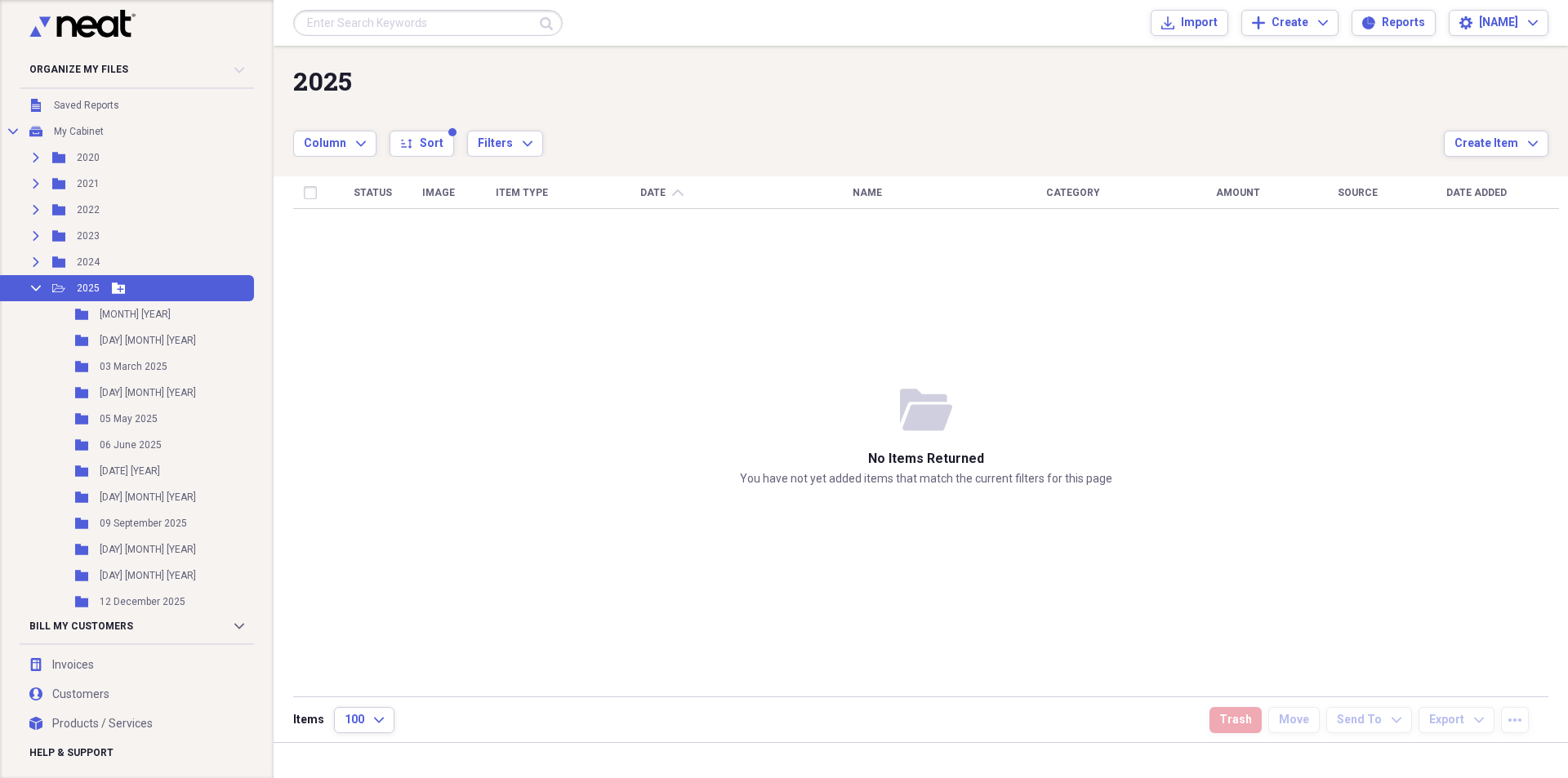 click on "Collapse" at bounding box center [36, 288] 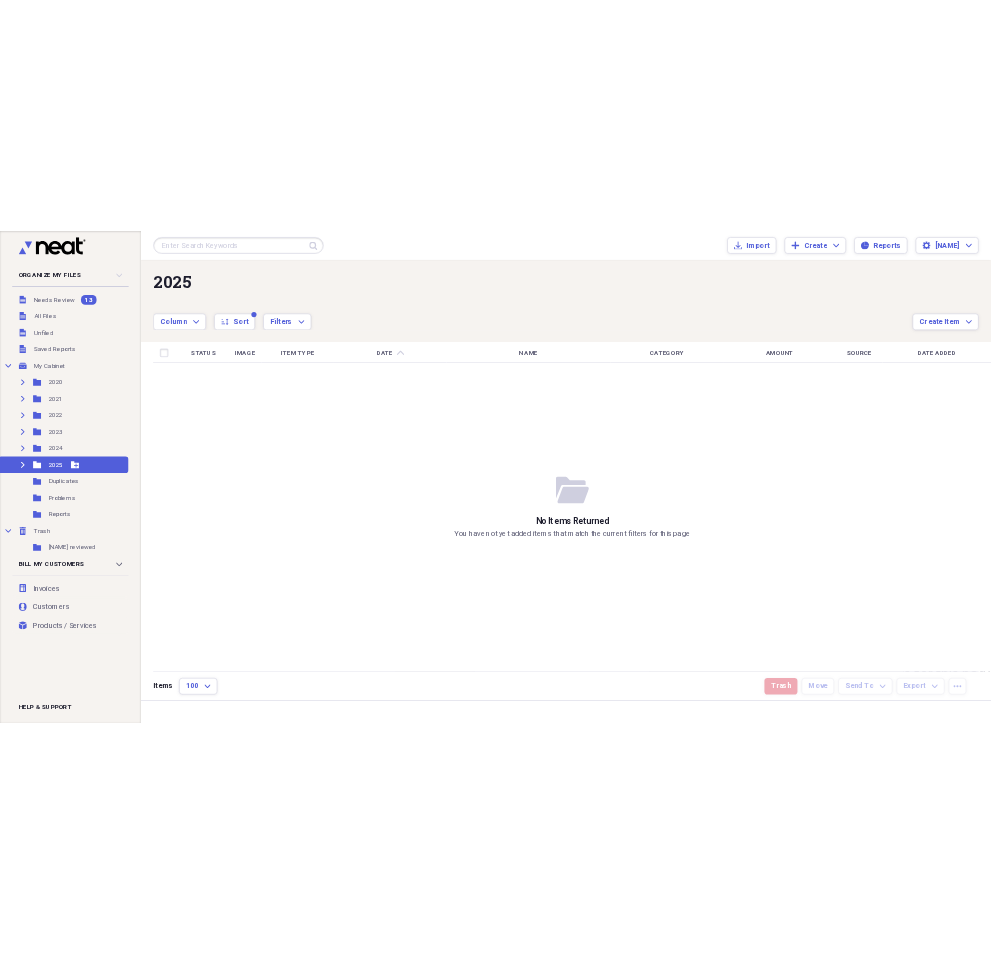 scroll, scrollTop: 0, scrollLeft: 0, axis: both 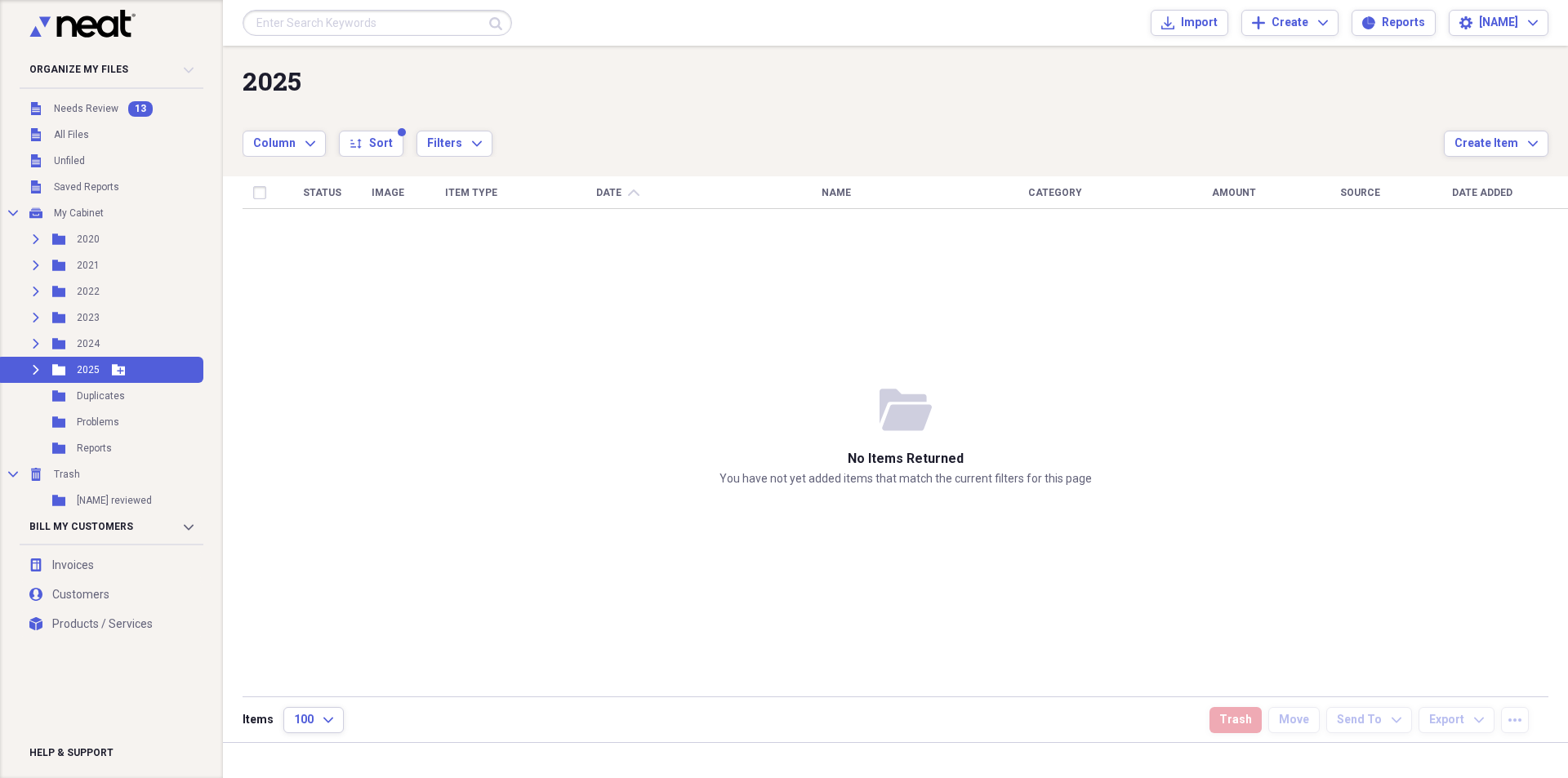 click on "Expand" at bounding box center [36, 370] 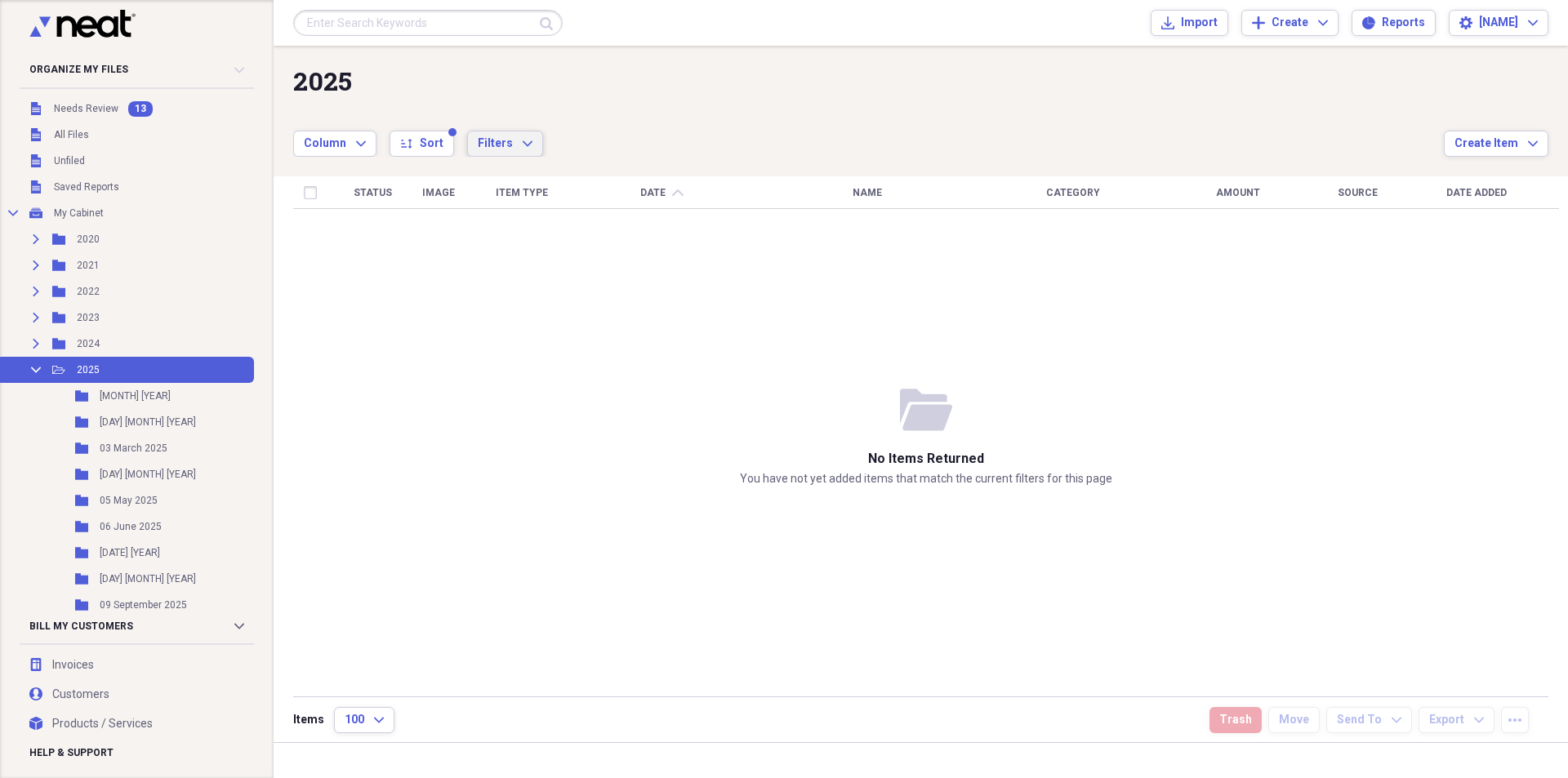 click on "Expand" 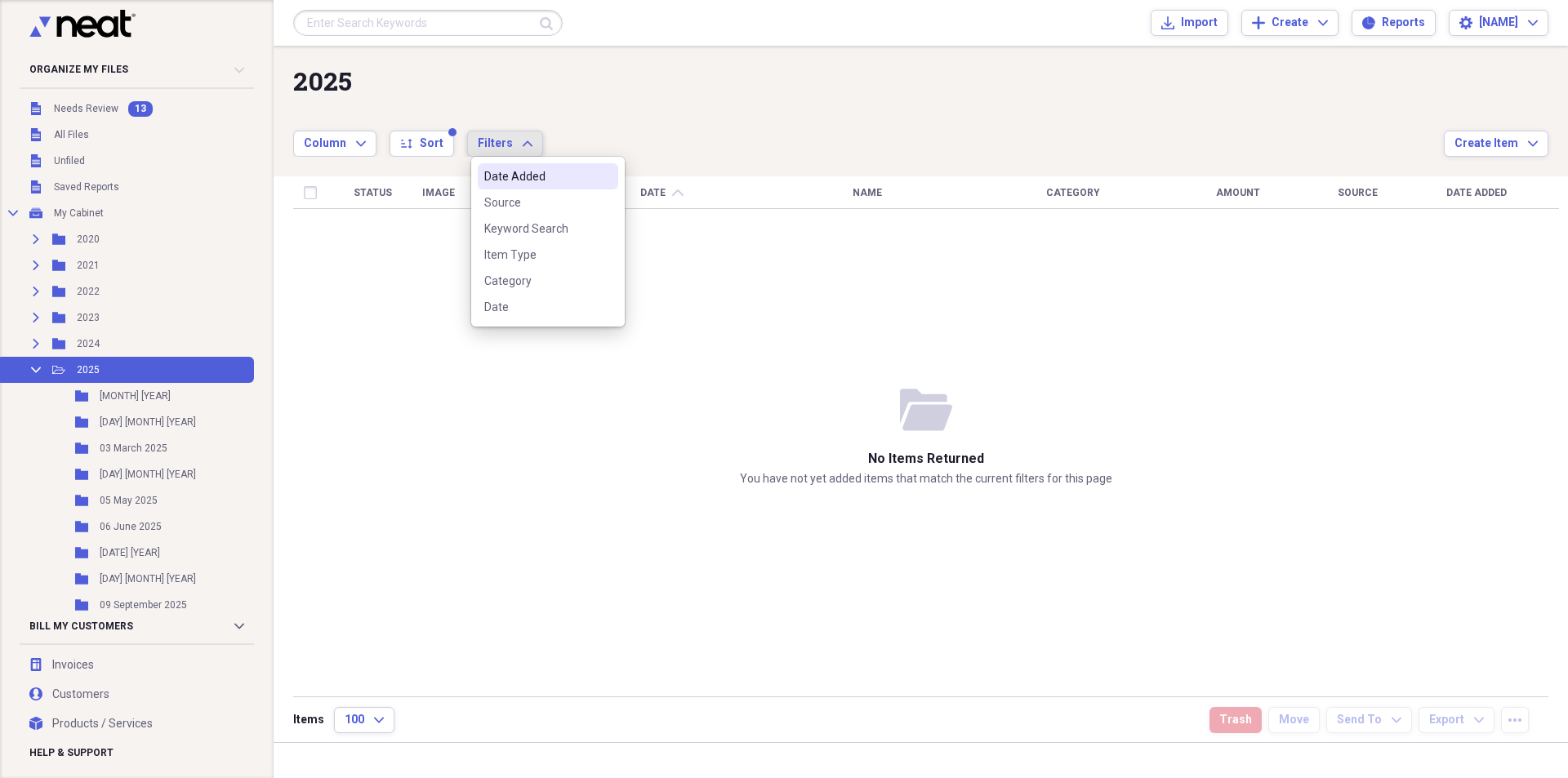 click on "Expand" 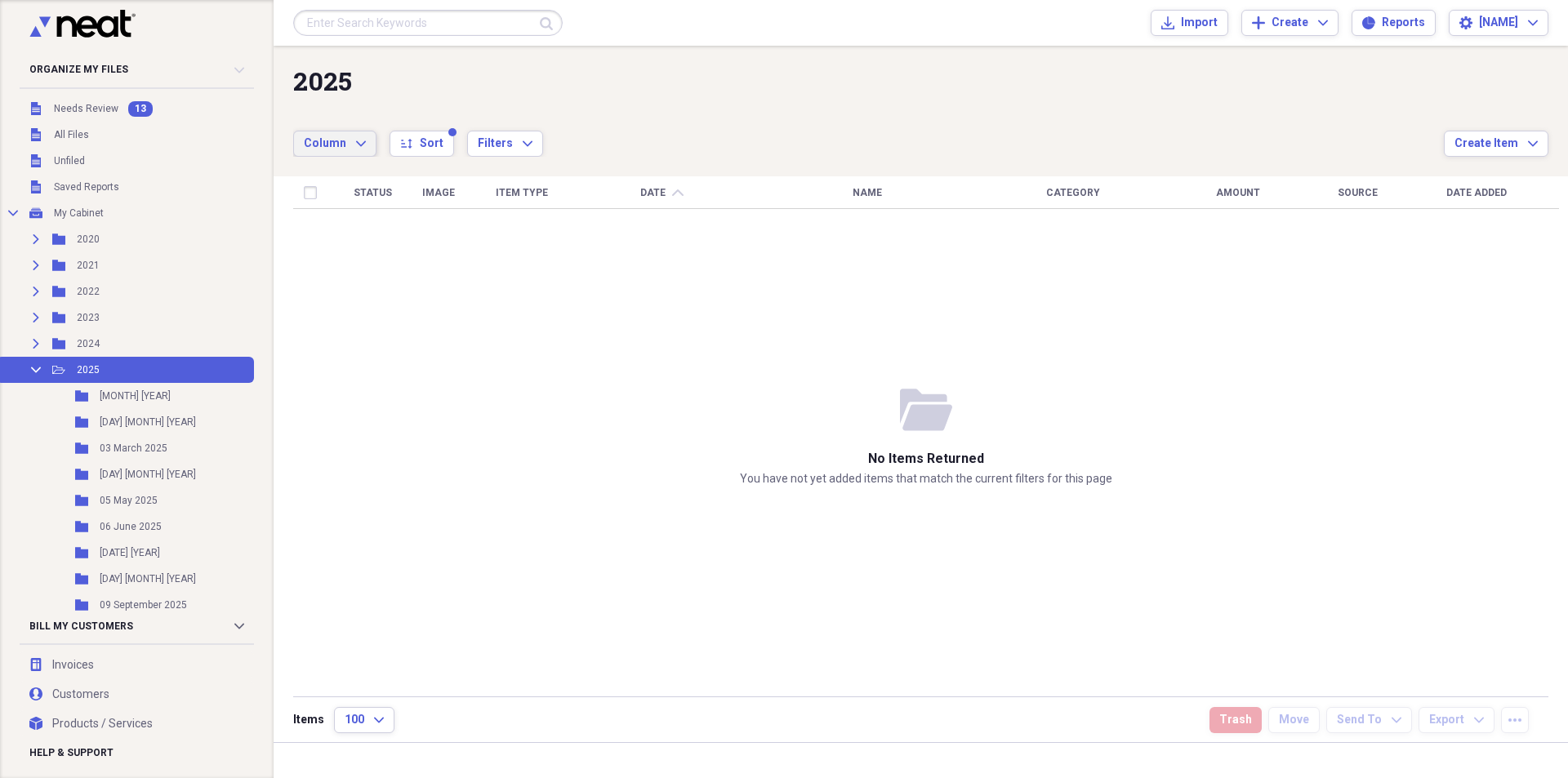 click on "Column Expand" at bounding box center (335, 144) 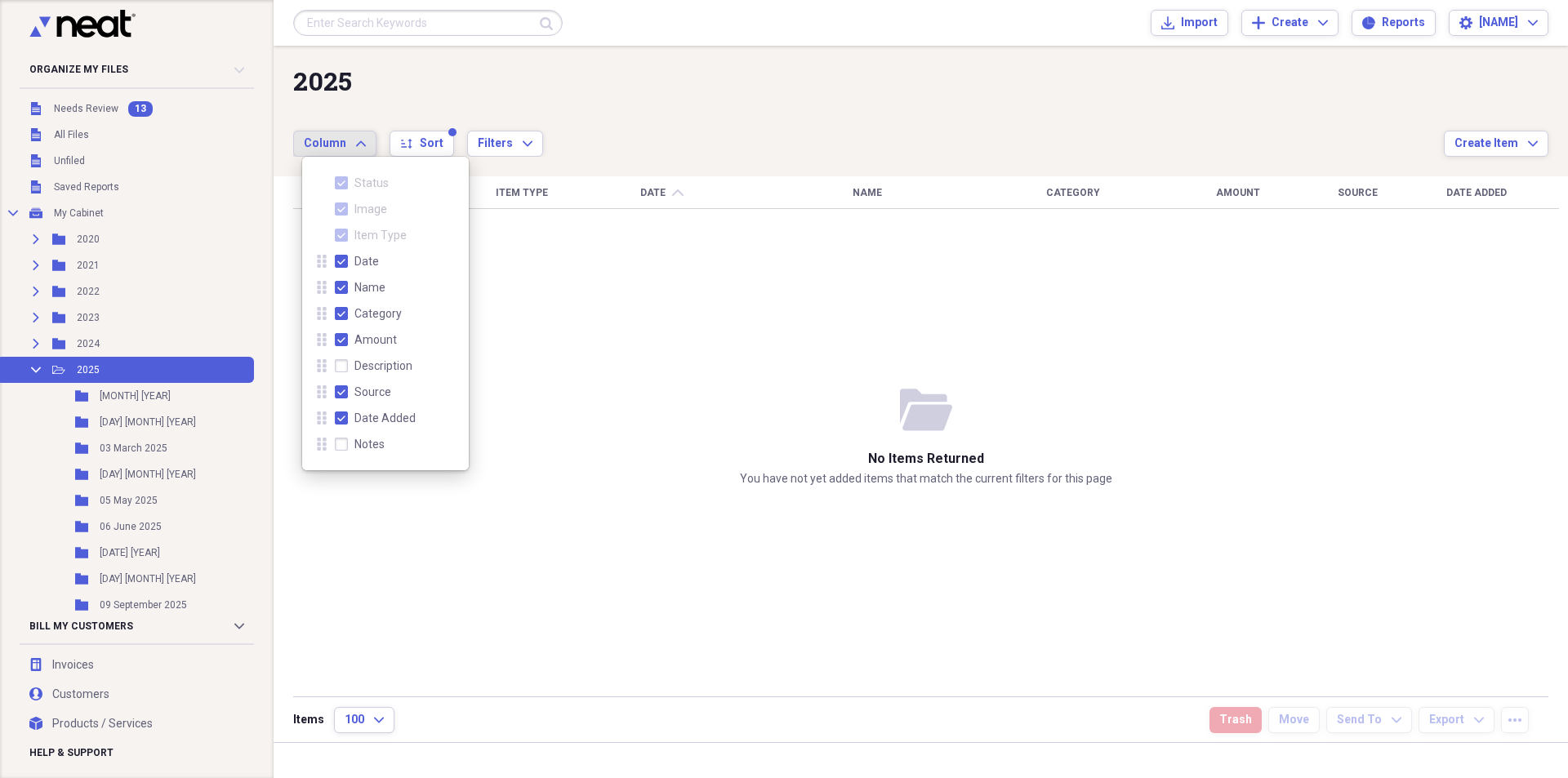click on "Column Expand" at bounding box center (335, 144) 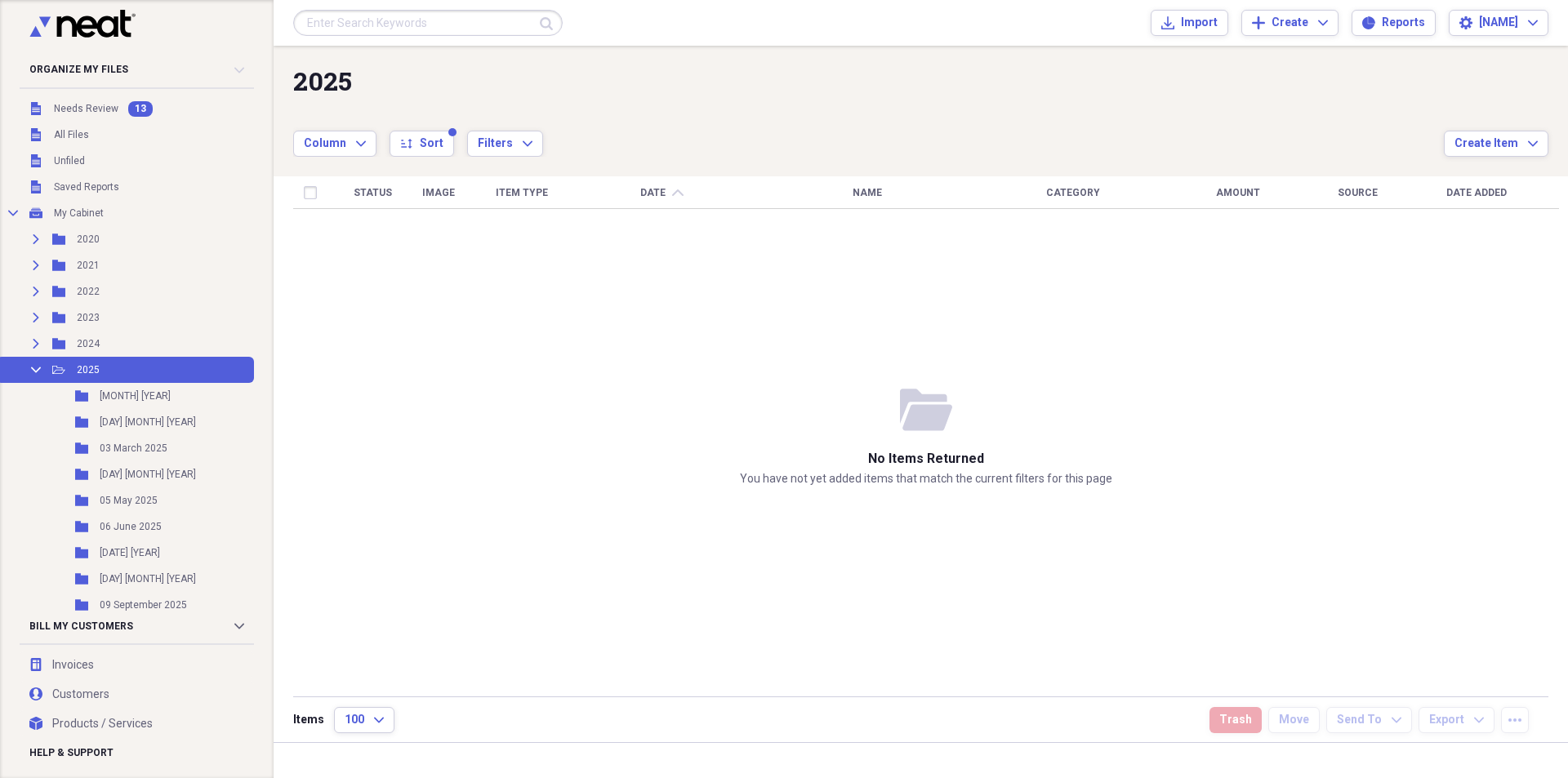 click at bounding box center (428, 23) 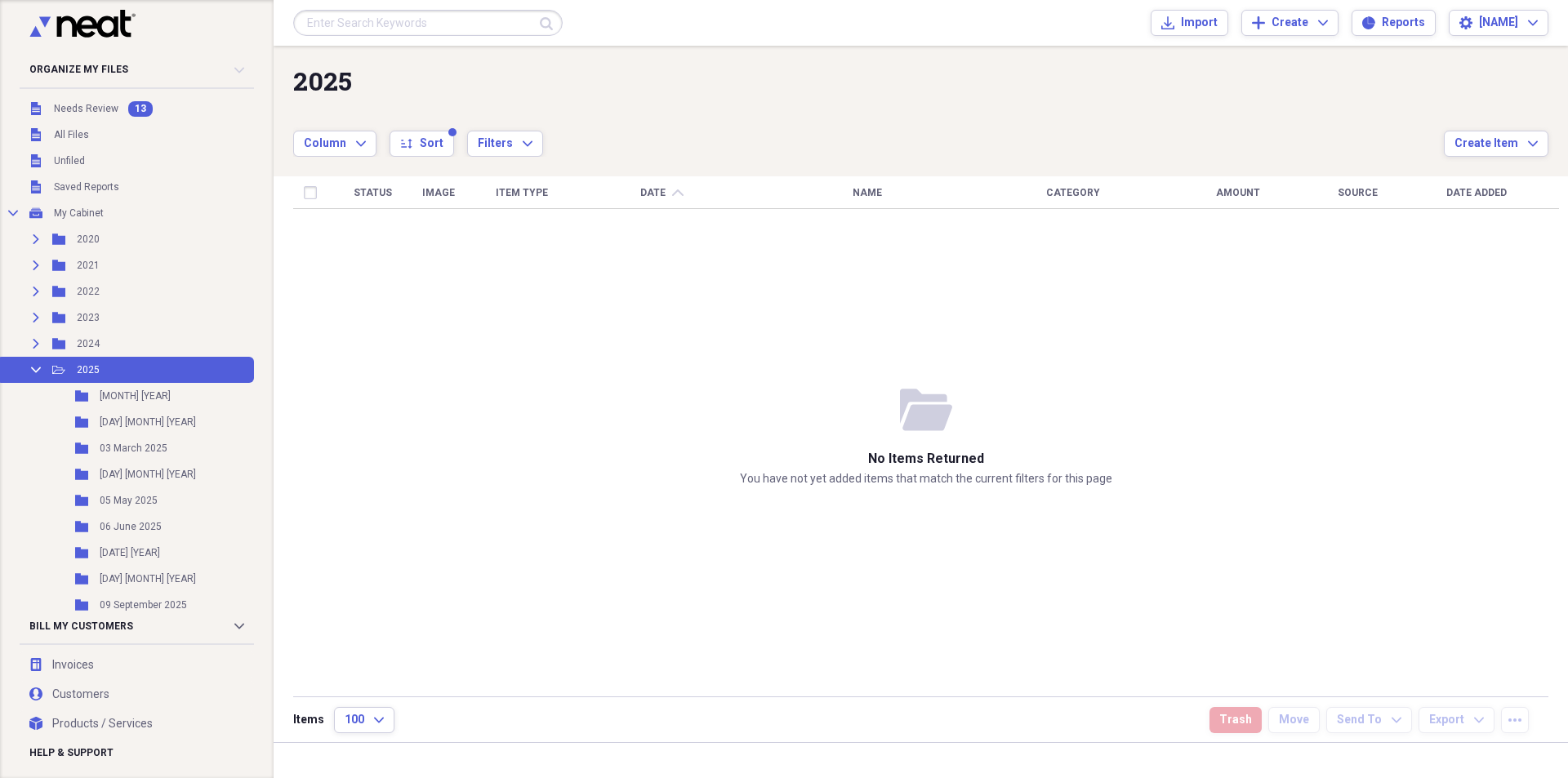 click on "2025 Showing 0 items Column Expand sort Sort Filters  Expand" at bounding box center [868, 111] 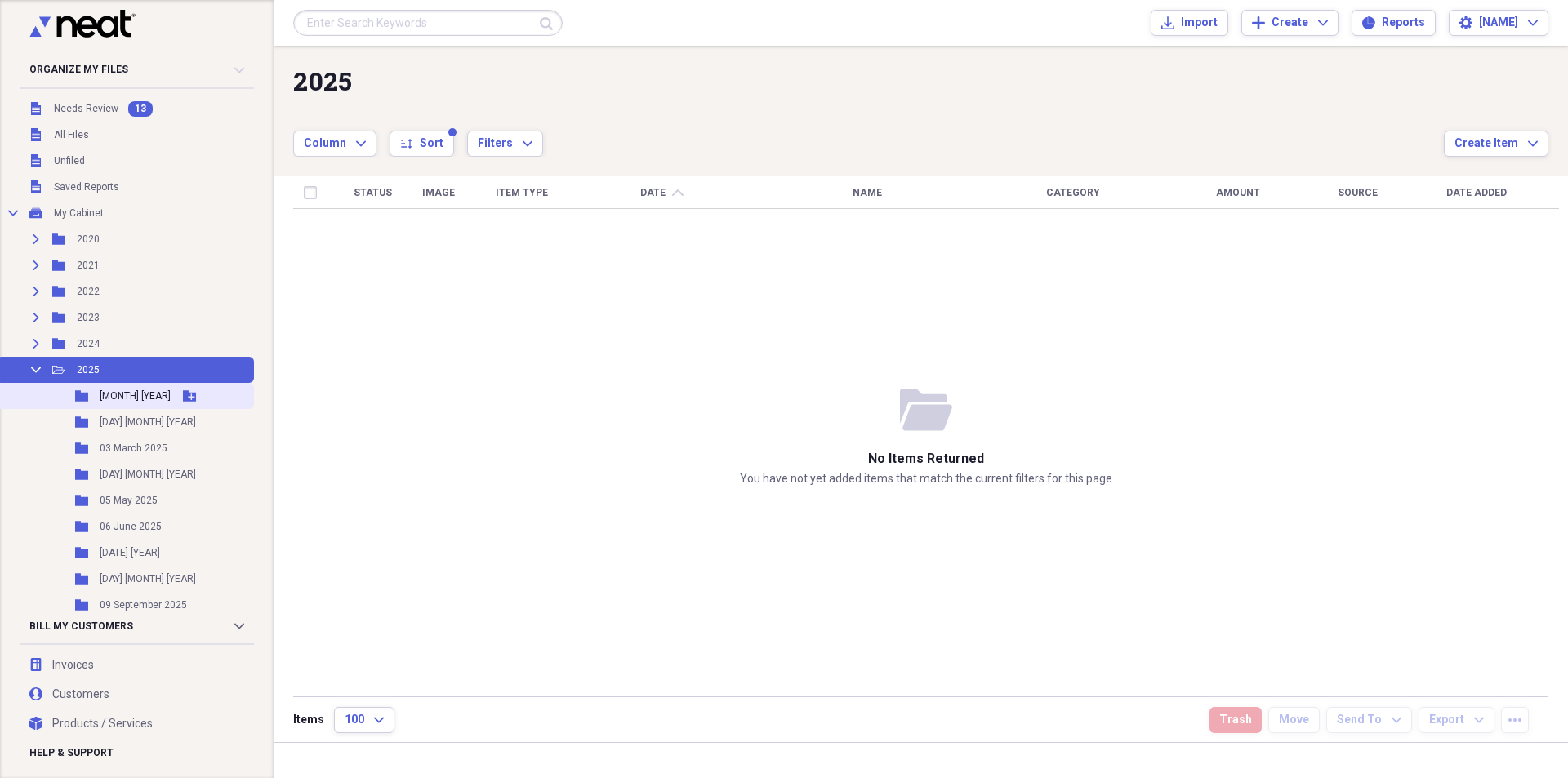 click on "Folder [NUMBER] [MONTH] [YEAR] Add Folder" at bounding box center (125, 396) 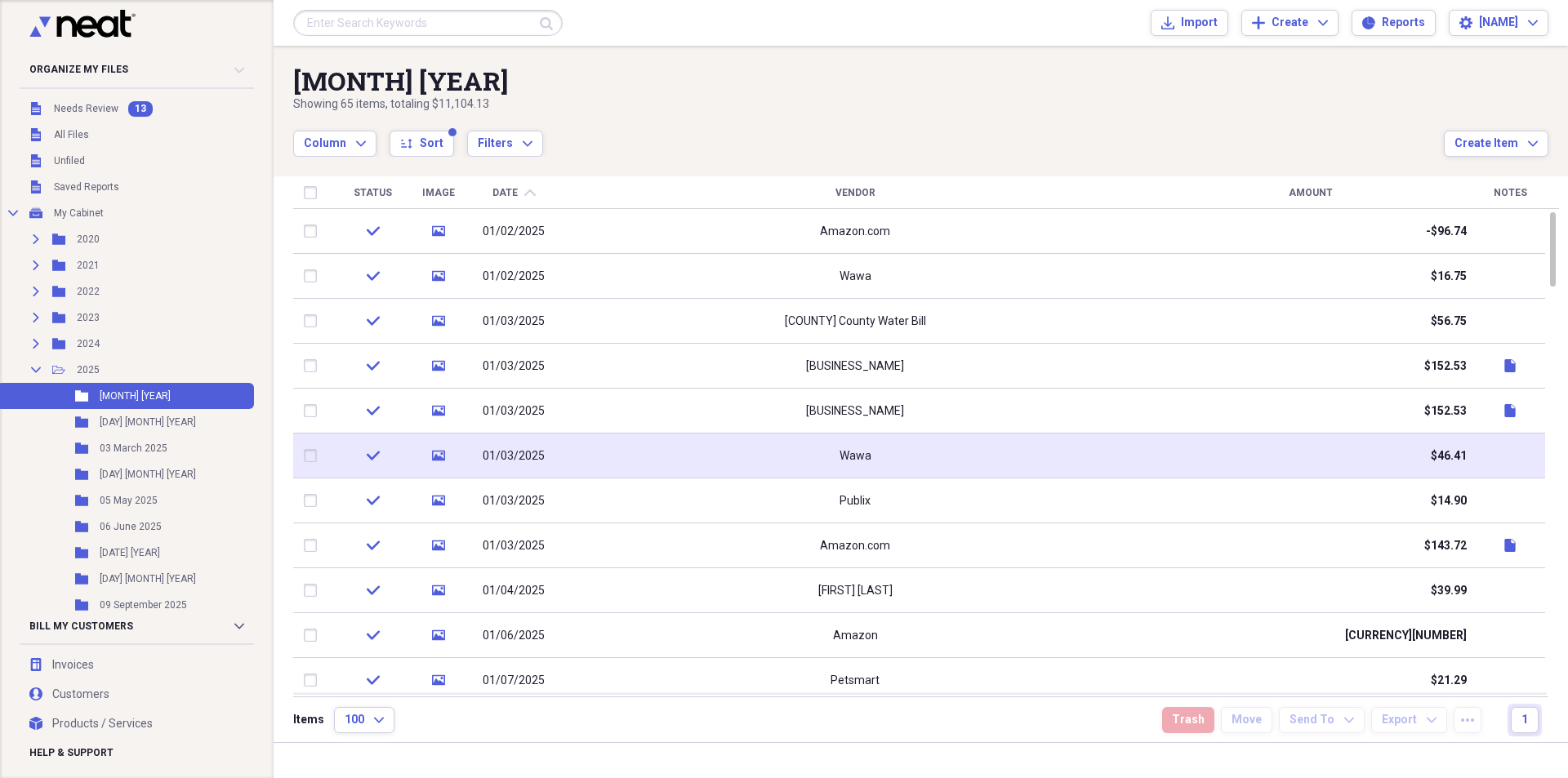 click on "01/03/2025" at bounding box center (514, 456) 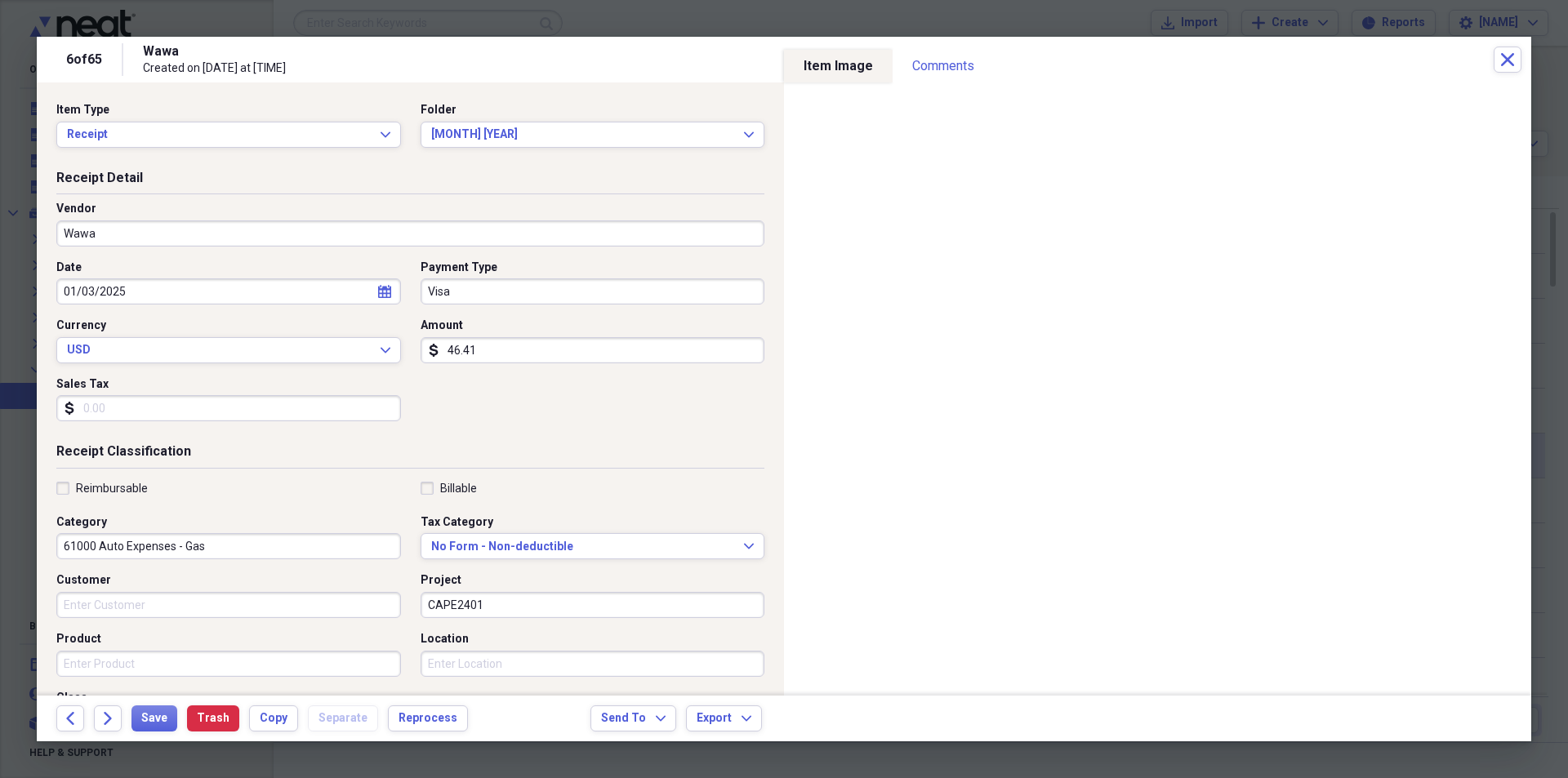 click on "Receipt Classification" at bounding box center [410, 455] 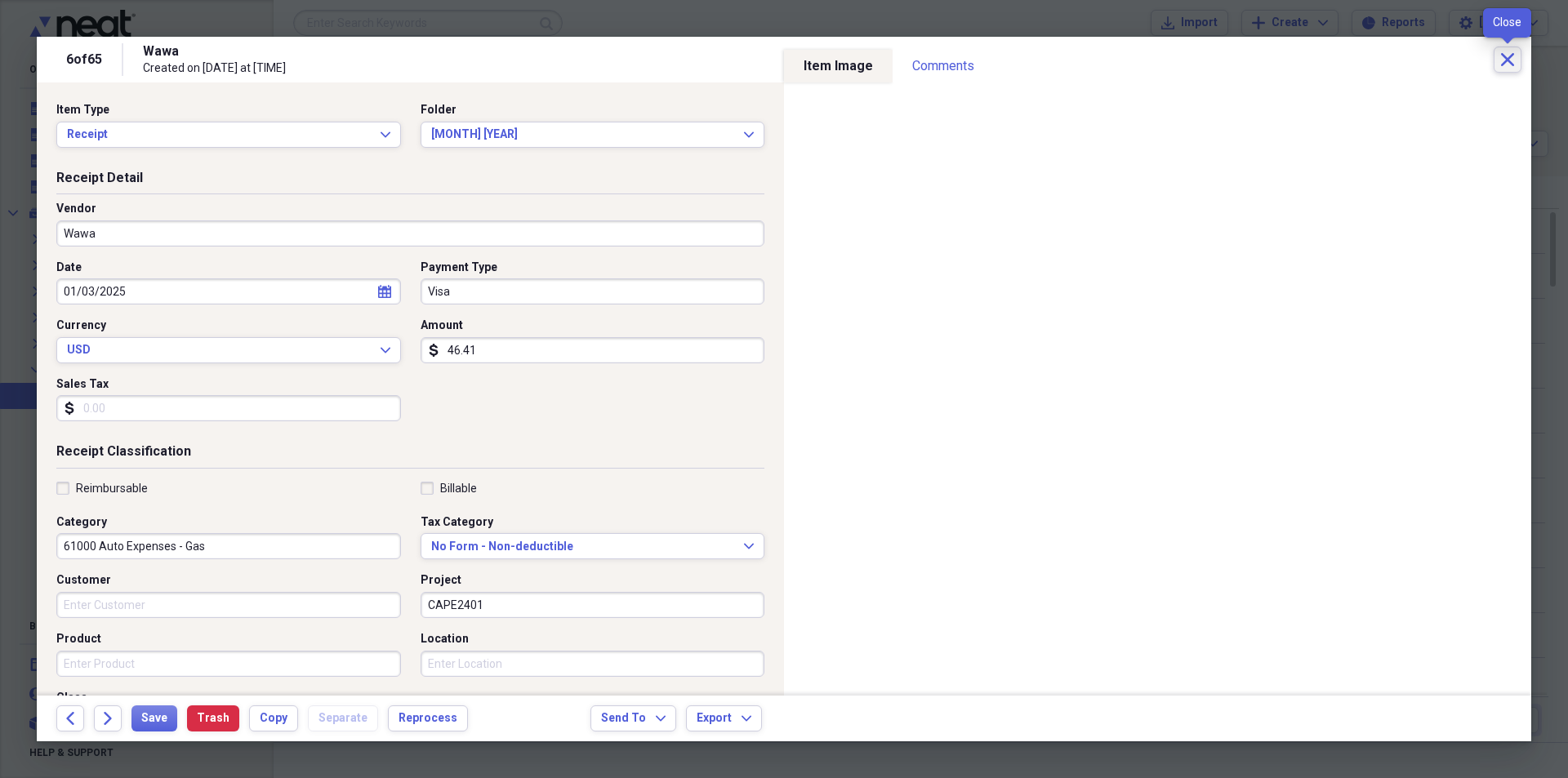 click on "Close" 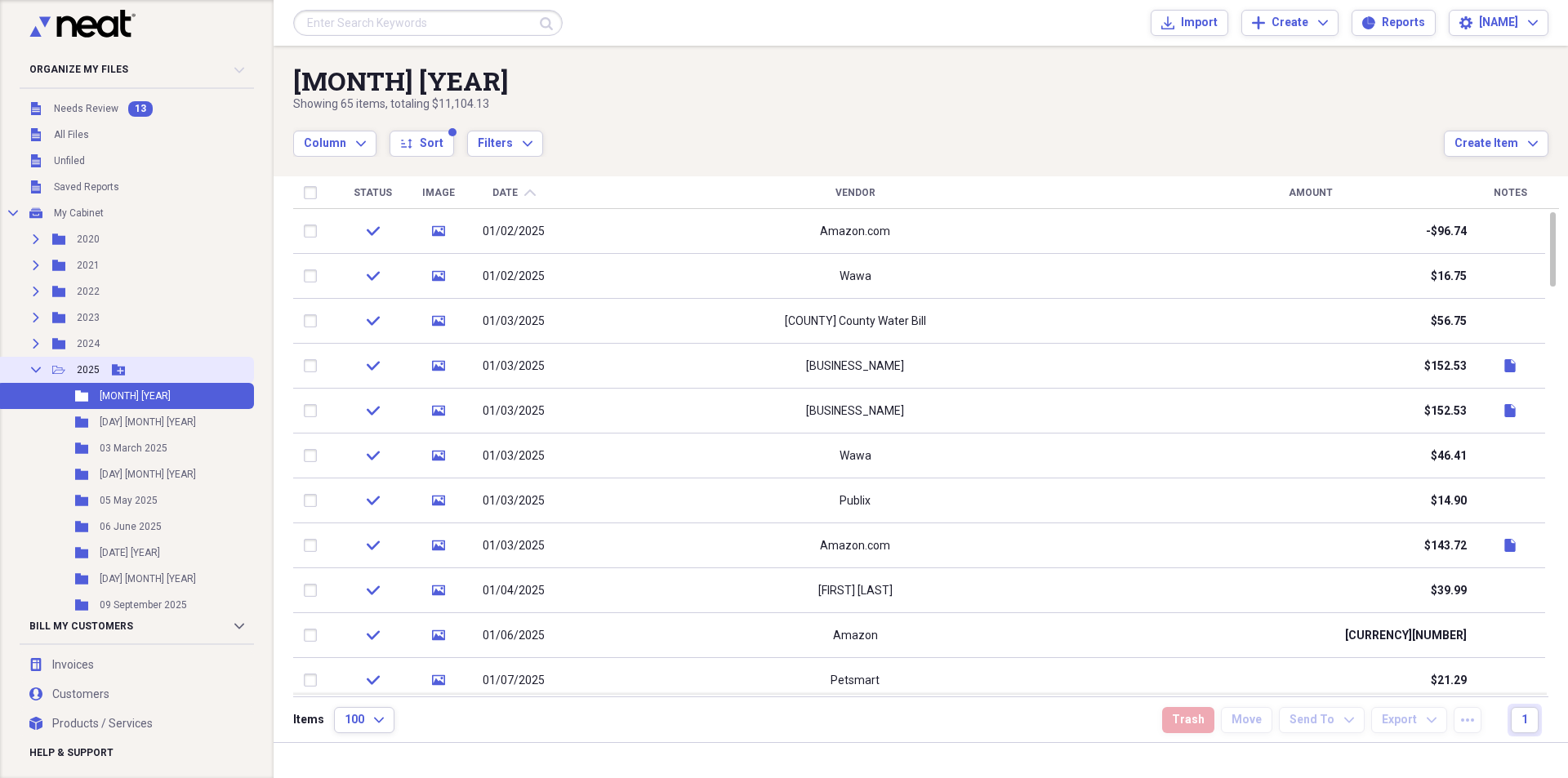 click on "2025" at bounding box center [88, 370] 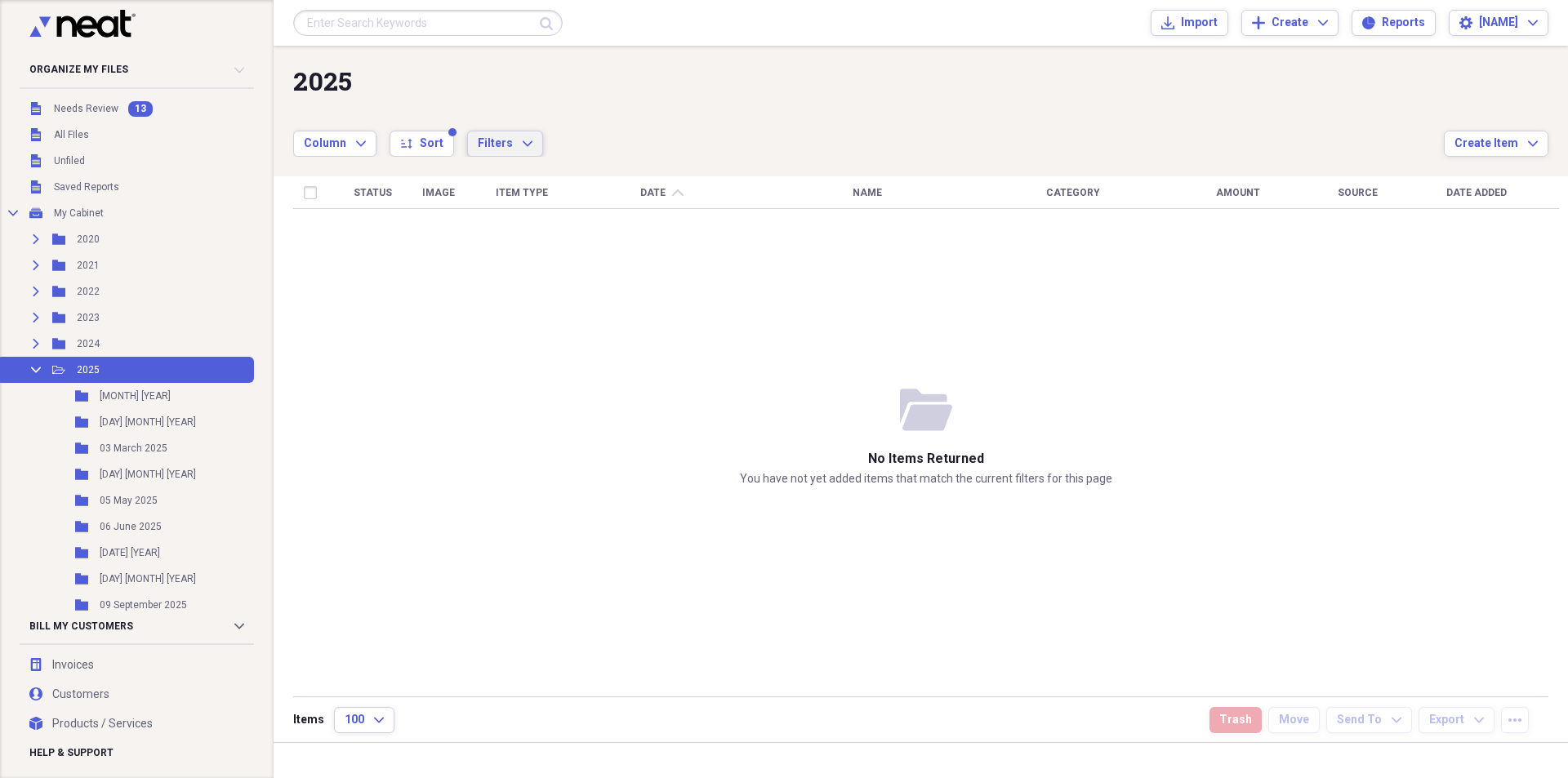 click on "Filters" at bounding box center (495, 143) 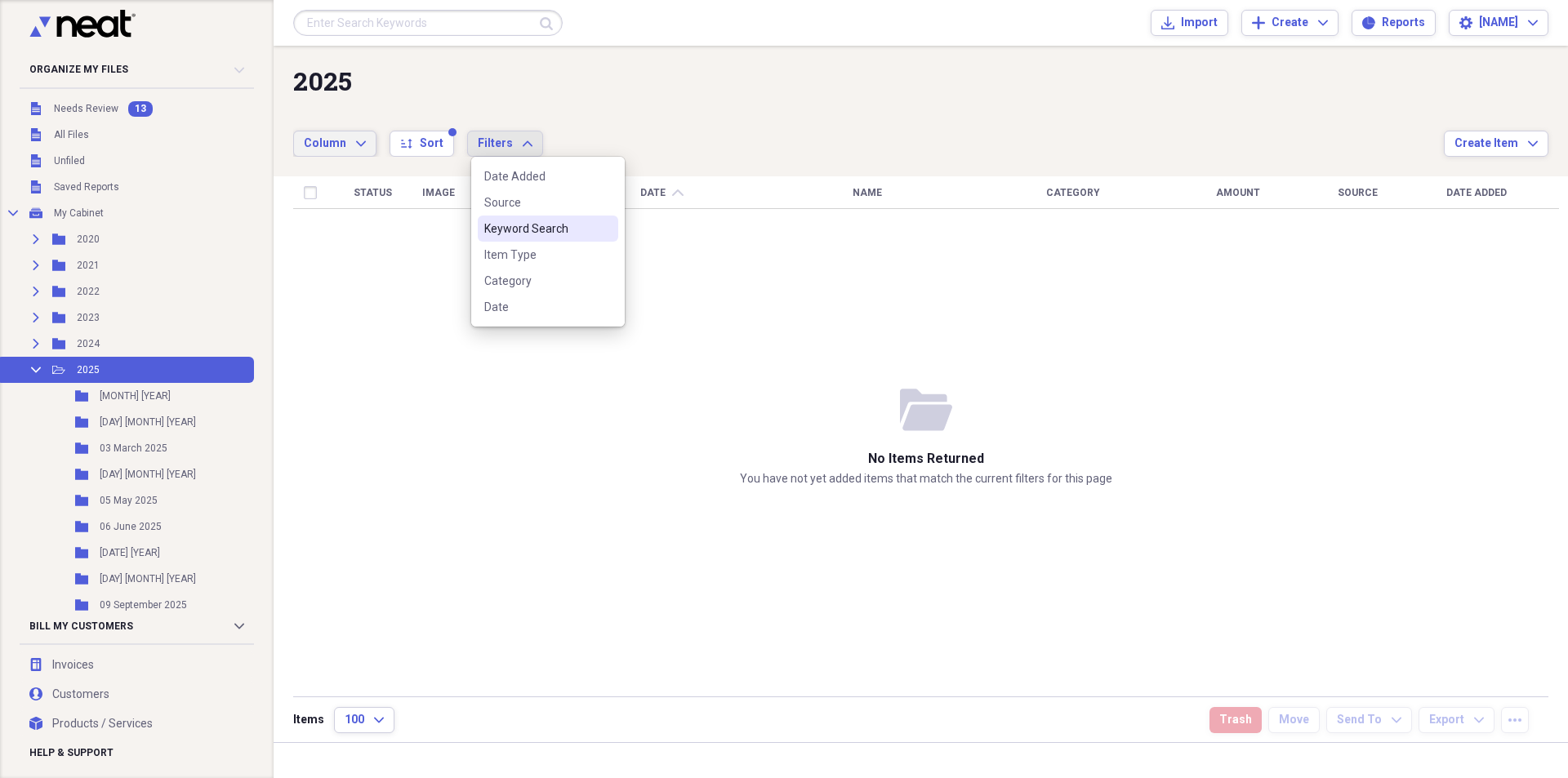 click on "Column Expand" at bounding box center [335, 144] 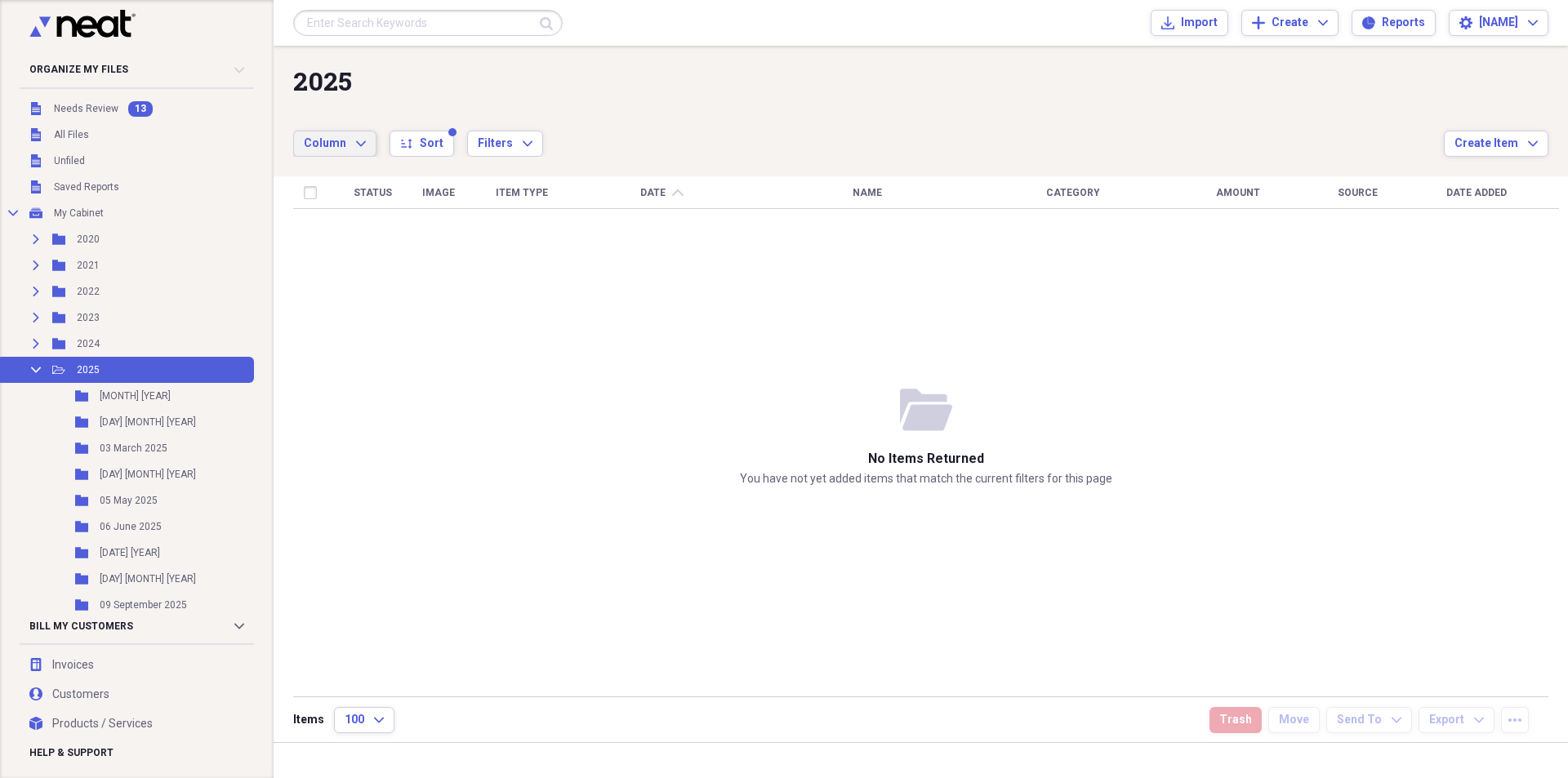 click on "2025" at bounding box center (868, 81) 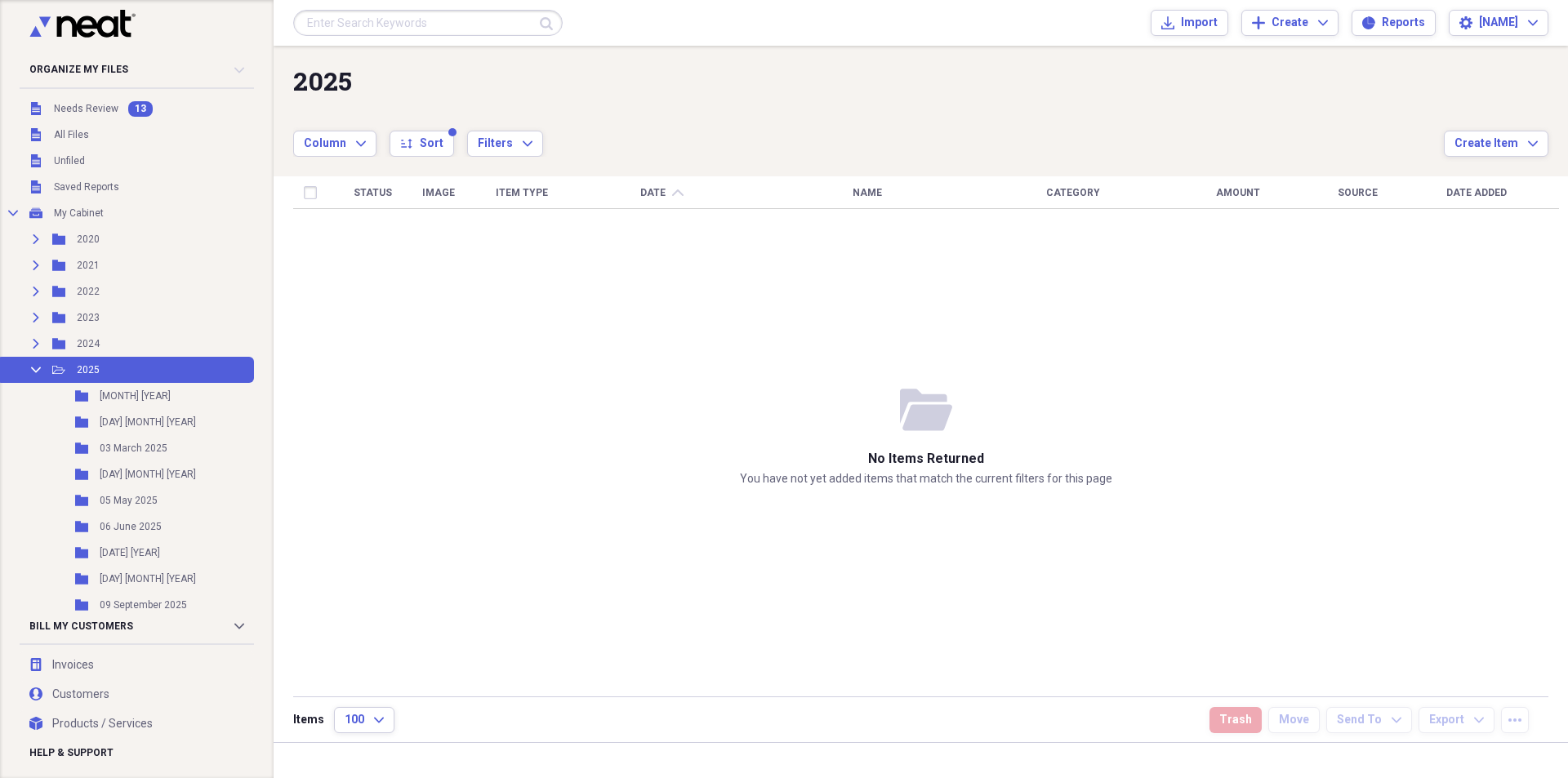 click at bounding box center (428, 23) 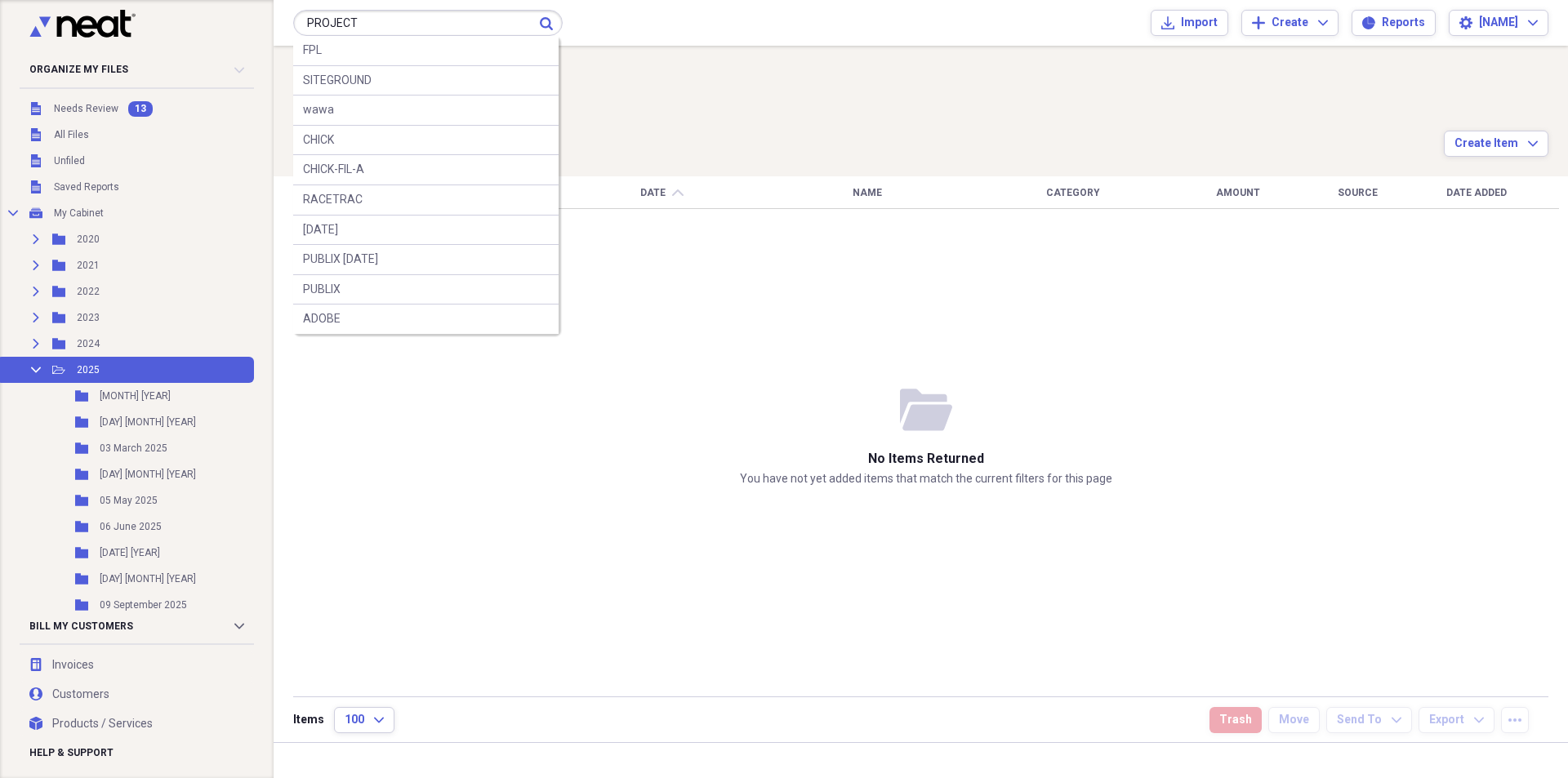 type on "PROJECT" 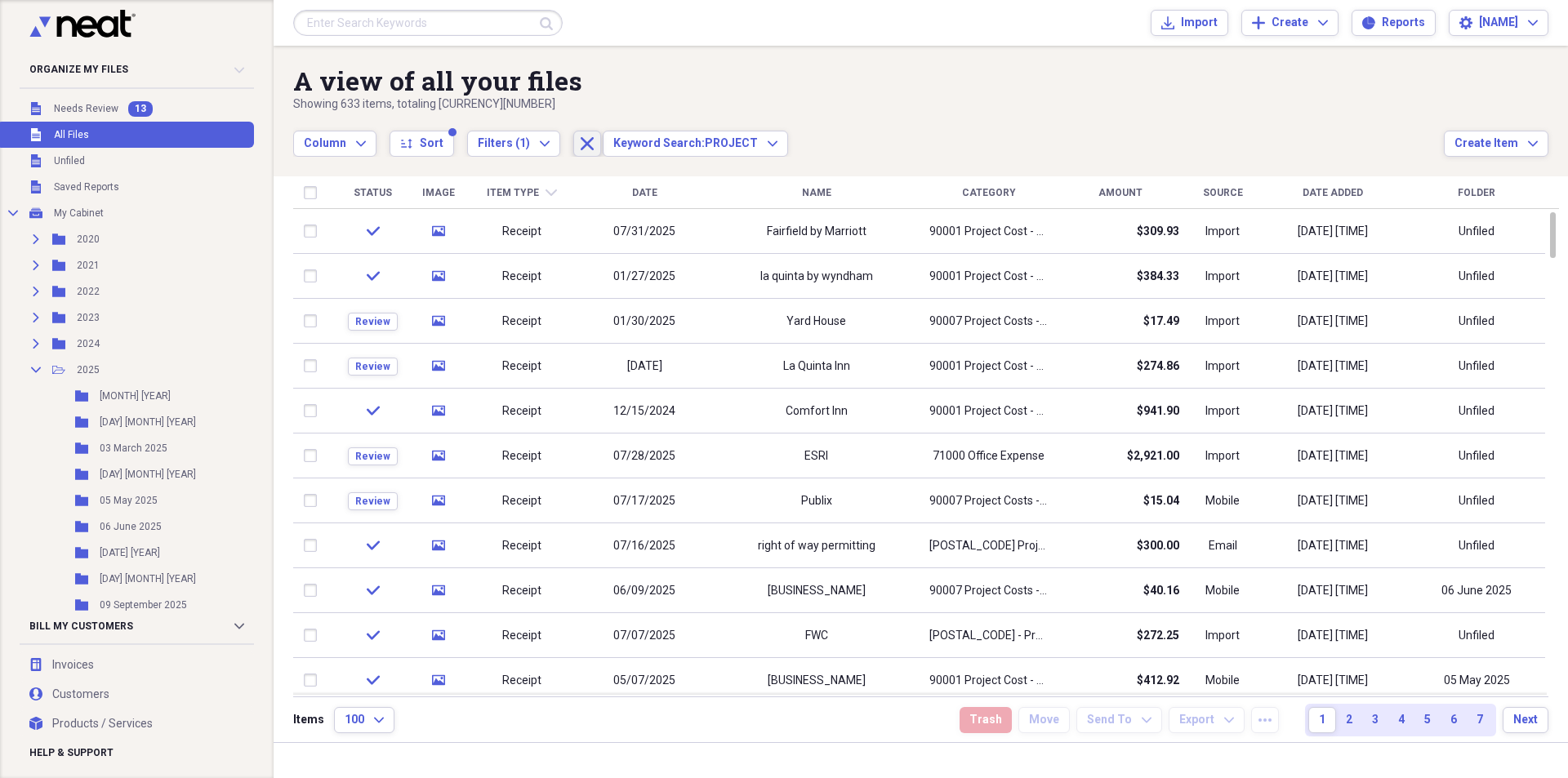click 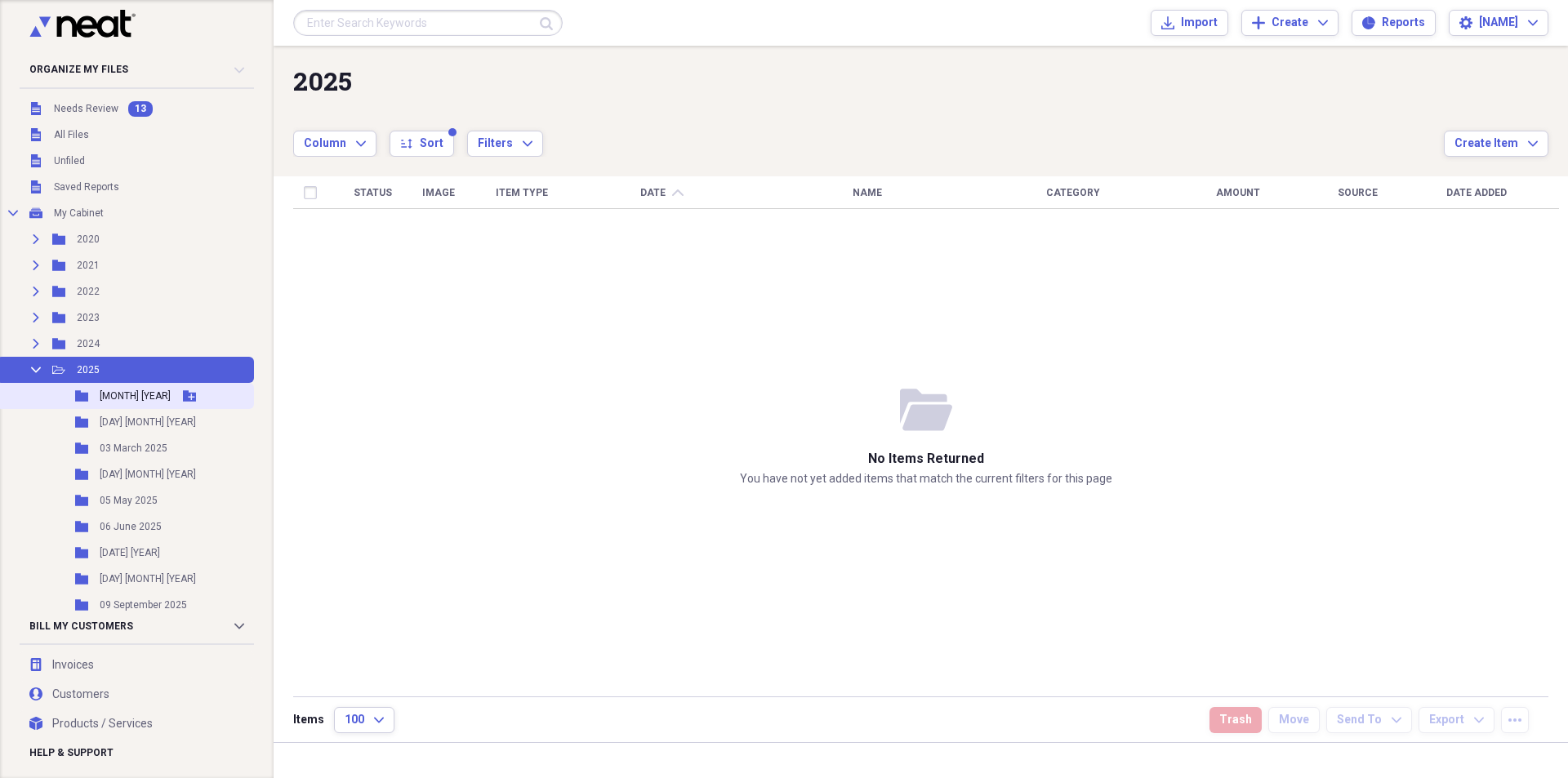 click on "Folder [NUMBER] [MONTH] [YEAR] Add Folder" at bounding box center (125, 396) 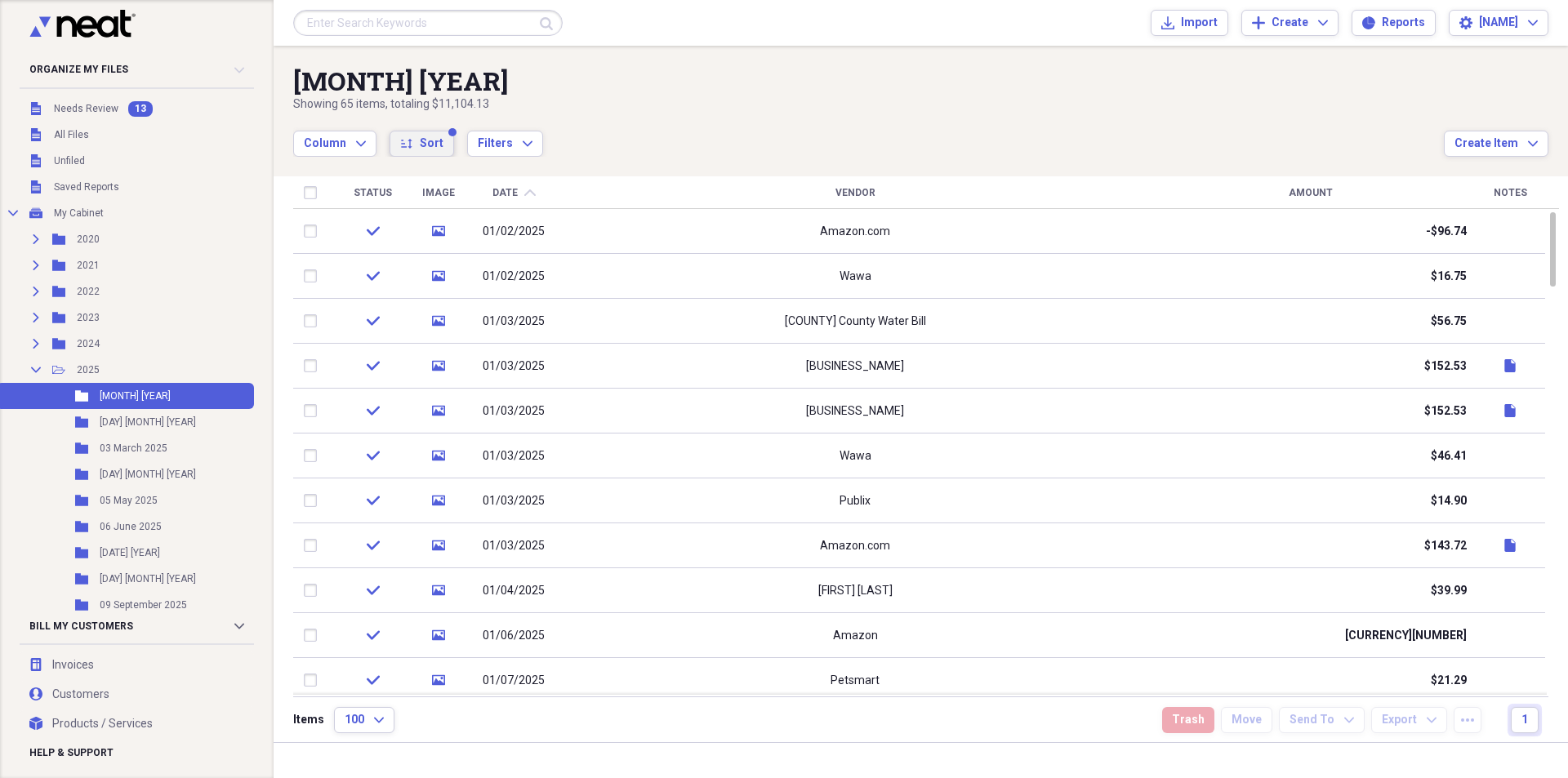 click on "Sort" at bounding box center [431, 144] 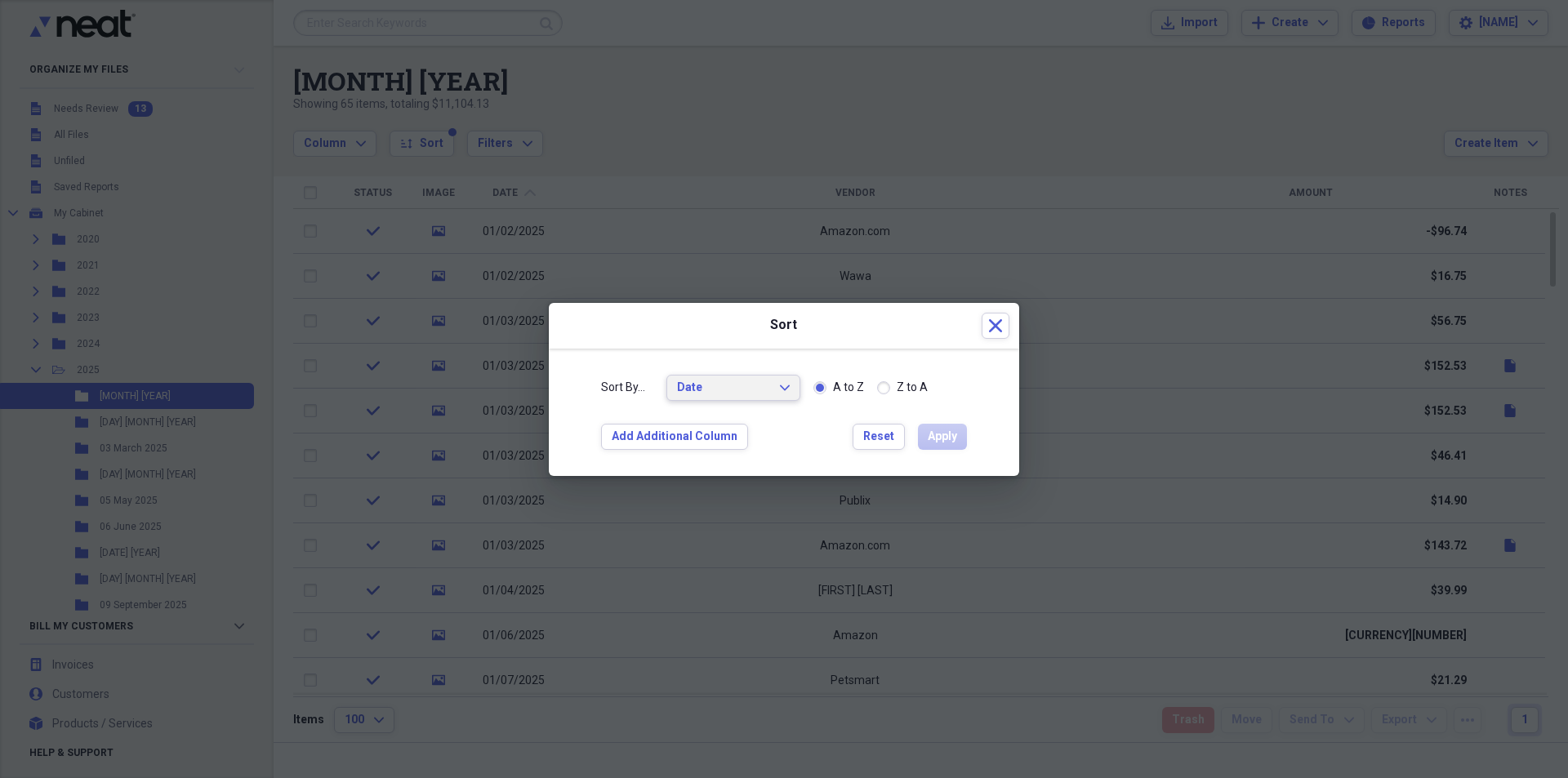 click on "Date Expand" at bounding box center (733, 388) 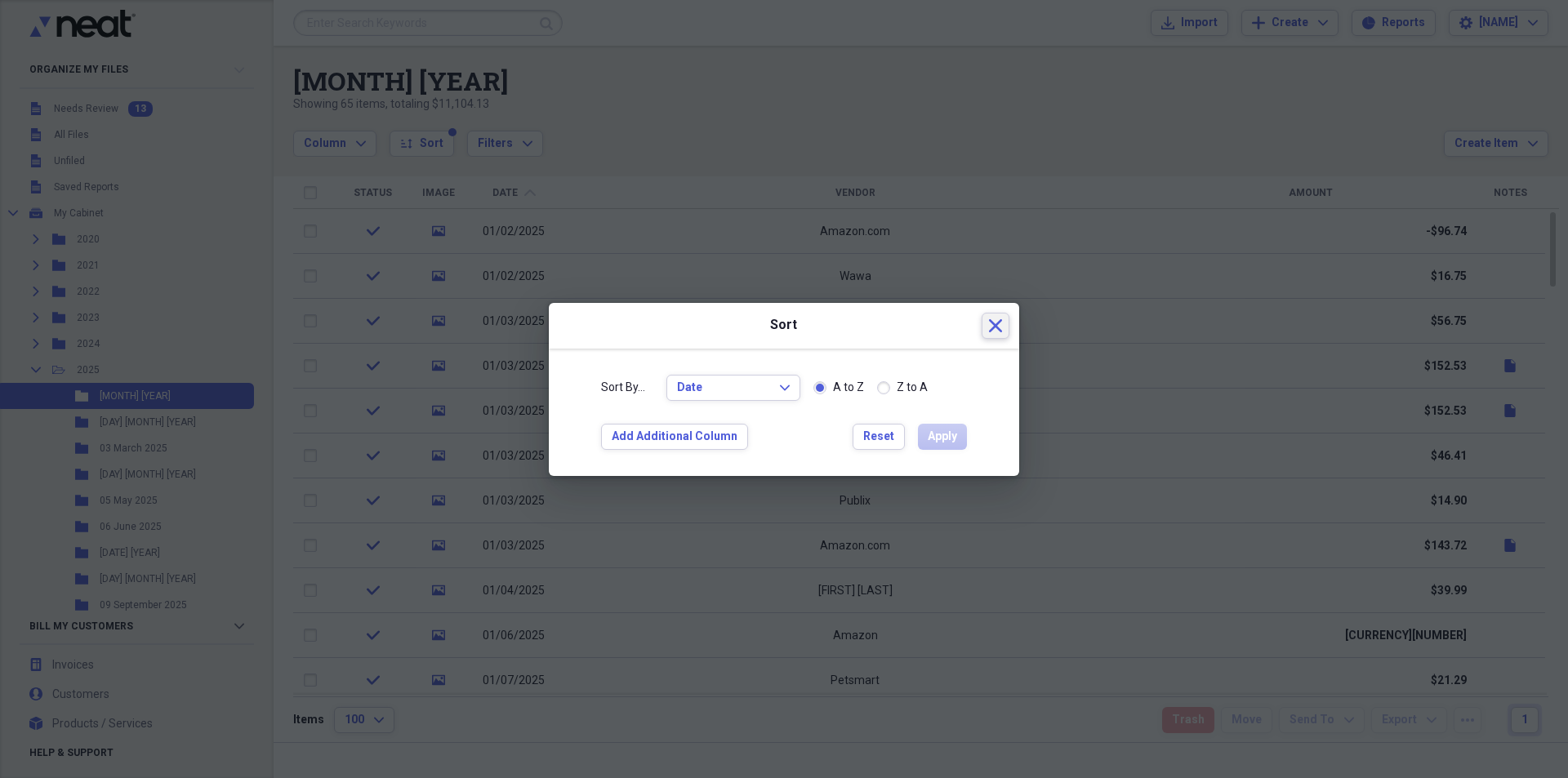 click 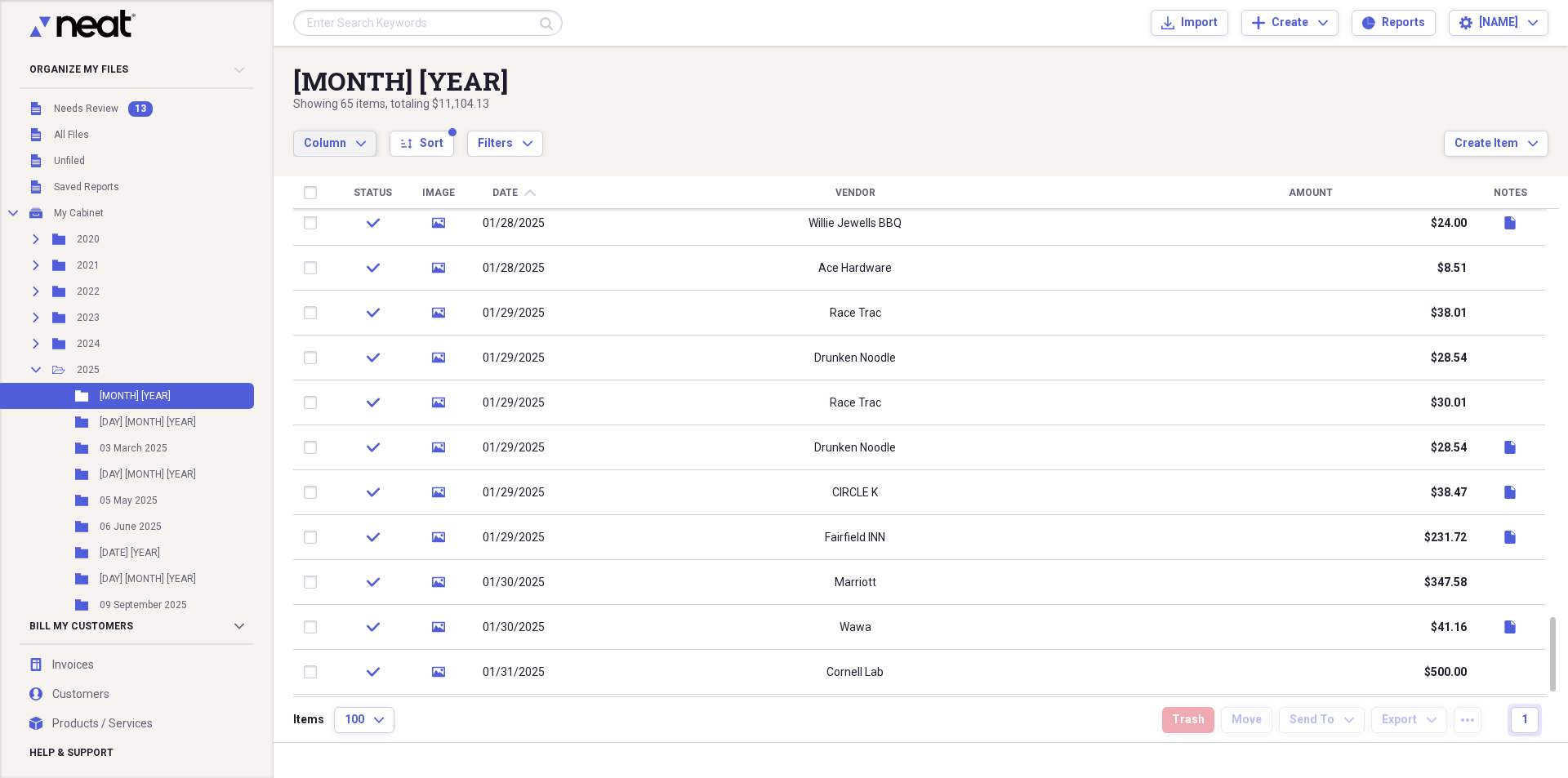 click on "Expand" 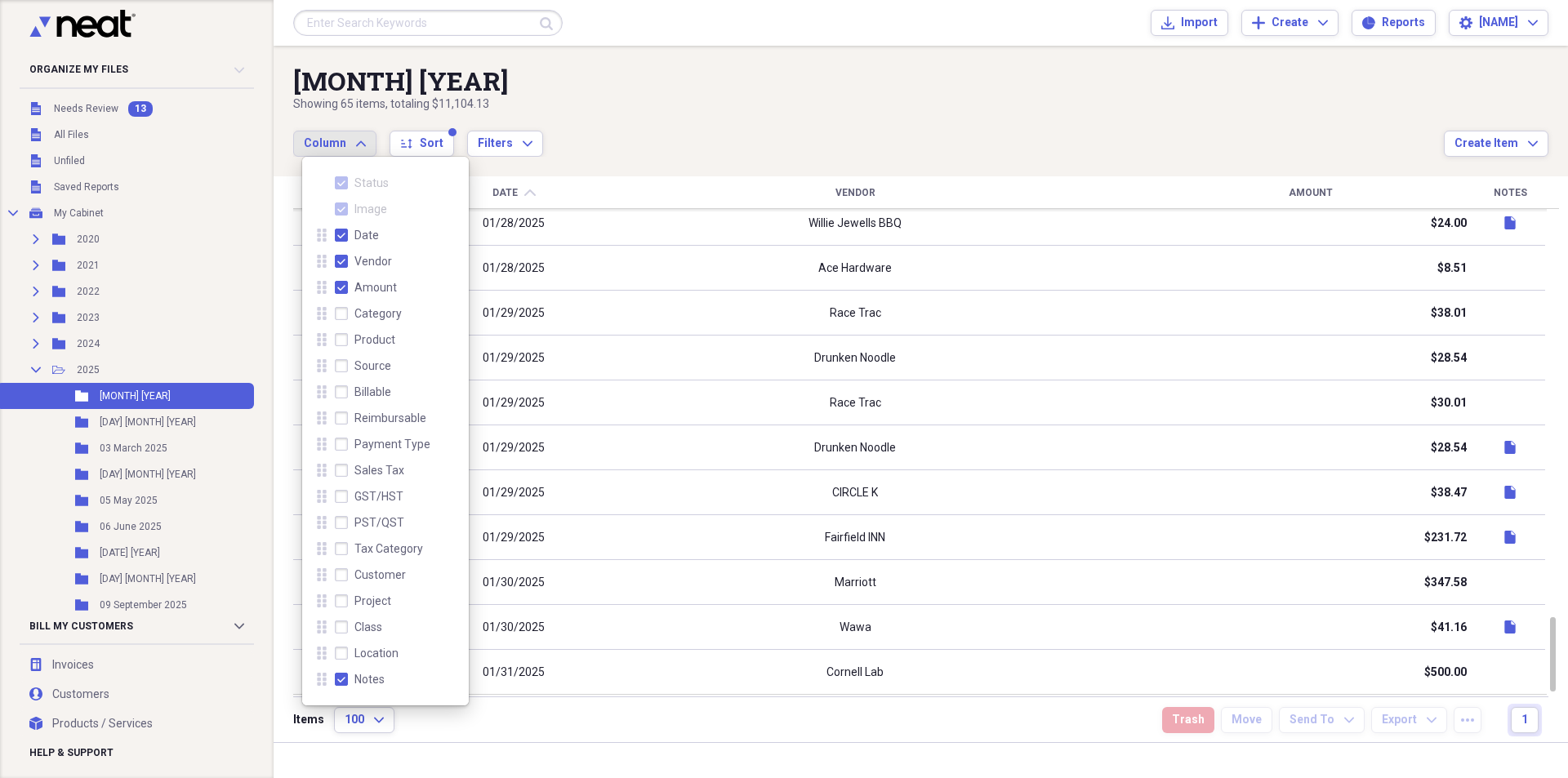 click on "Project" at bounding box center [363, 601] 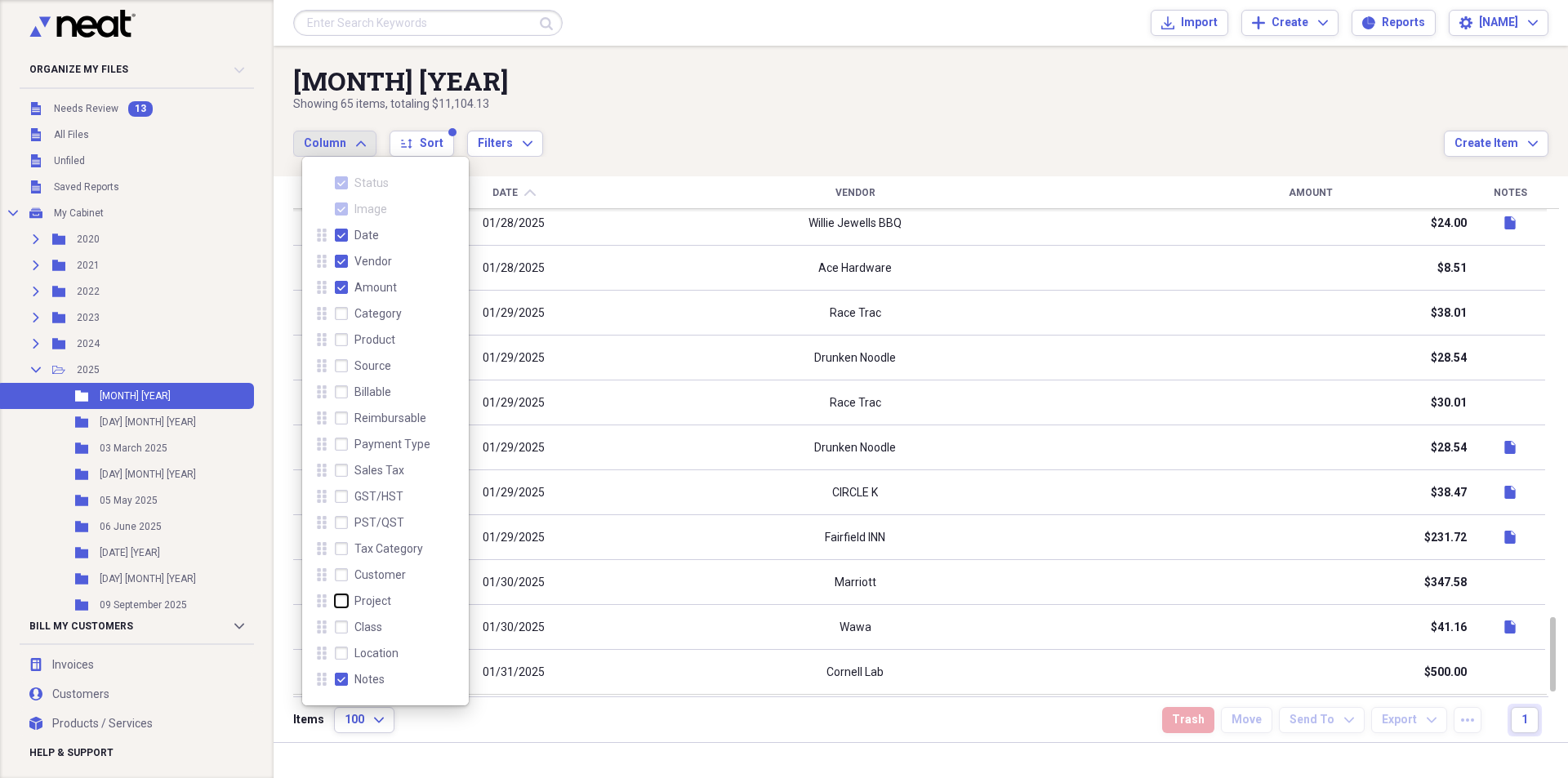 click on "Project" at bounding box center (335, 601) 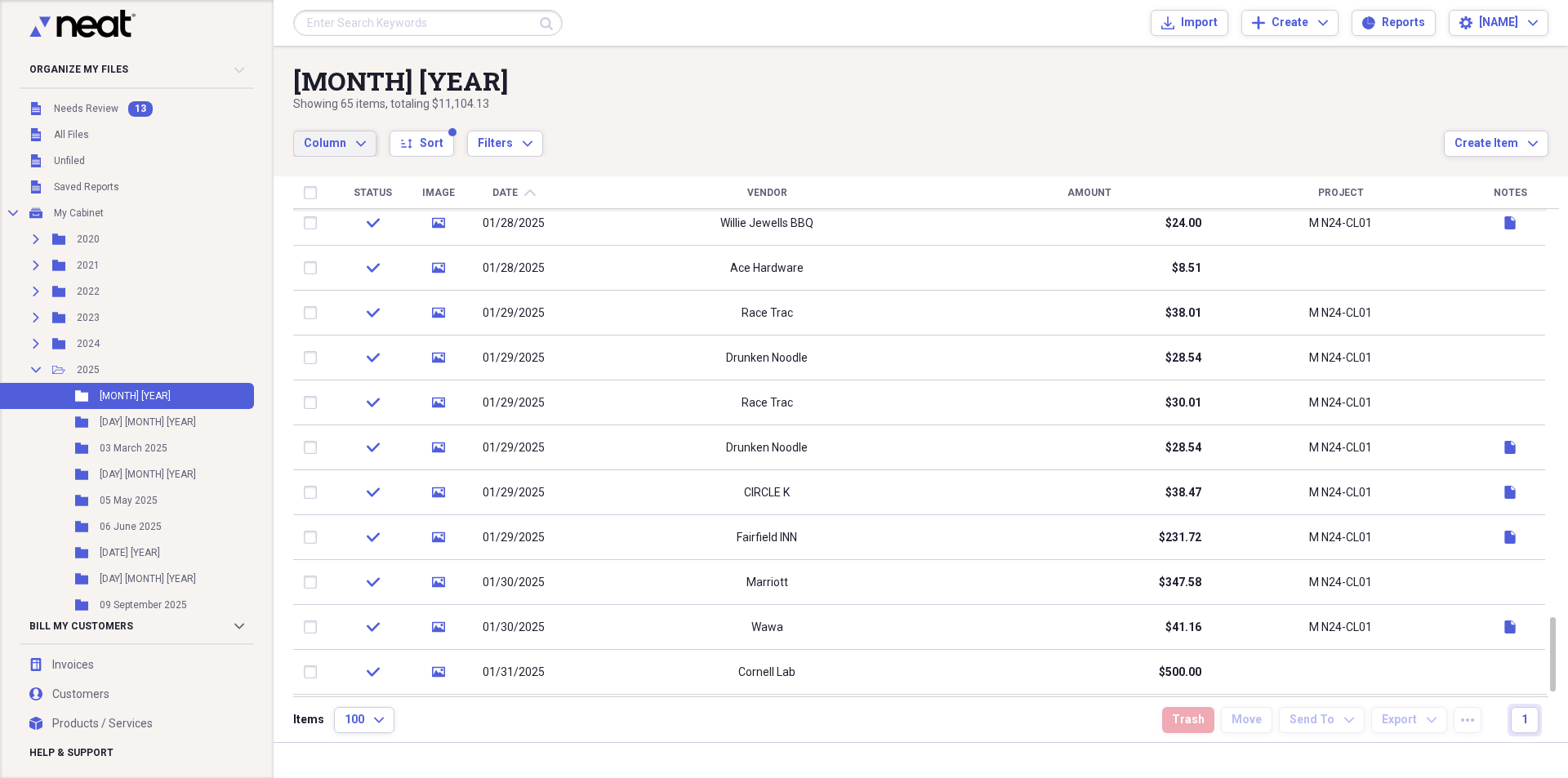 click on "Column Expand sort Sort Filters  Expand" at bounding box center [868, 135] 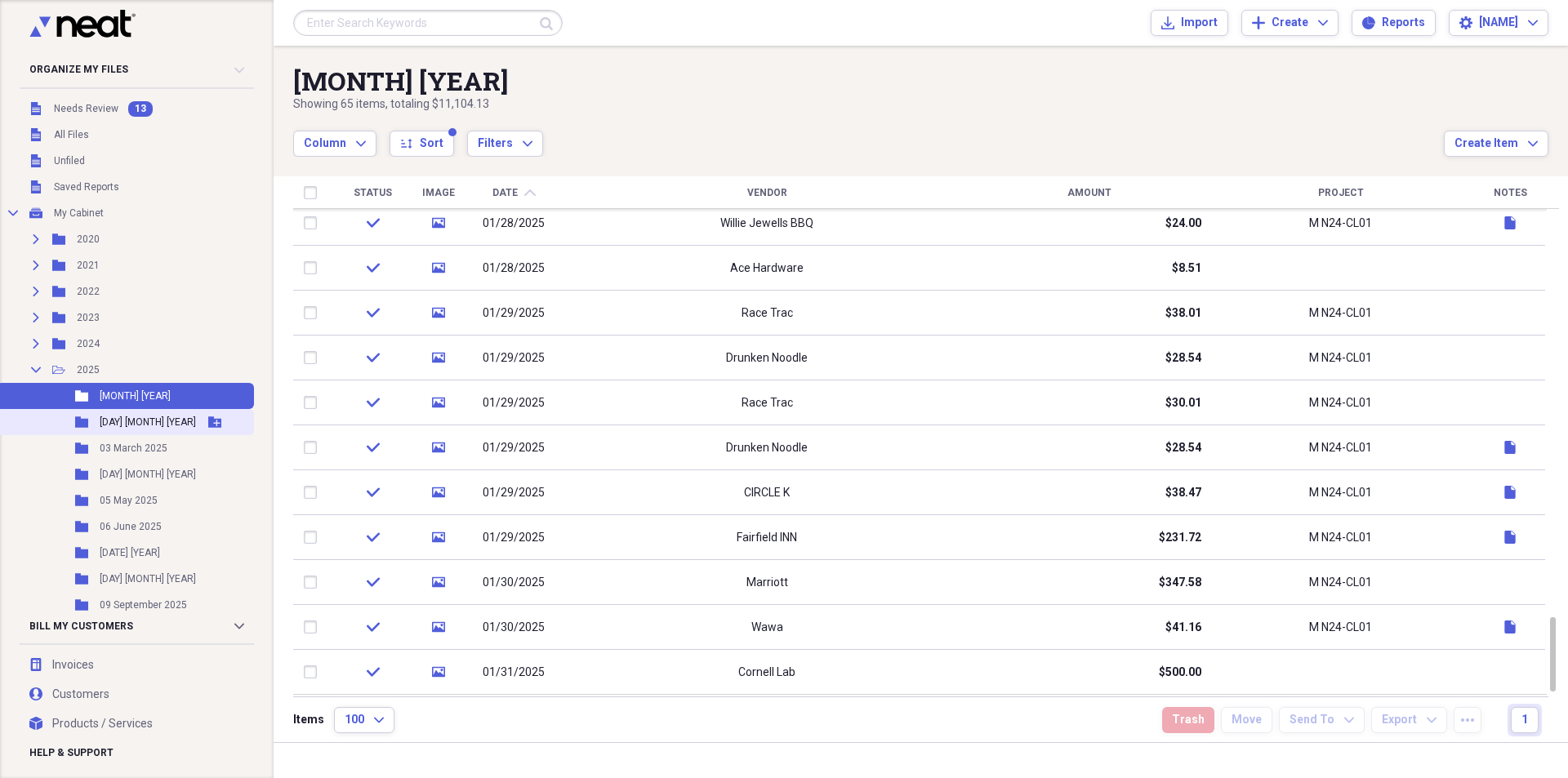 click 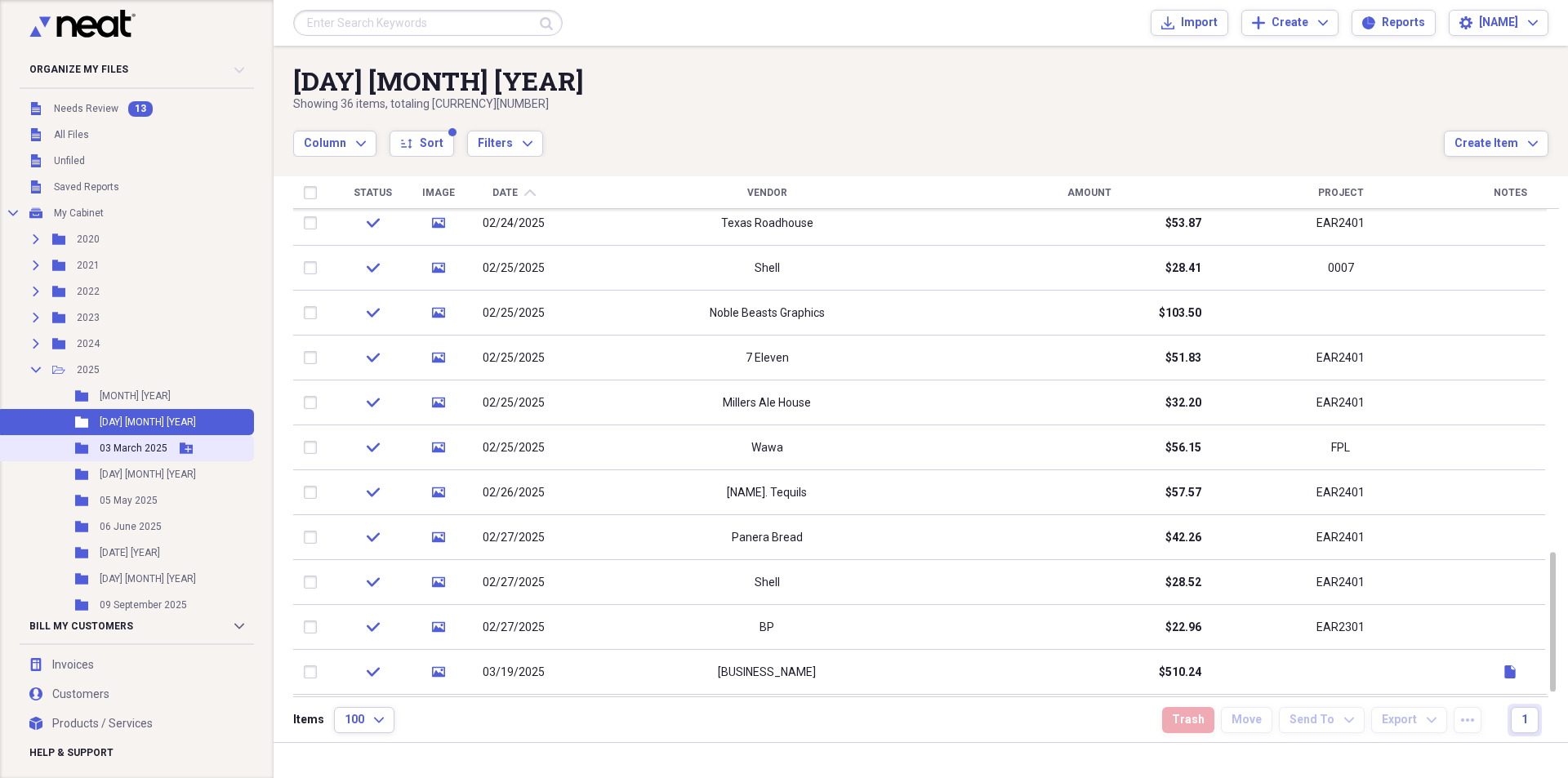 click on "Folder [NUMBER] [MONTH] [YEAR] Add Folder" at bounding box center (125, 448) 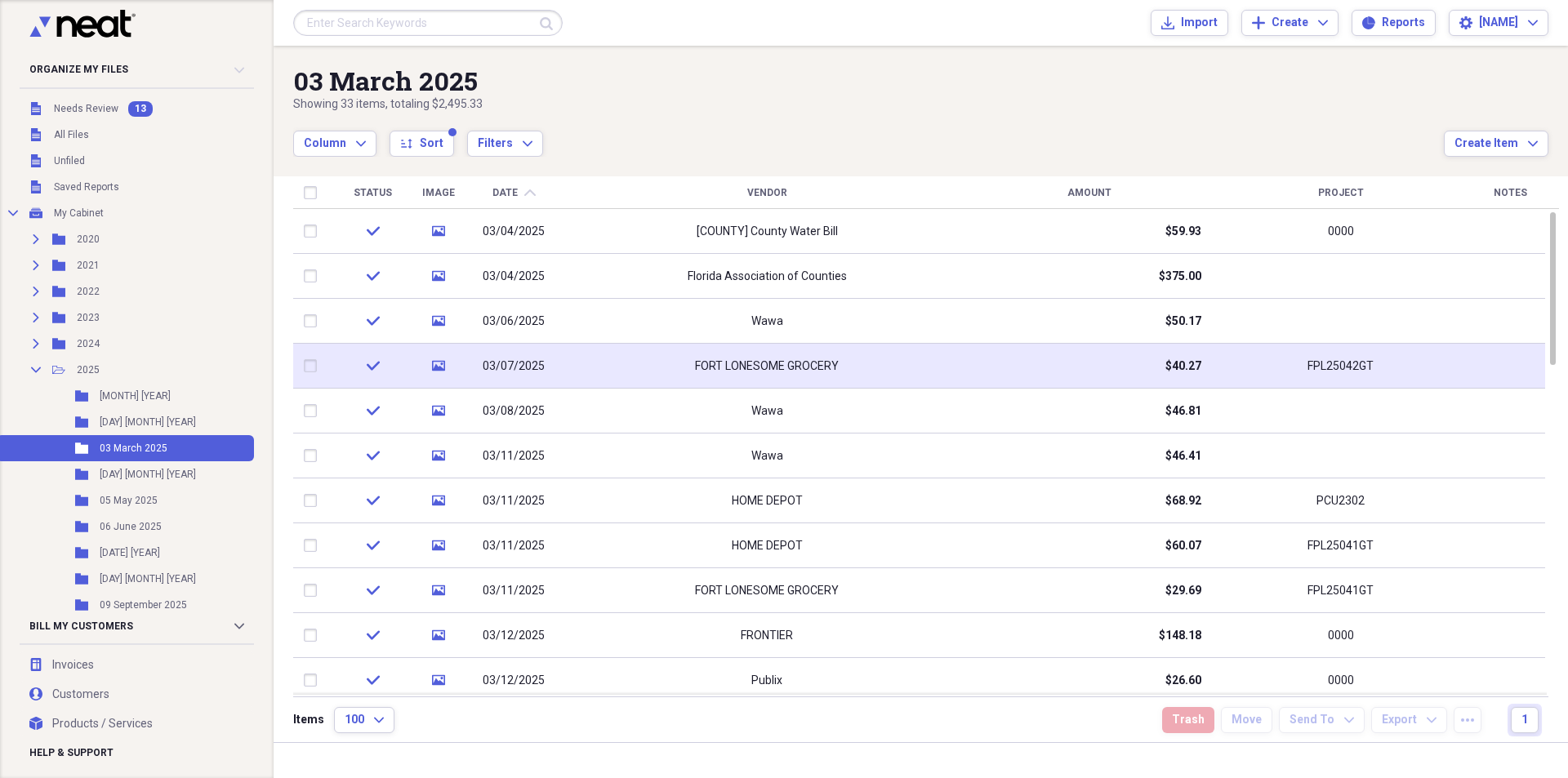 click on "FORT LONESOME GROCERY" at bounding box center (767, 367) 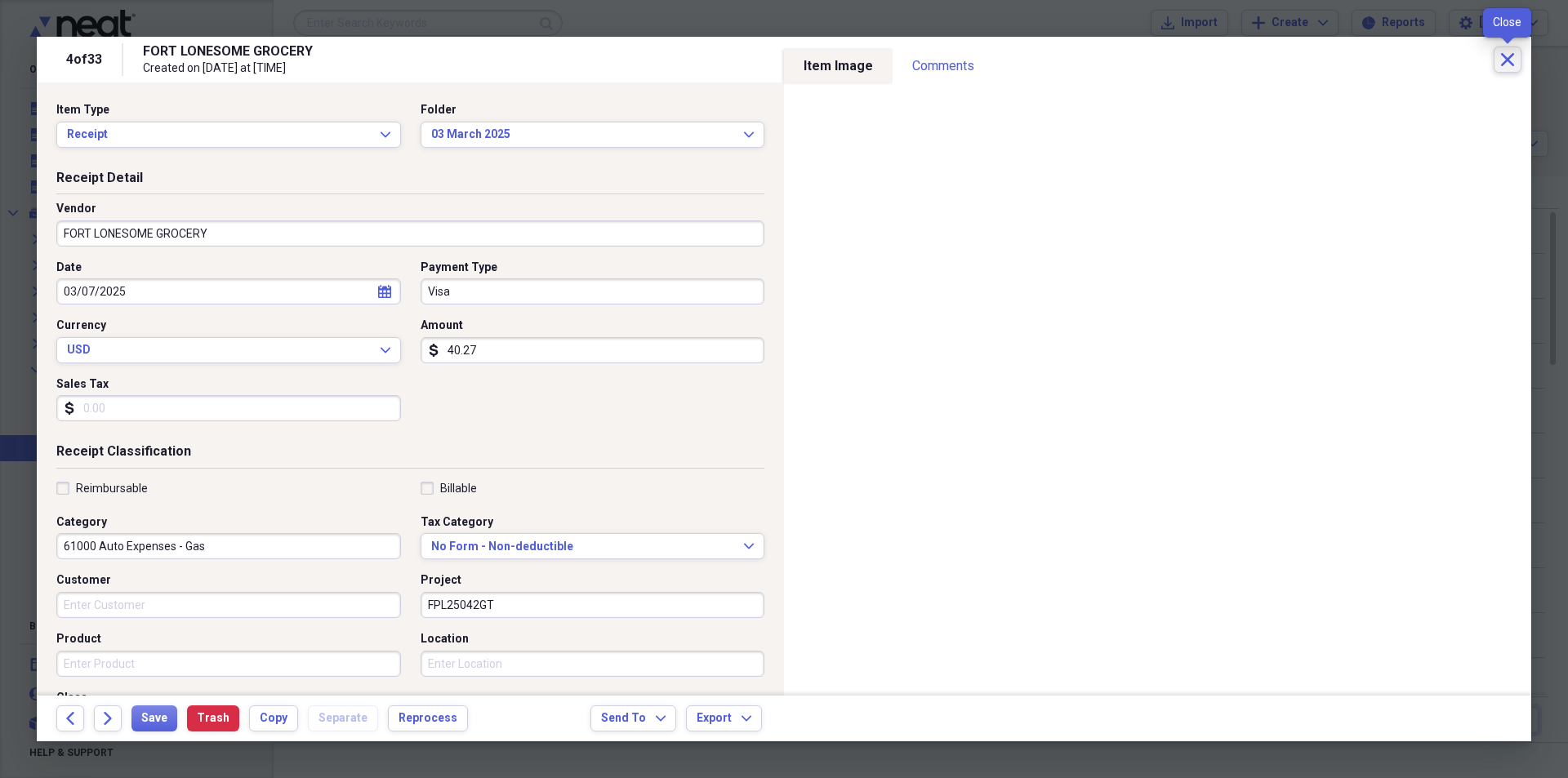 click on "Close" at bounding box center [1508, 60] 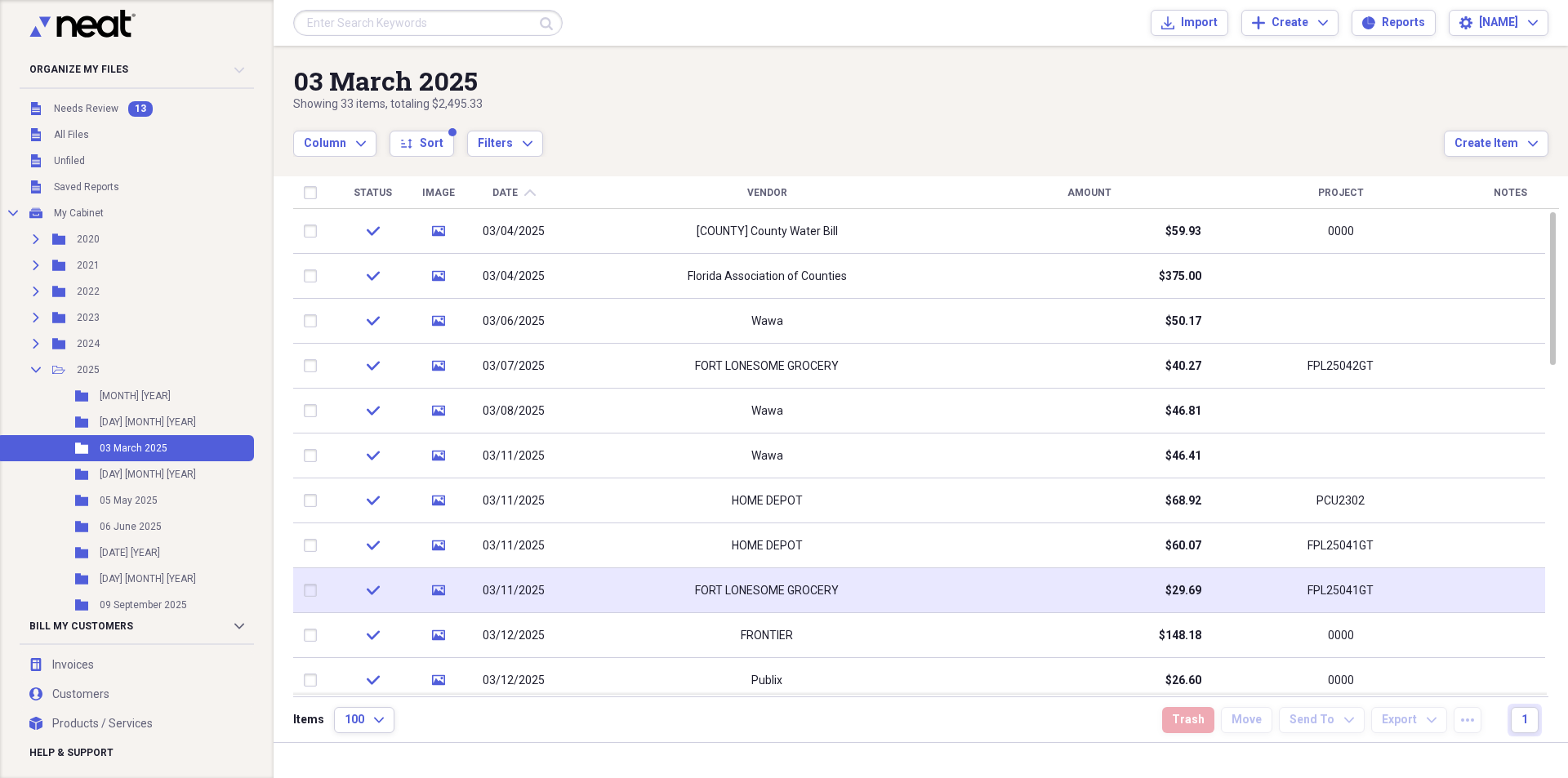 click on "FPL25041GT" at bounding box center [1340, 590] 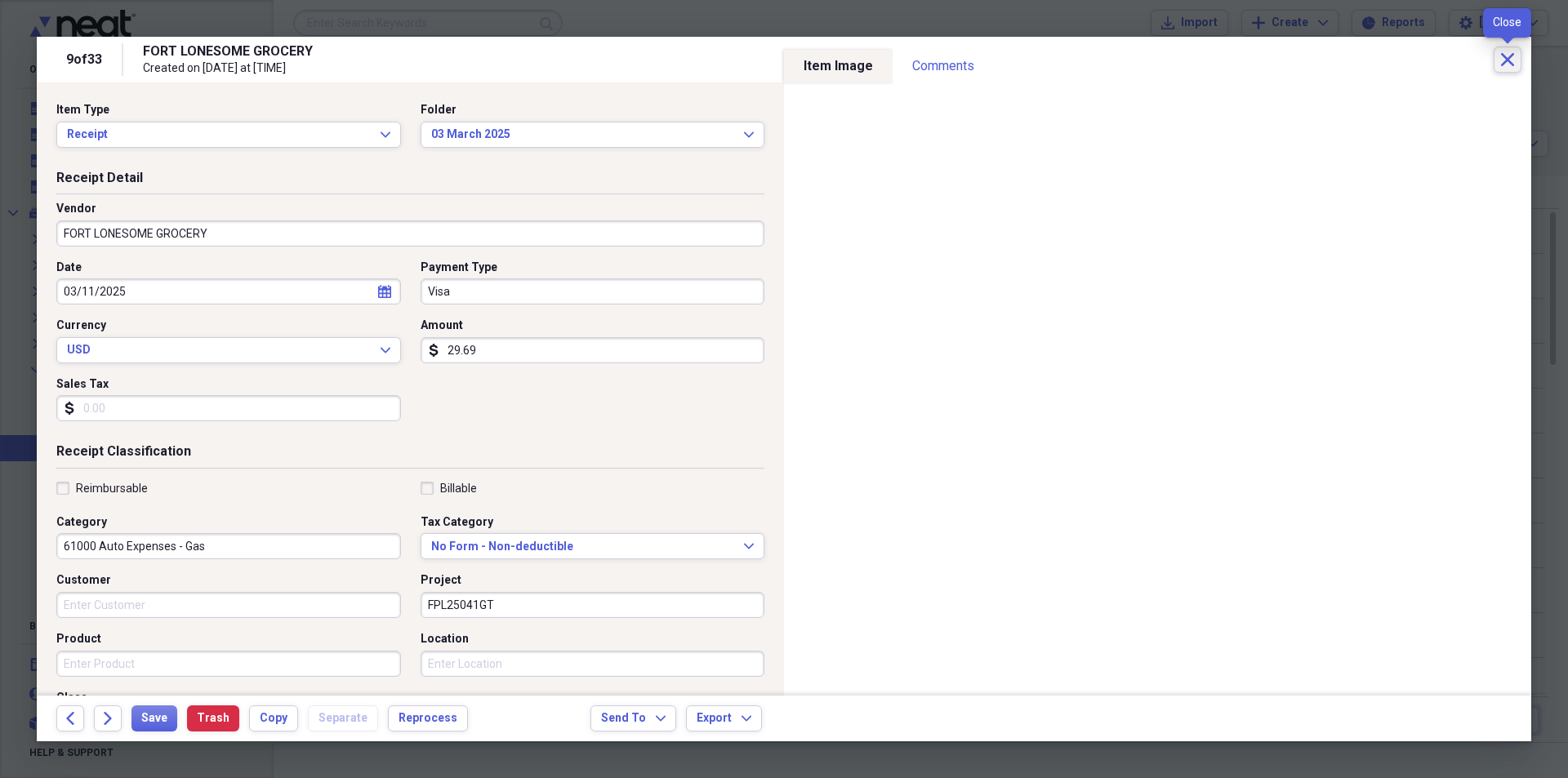 click on "Close" 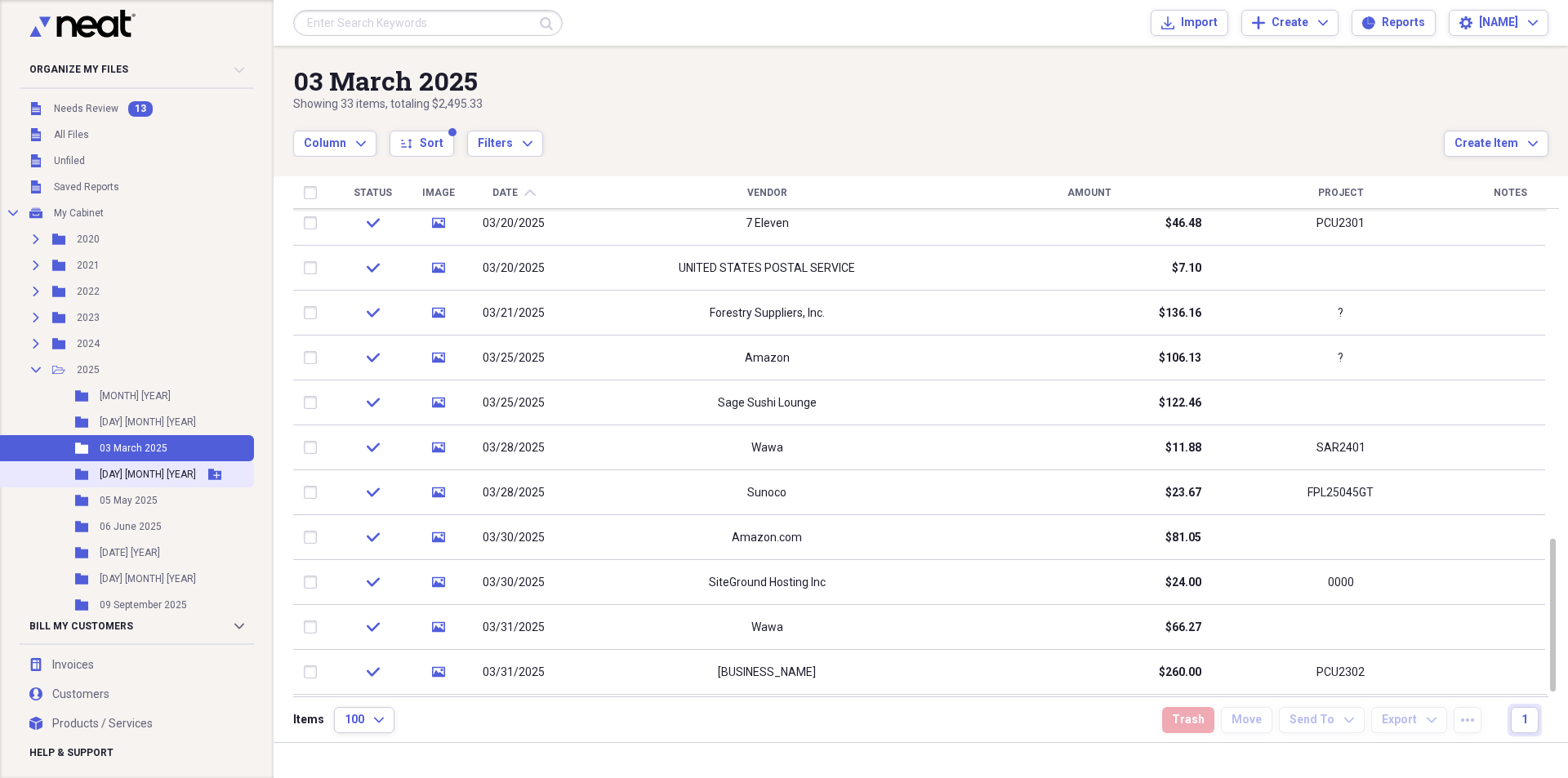 click on "[DAY] [MONTH] [YEAR]" at bounding box center (148, 474) 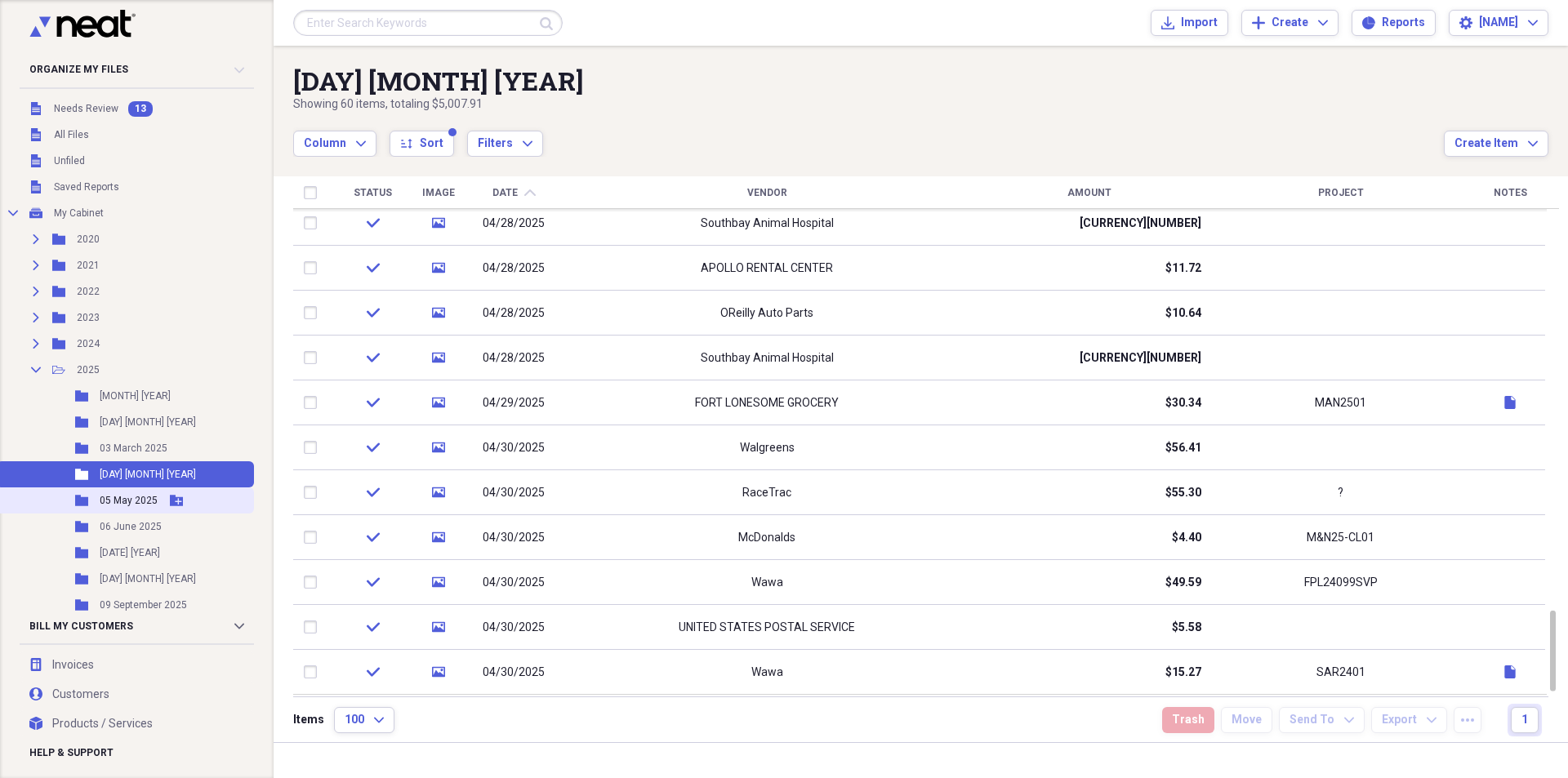 click on "Folder [NUMBER] [MONTH] [YEAR] Add Folder" at bounding box center [125, 500] 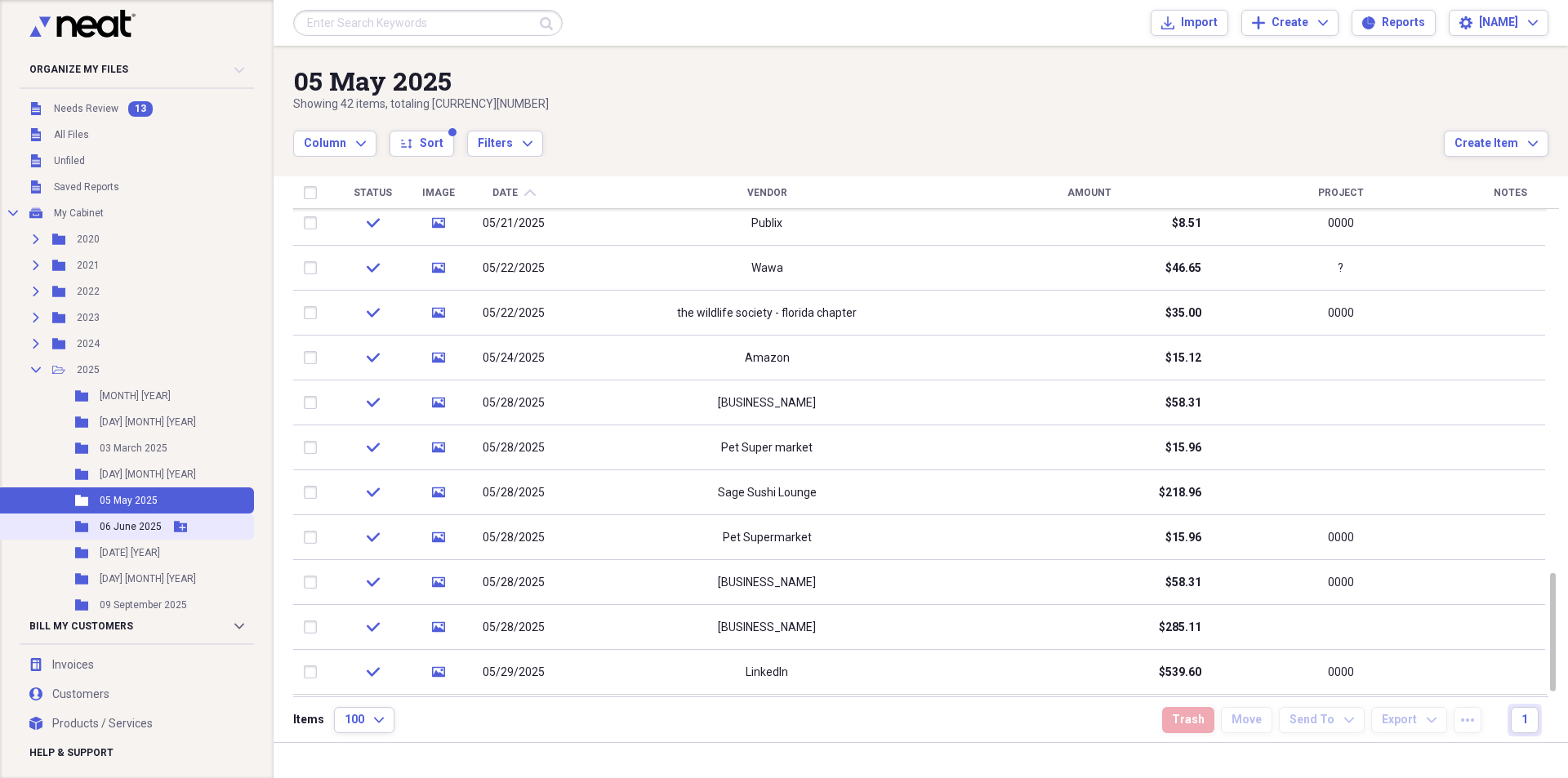 click on "Folder [MONTH] [YEAR] Add Folder" at bounding box center [125, 527] 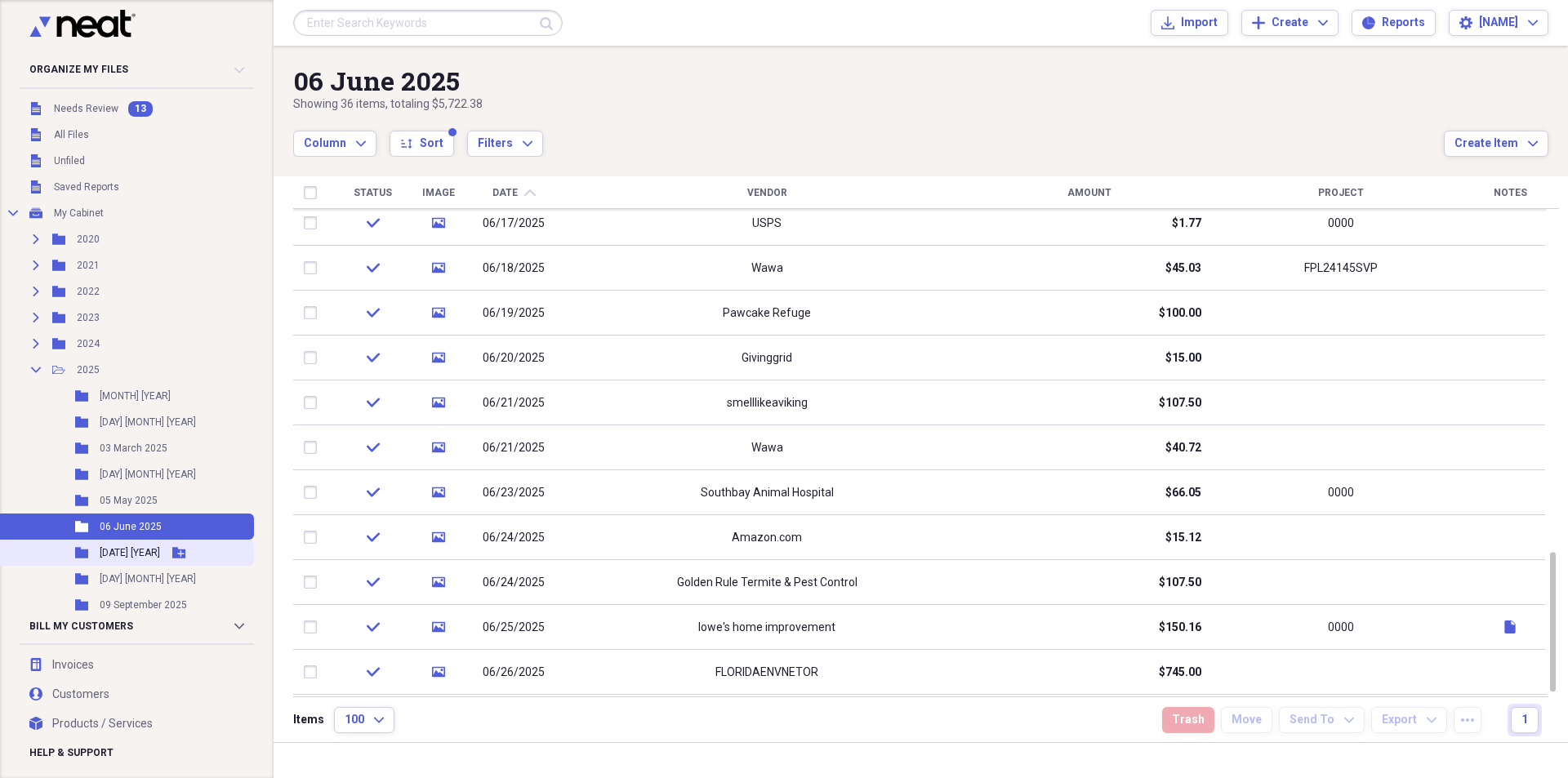 click on "Folder [MONTH] [YEAR] Add Folder" at bounding box center (125, 553) 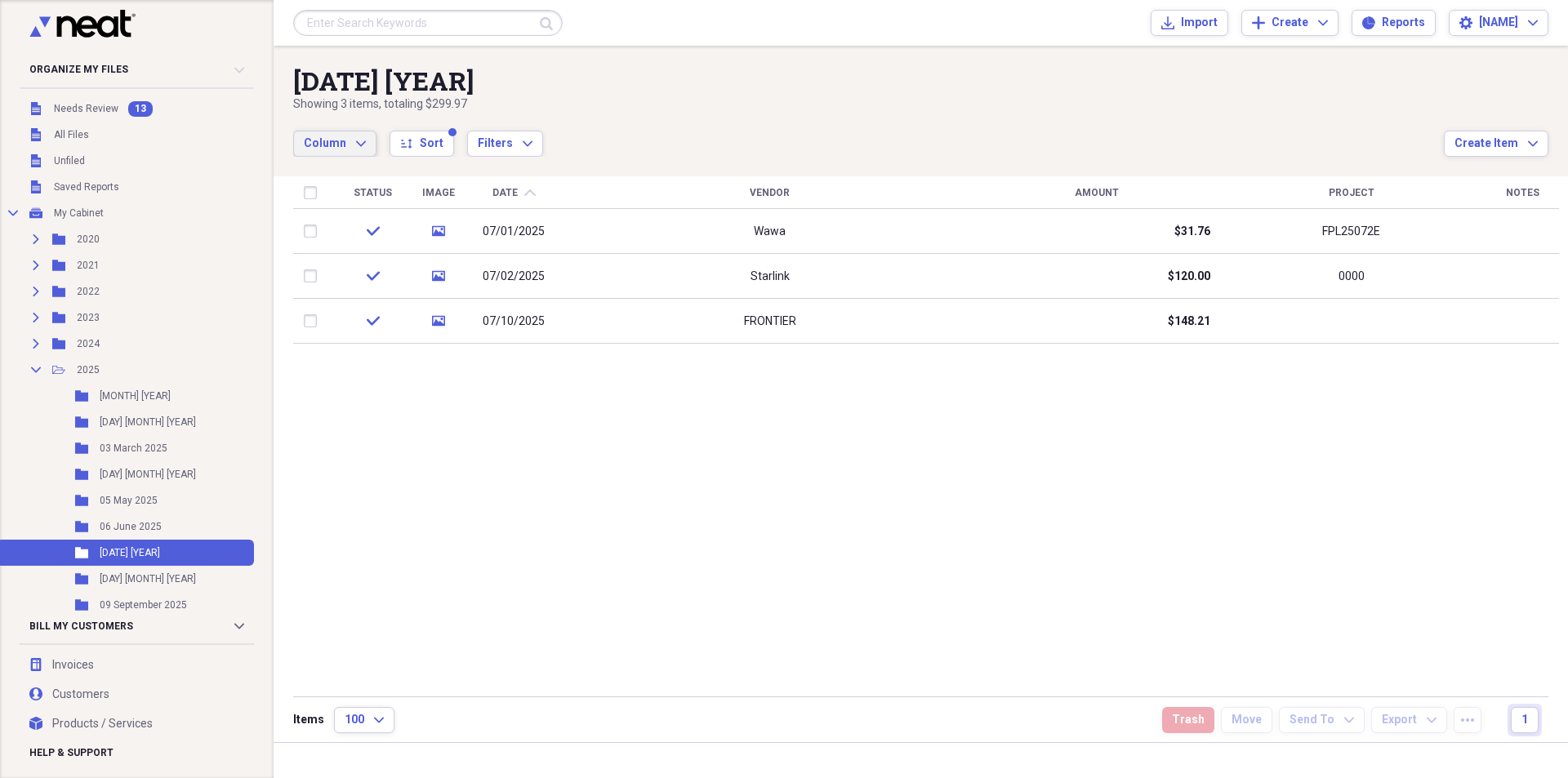 click on "Column Expand" at bounding box center (335, 144) 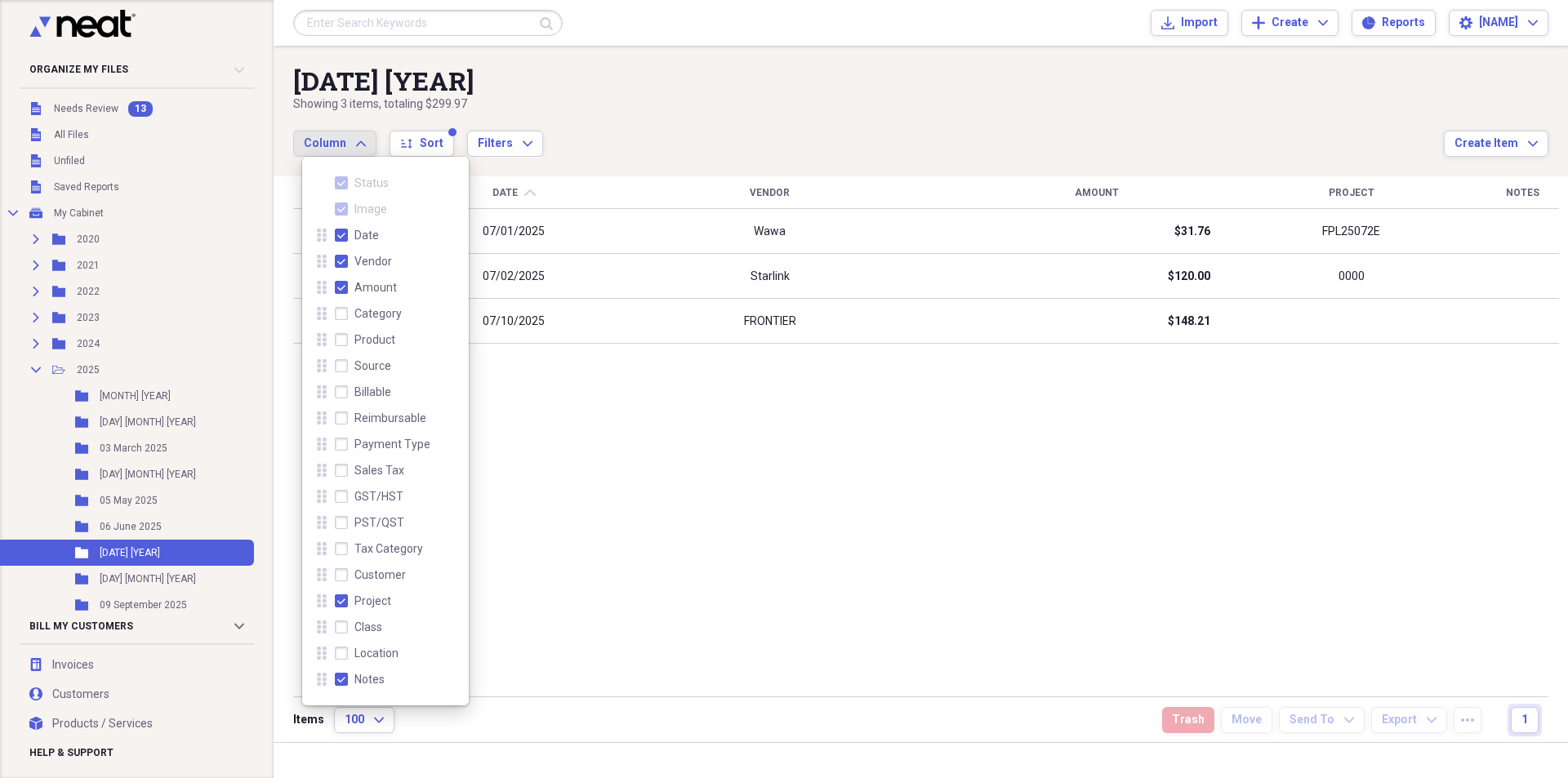 click on "Project" at bounding box center [363, 601] 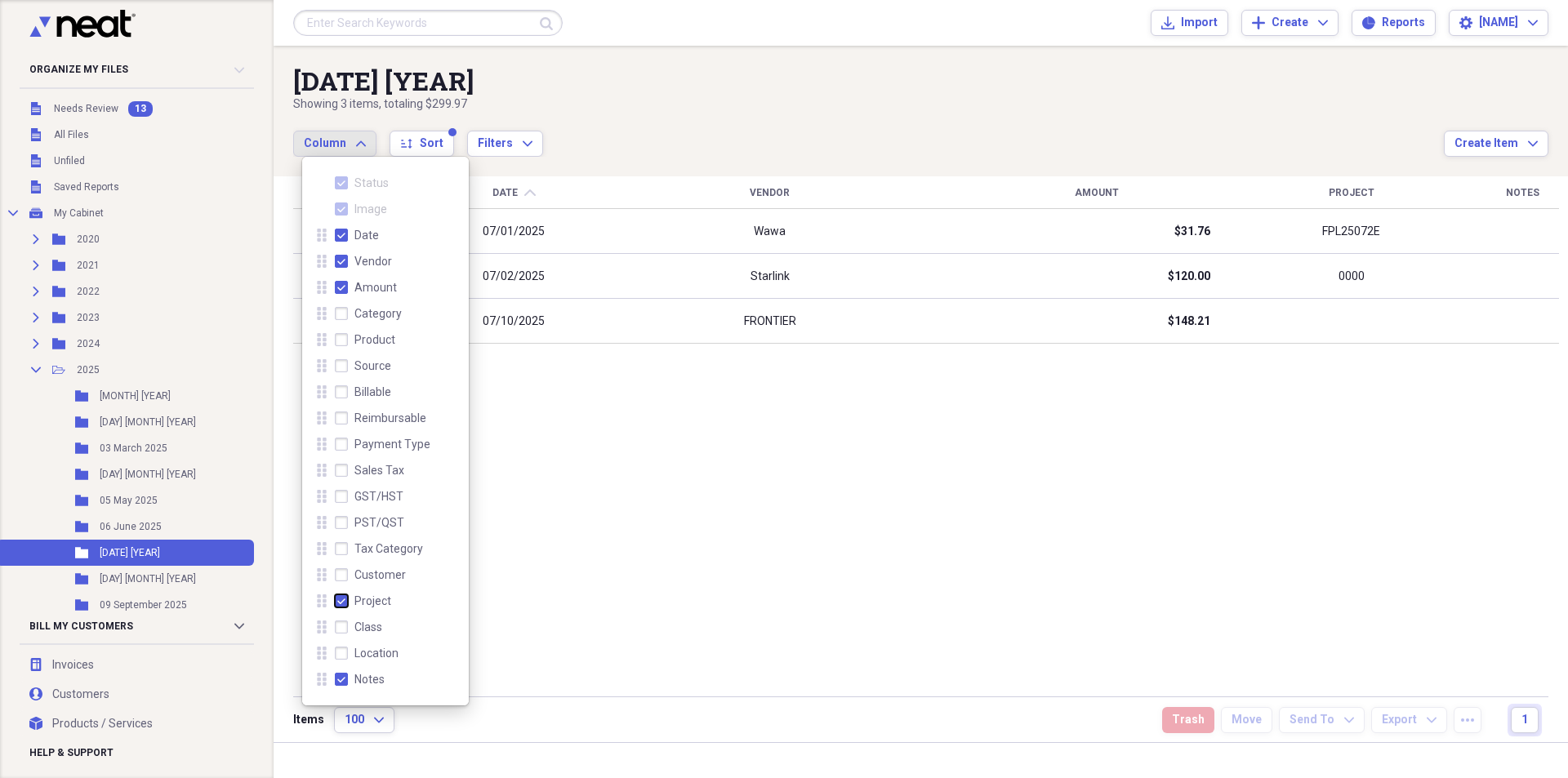 click on "Project" at bounding box center (335, 601) 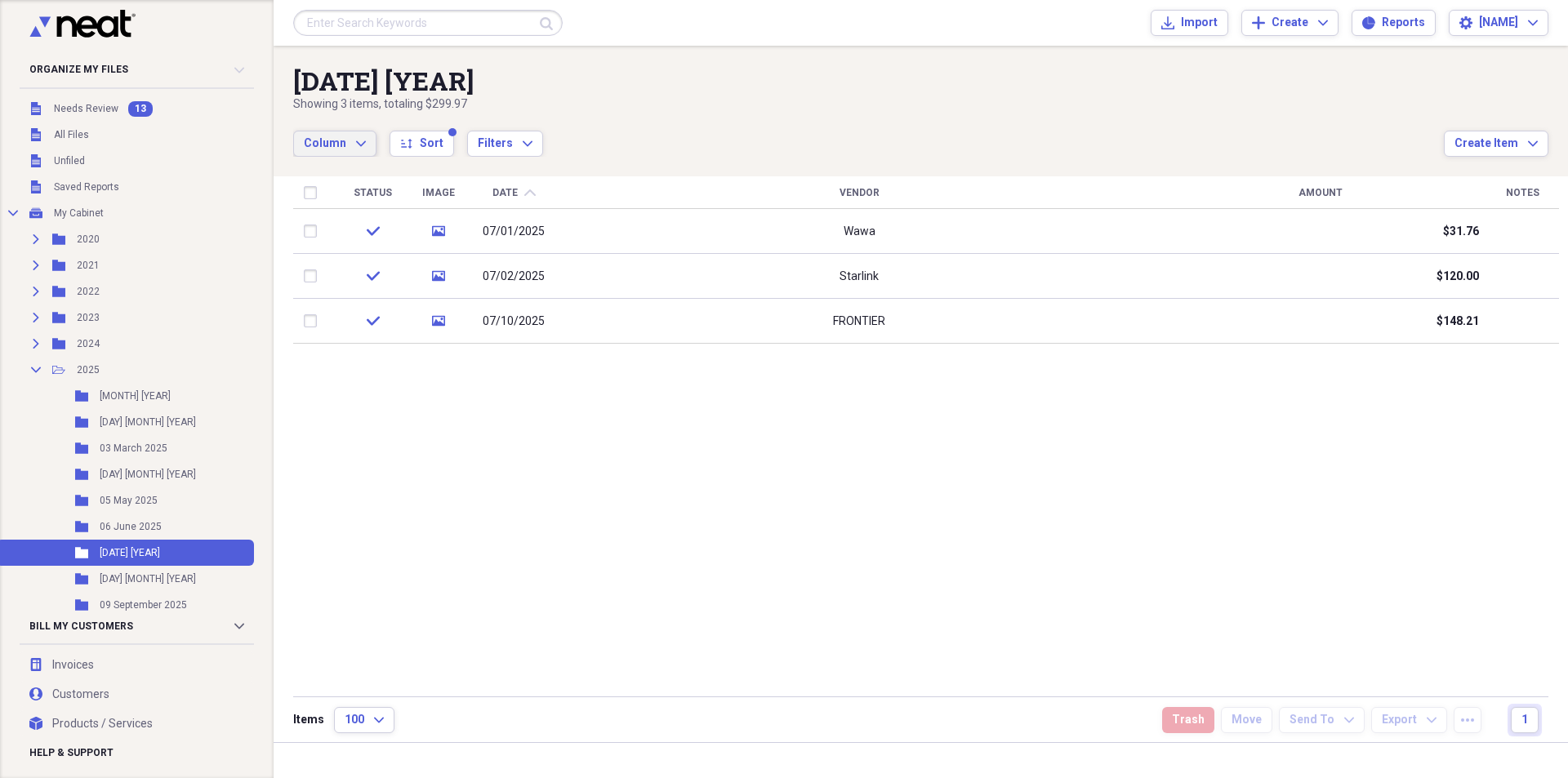 click on "Showing 3 items , totaling [CURRENCY][NUMBER]" at bounding box center (868, 104) 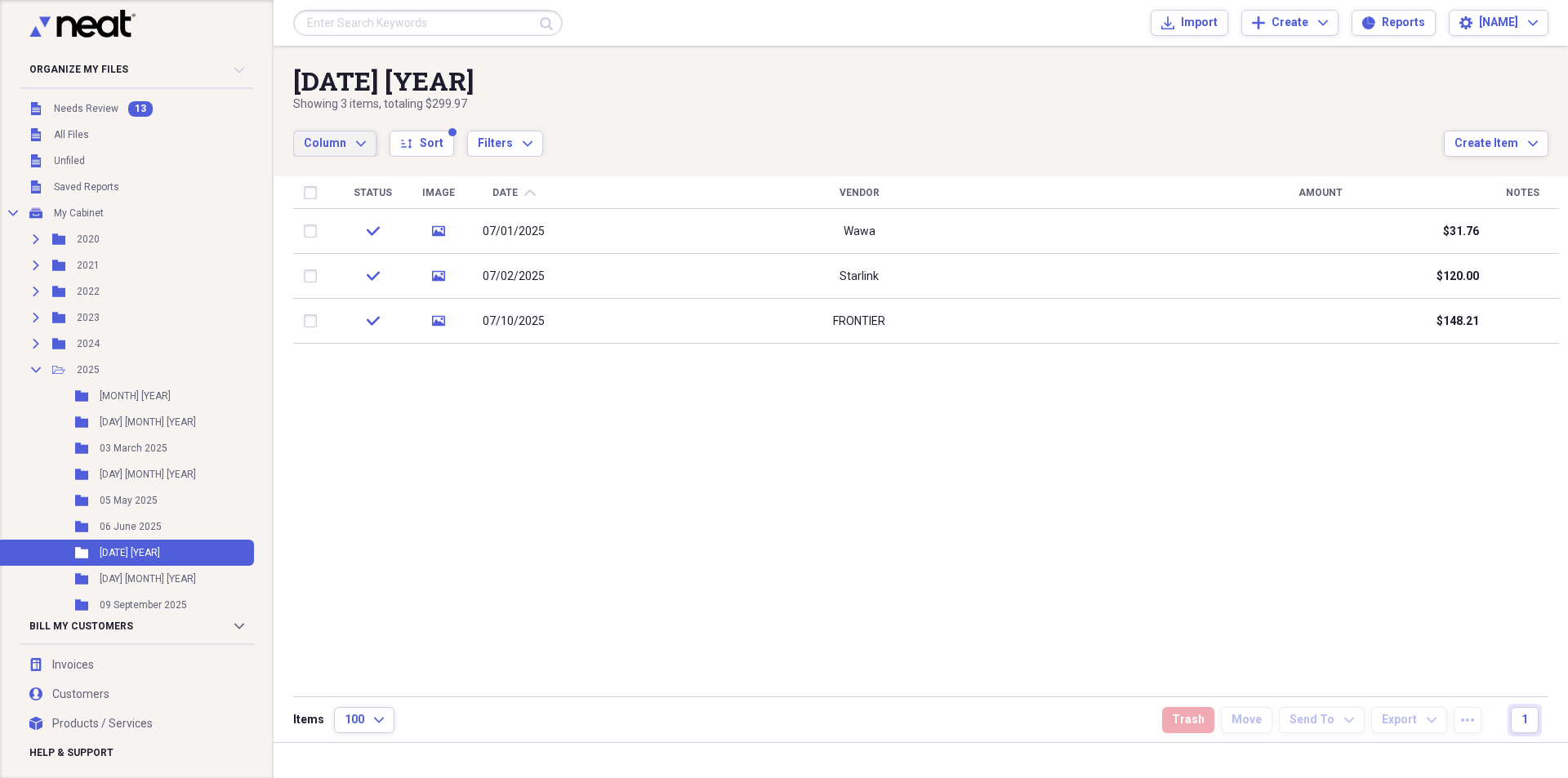 click on "Expand" 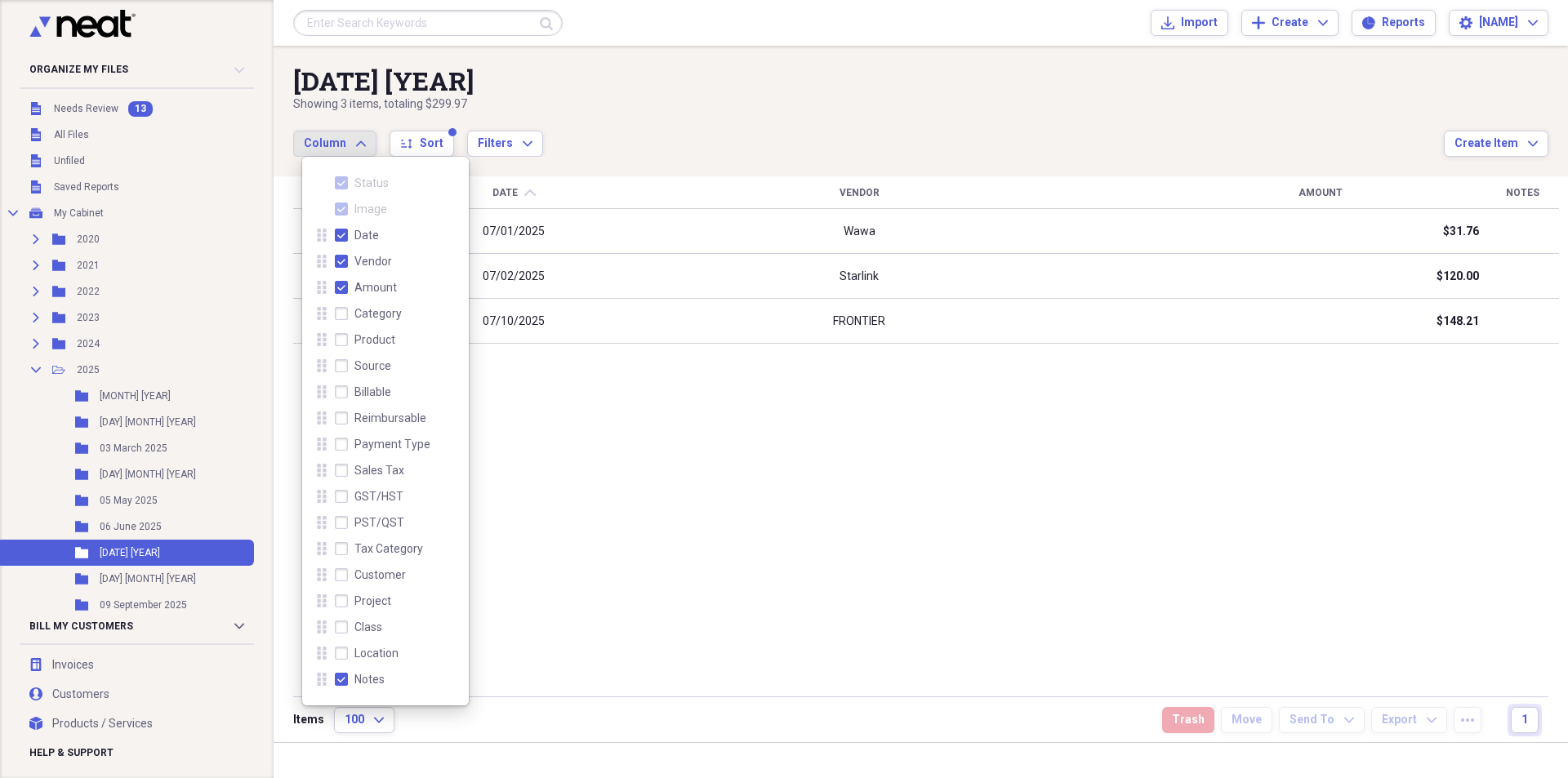 click on "Notes" at bounding box center (359, 679) 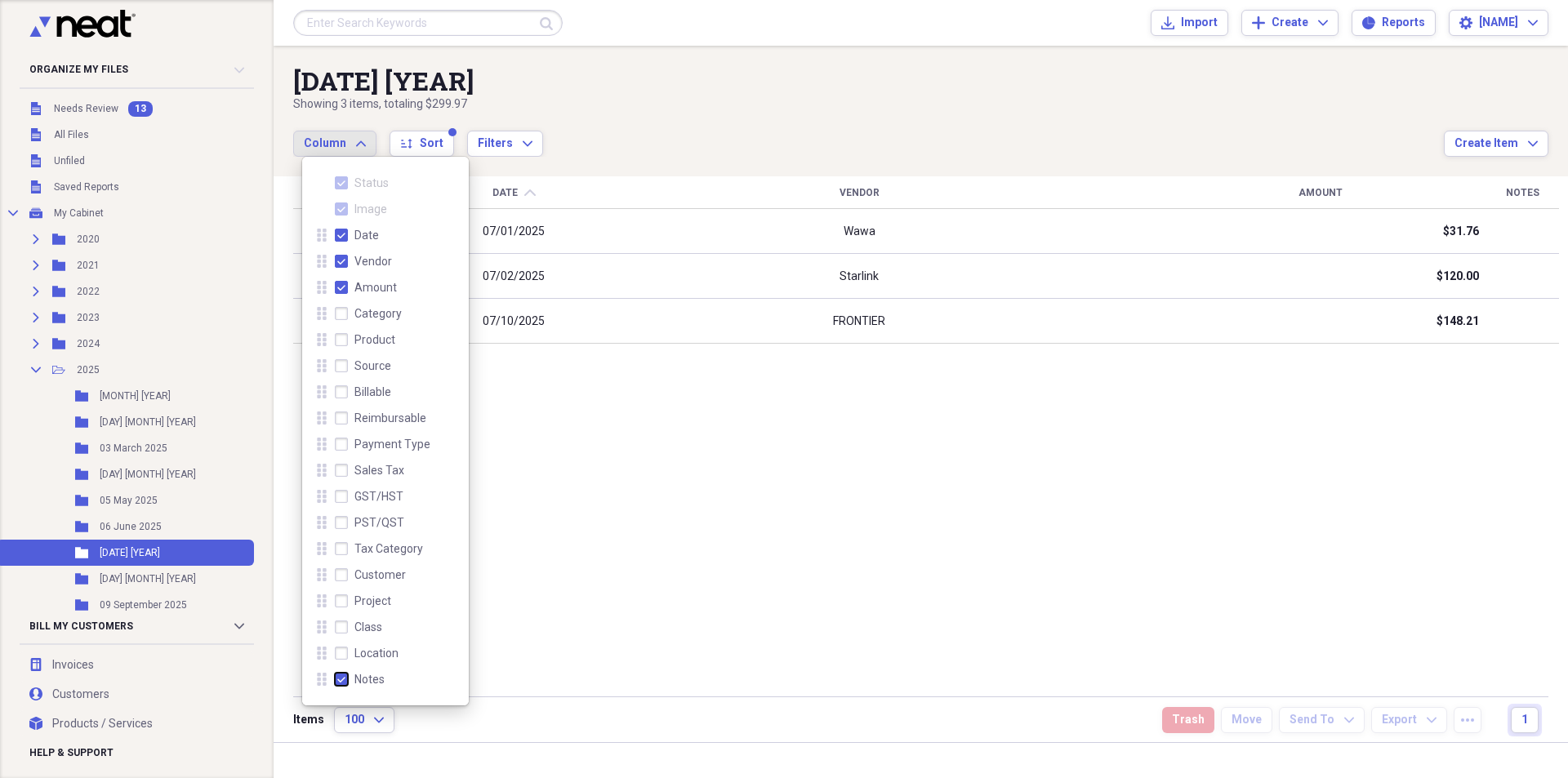 click on "Notes" at bounding box center (335, 679) 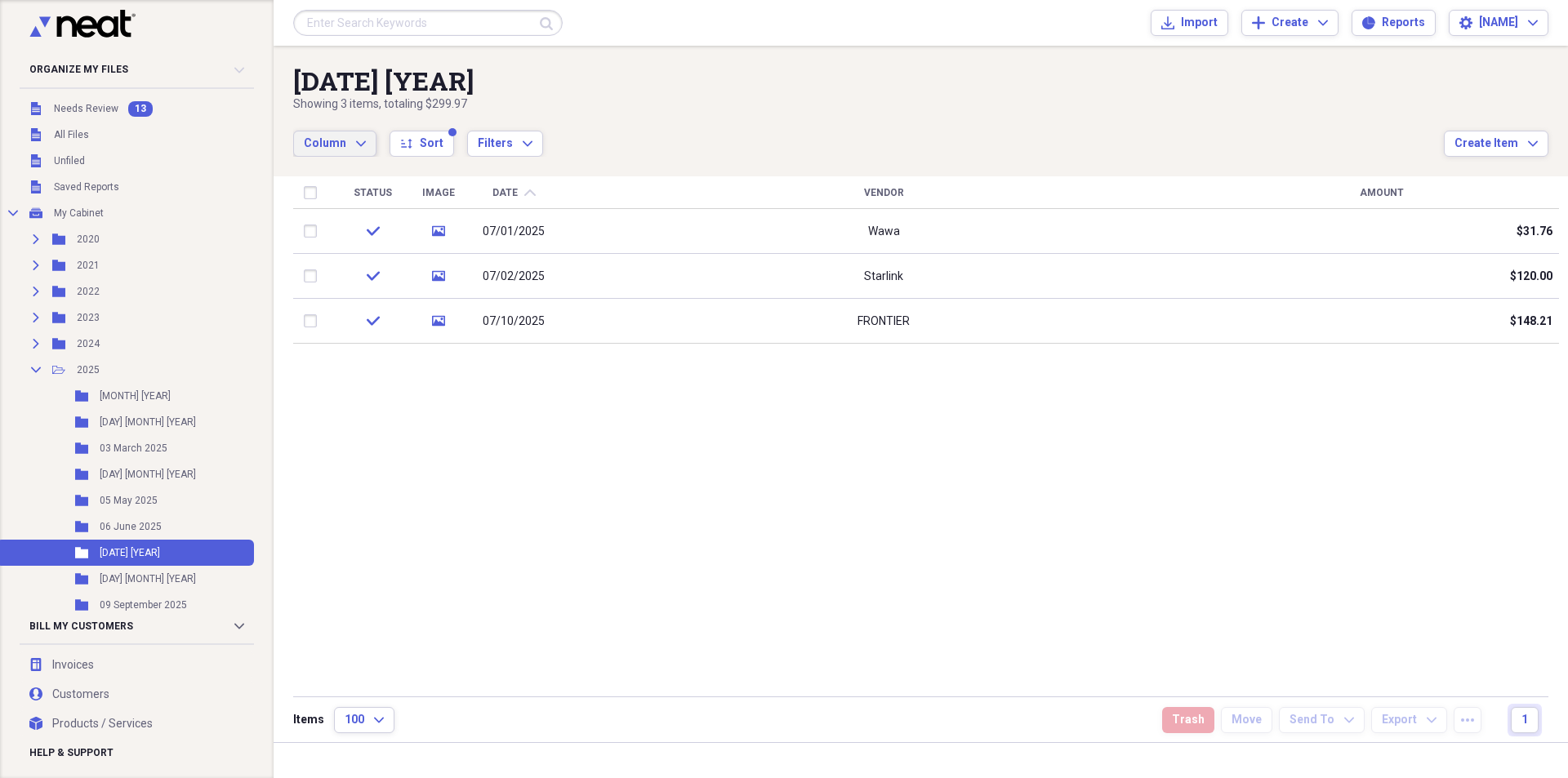click on "Status Image Date chevron-up Vendor Amount check media [DATE] Wawa [PRICE] check media [DATE] Starlink [PRICE] check media [DATE] FRONTIER [PRICE]" at bounding box center [926, 435] 